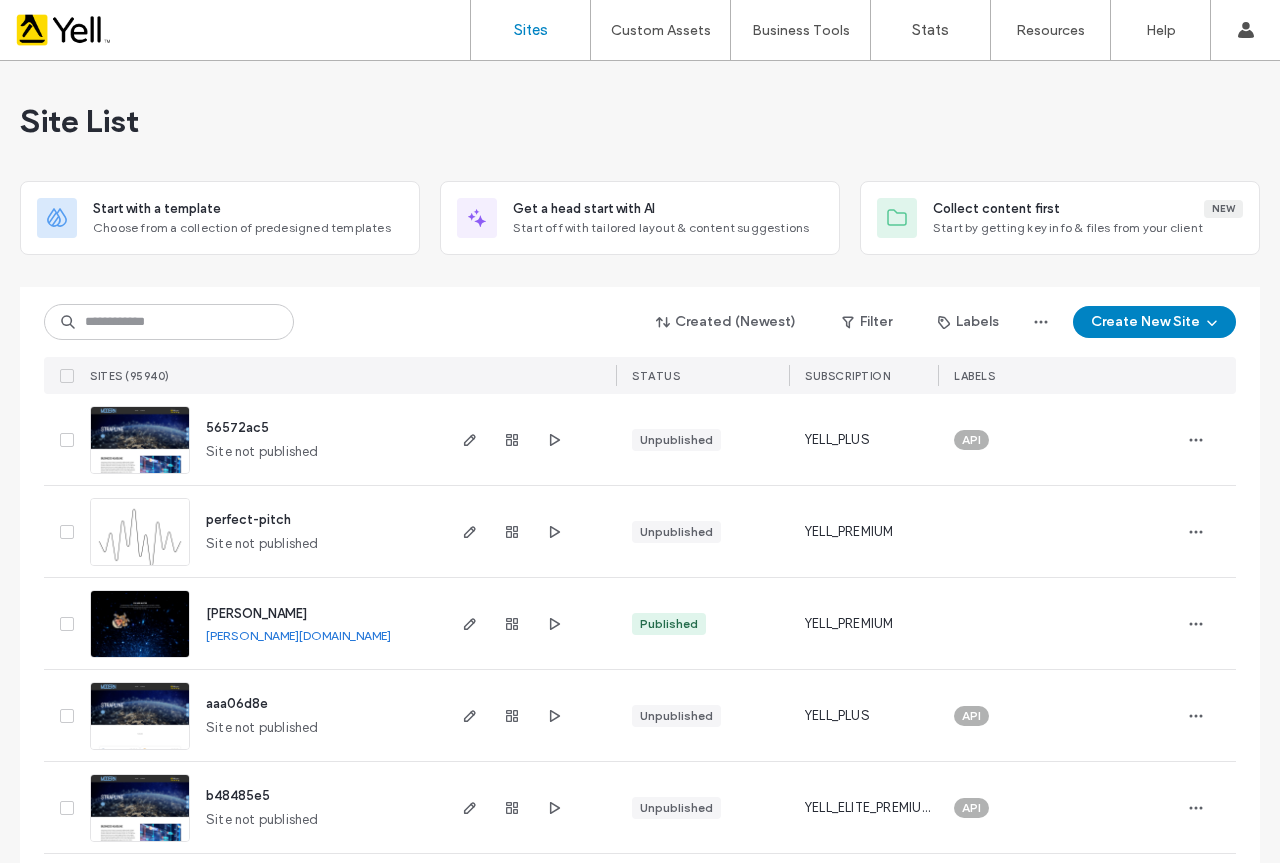 scroll, scrollTop: 0, scrollLeft: 0, axis: both 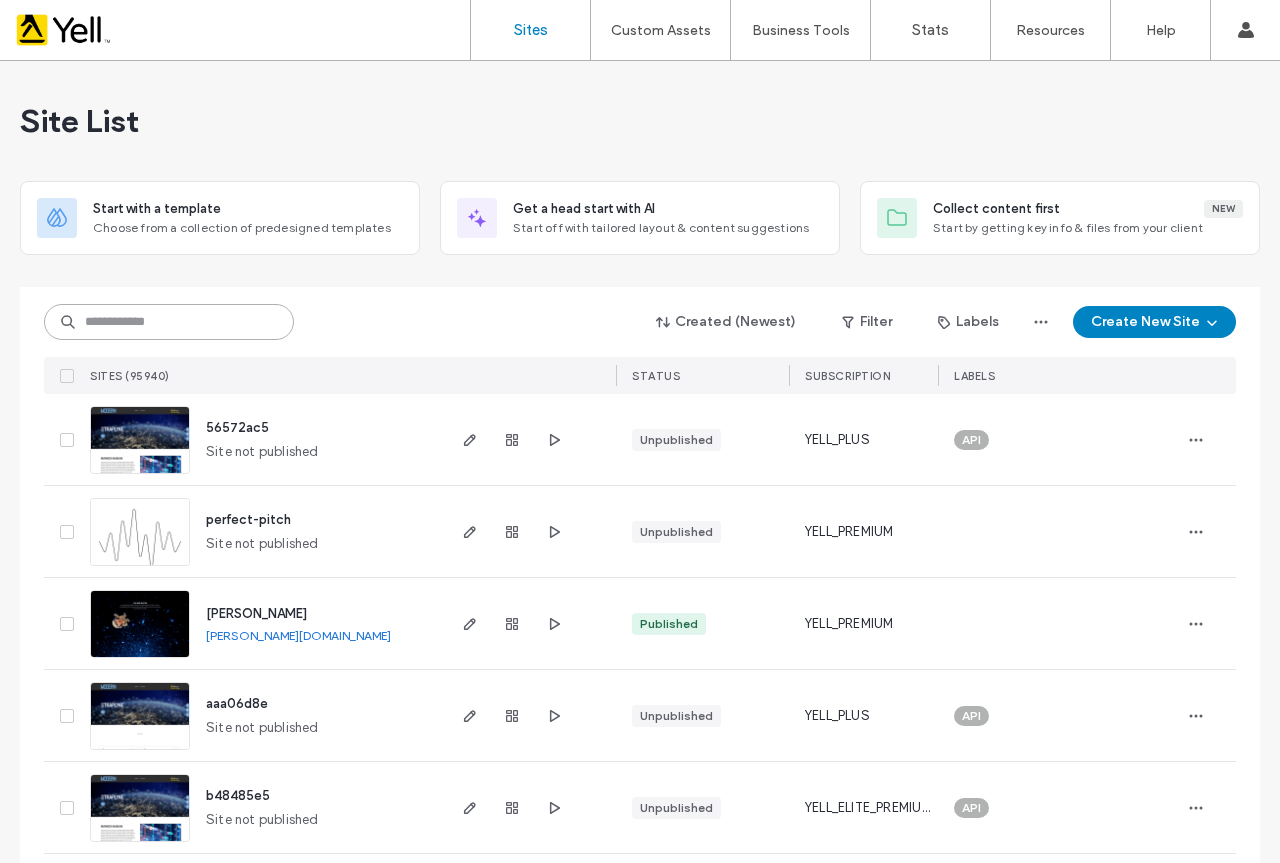 click at bounding box center [169, 322] 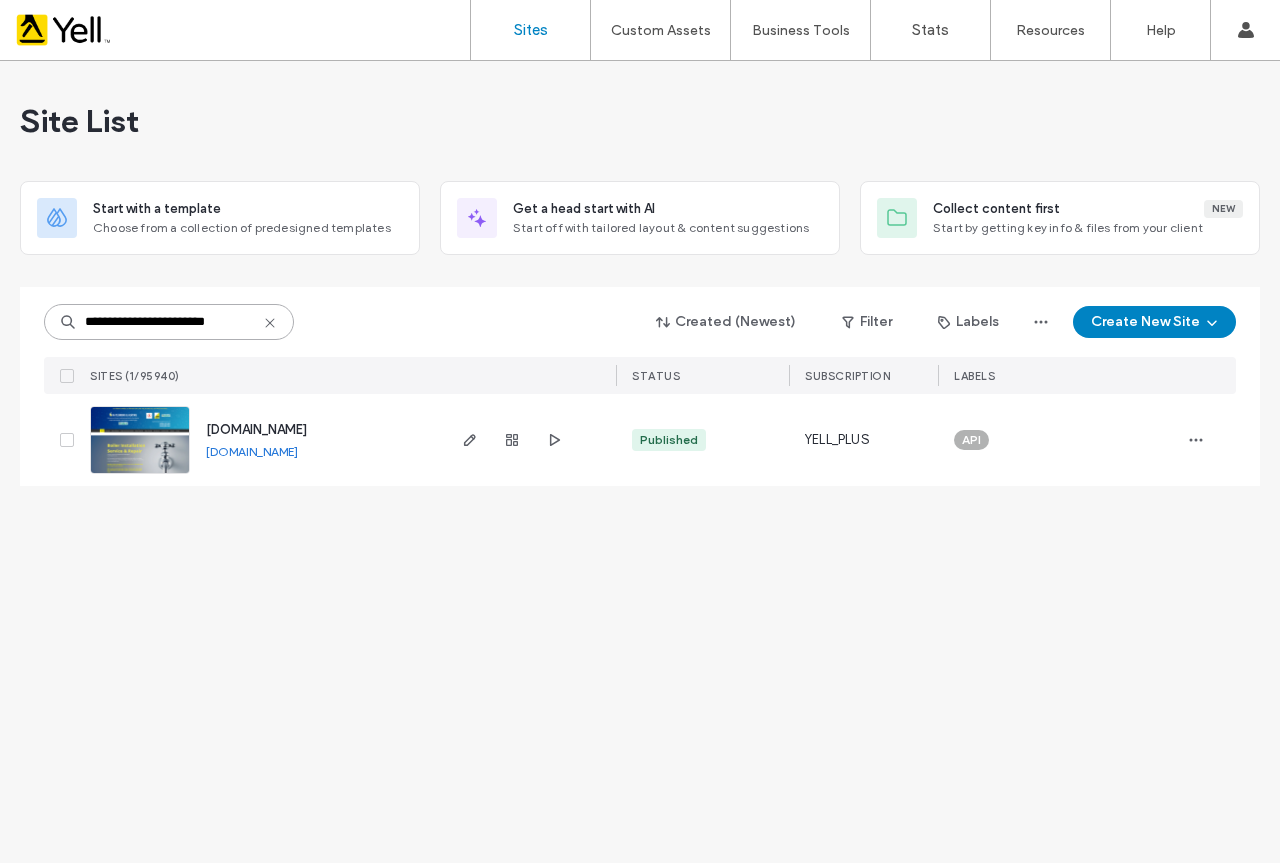 type on "**********" 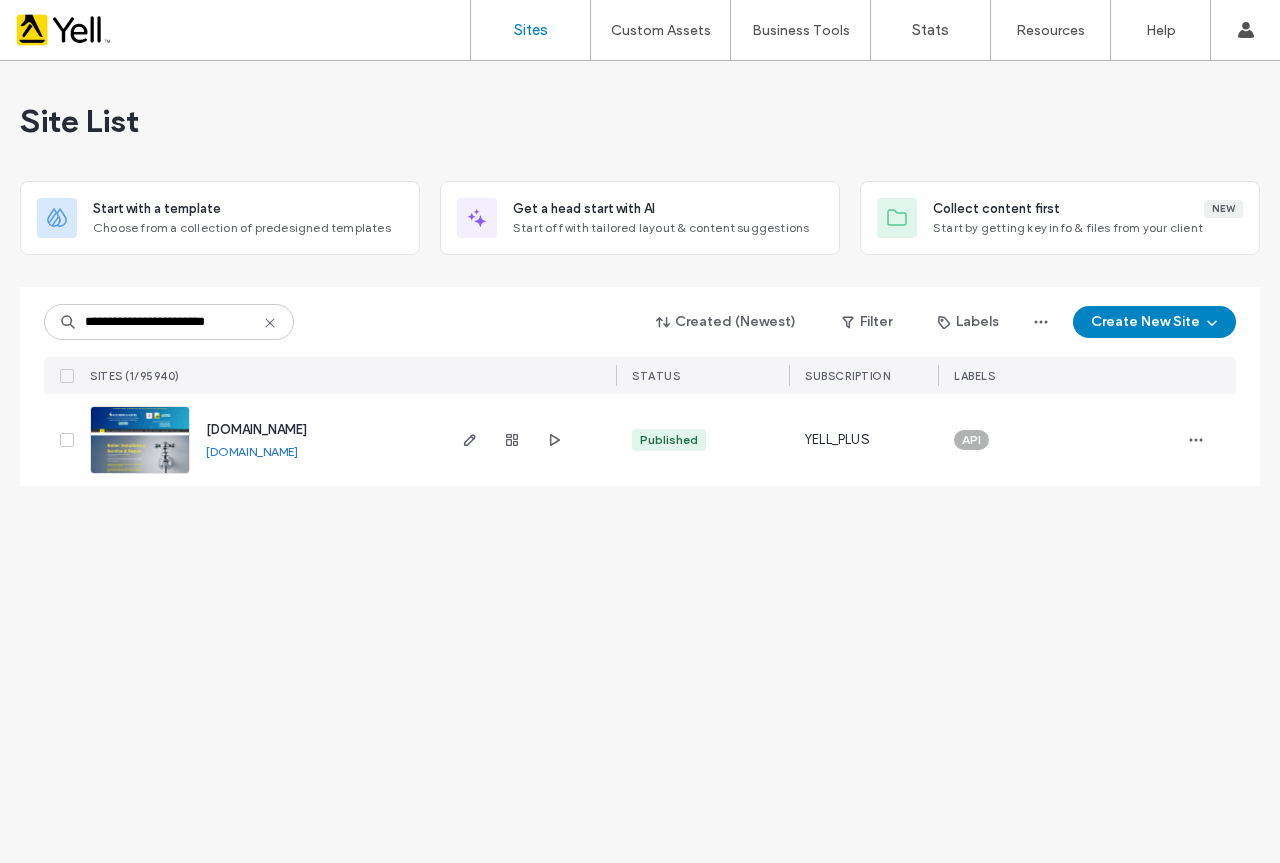 click at bounding box center [140, 475] 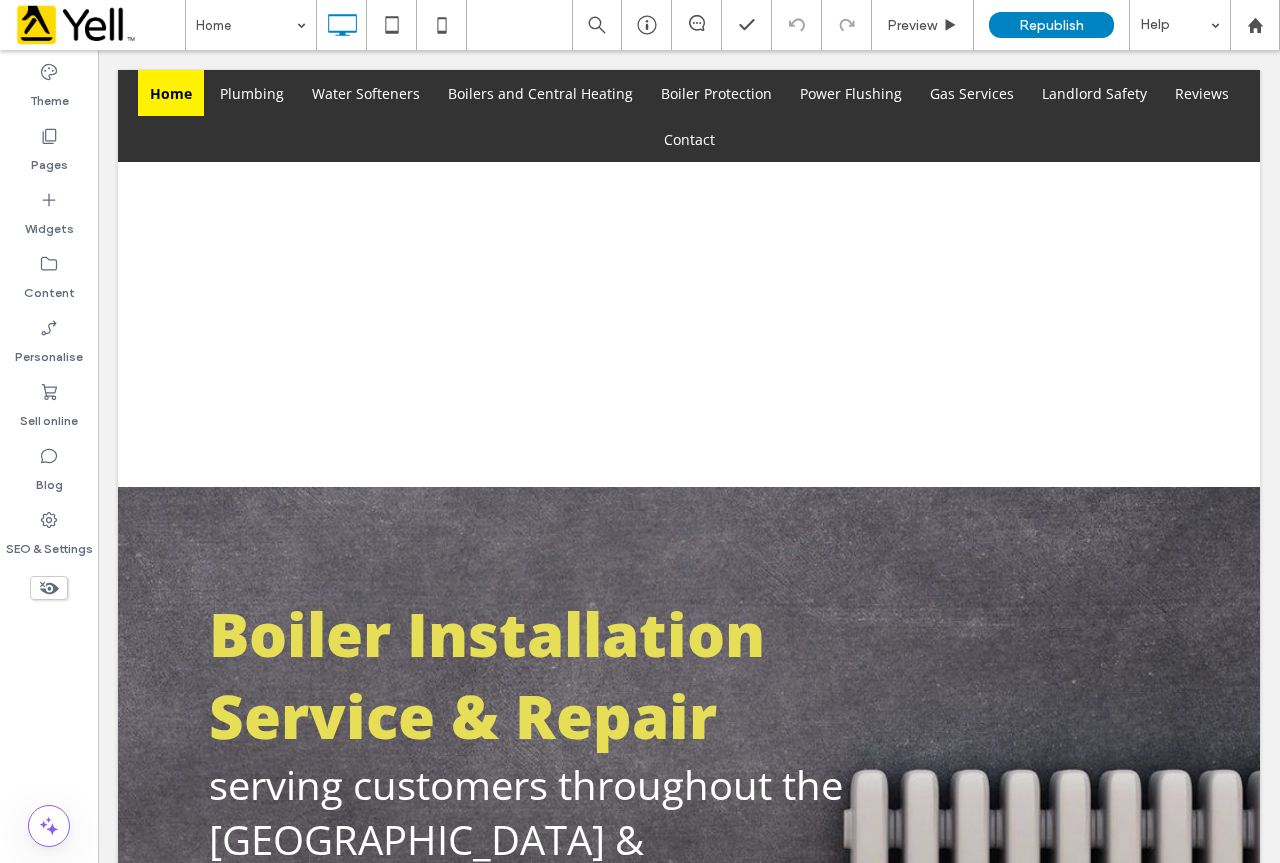 scroll, scrollTop: 756, scrollLeft: 0, axis: vertical 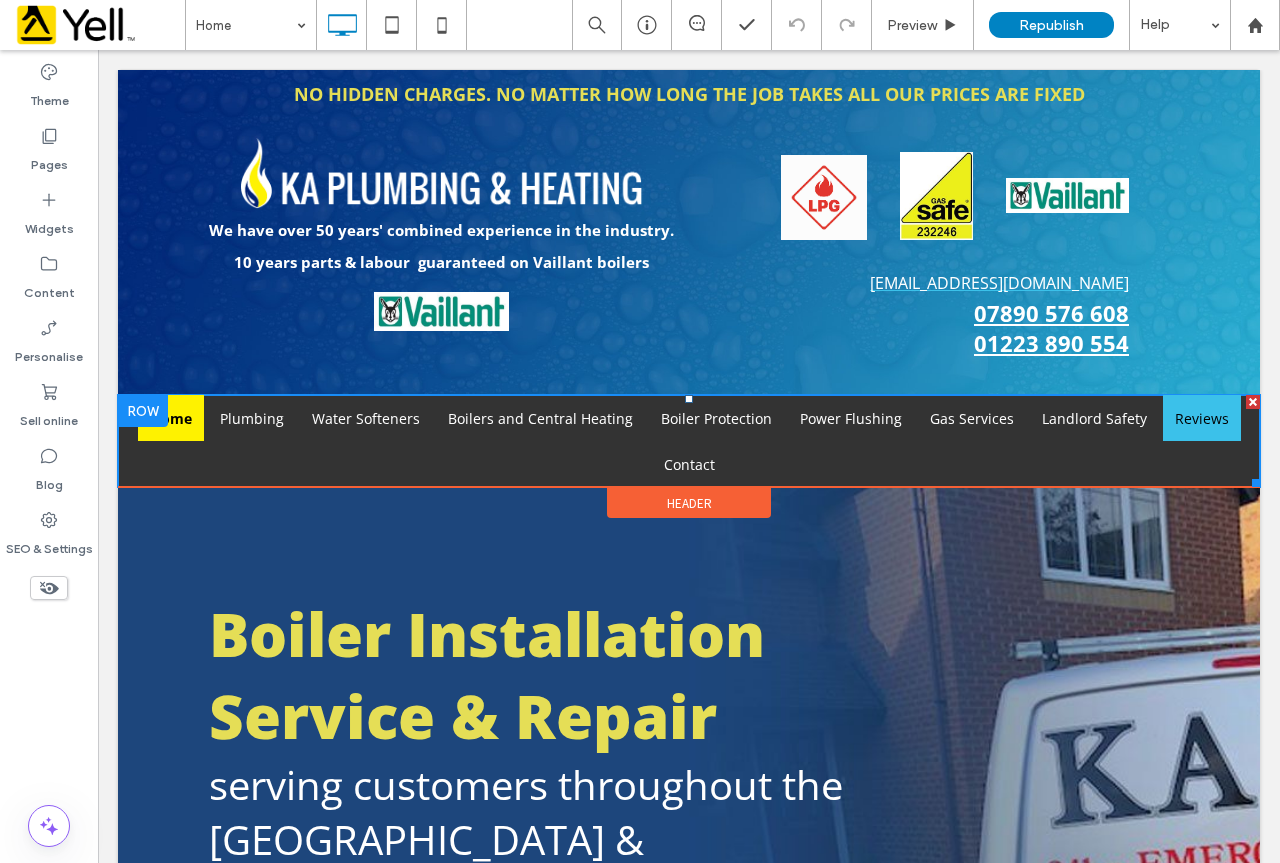 click on "Reviews" at bounding box center [1202, 418] 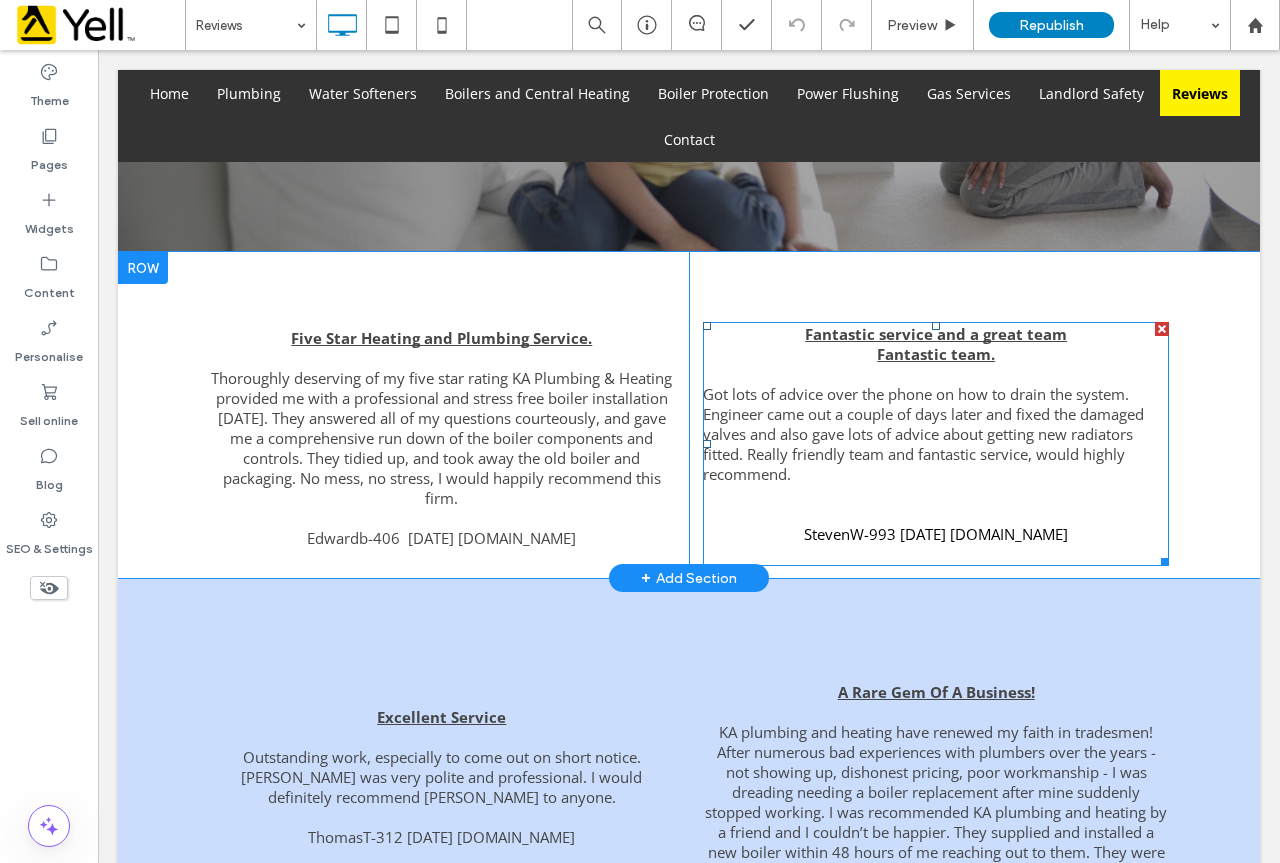 scroll, scrollTop: 700, scrollLeft: 0, axis: vertical 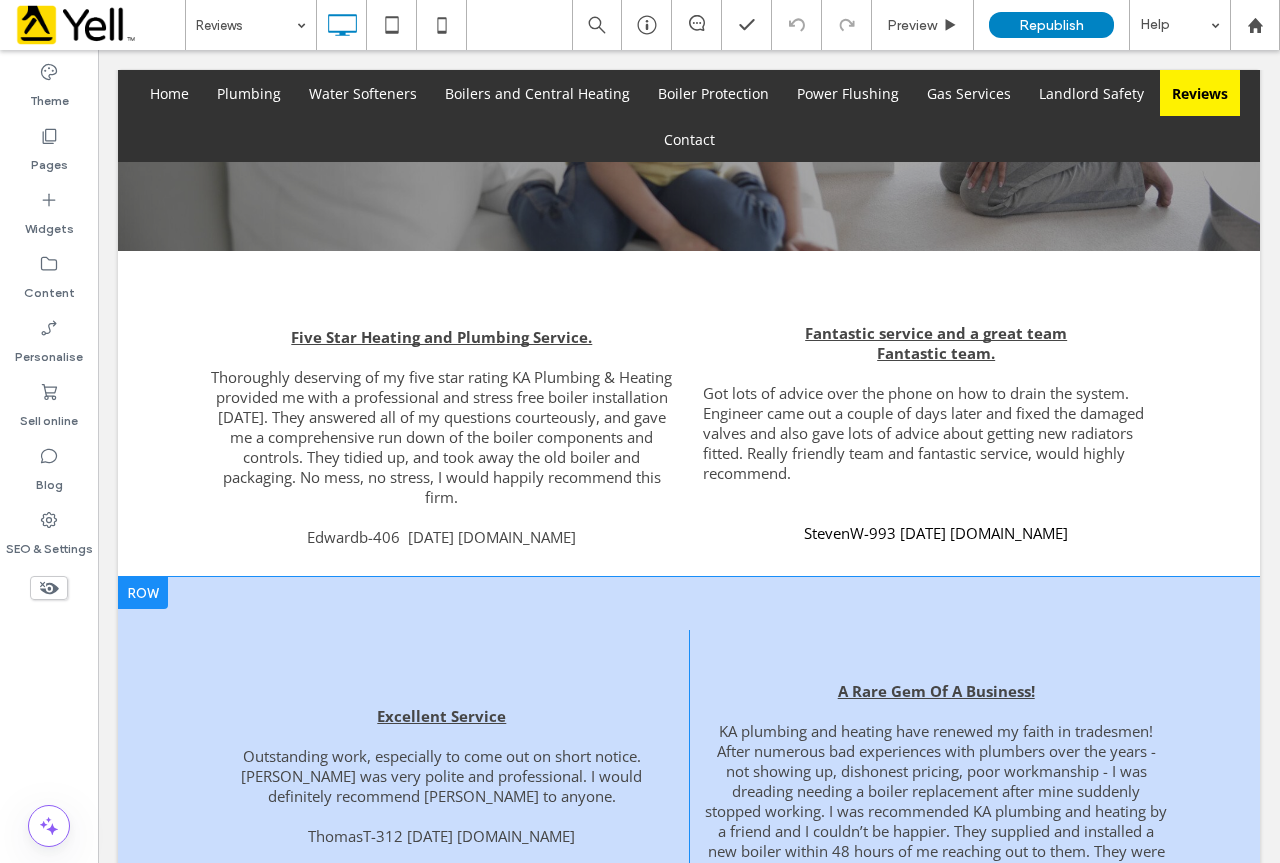 click on "Excellent Service Outstanding work, especially to come out on short notice. [PERSON_NAME] was very polite and professional. I would definitely recommend [PERSON_NAME] to anyone. ThomasT-312 [DATE] [DOMAIN_NAME]
Click To Paste
A Rare Gem Of A Business! KA plumbing and heating have renewed my faith in tradesmen! After numerous bad experiences with plumbers over the years - not showing up, dishonest pricing, poor workmanship - I was dreading needing a boiler replacement after mine suddenly stopped working. I was recommended KA plumbing and heating by a friend and I couldn’t be happier. They supplied and installed a new boiler within 48 hours of me reaching out to them. They were communicative and friendly throughout the process, respectful, clean and tidy and up front about costs. Would I use them again? Absolutely. Would I recommend them to someone else? In a heartbeat! NickS-9182 [DATE] [DOMAIN_NAME]
Click To Paste
Row + Add Section" at bounding box center (689, 820) 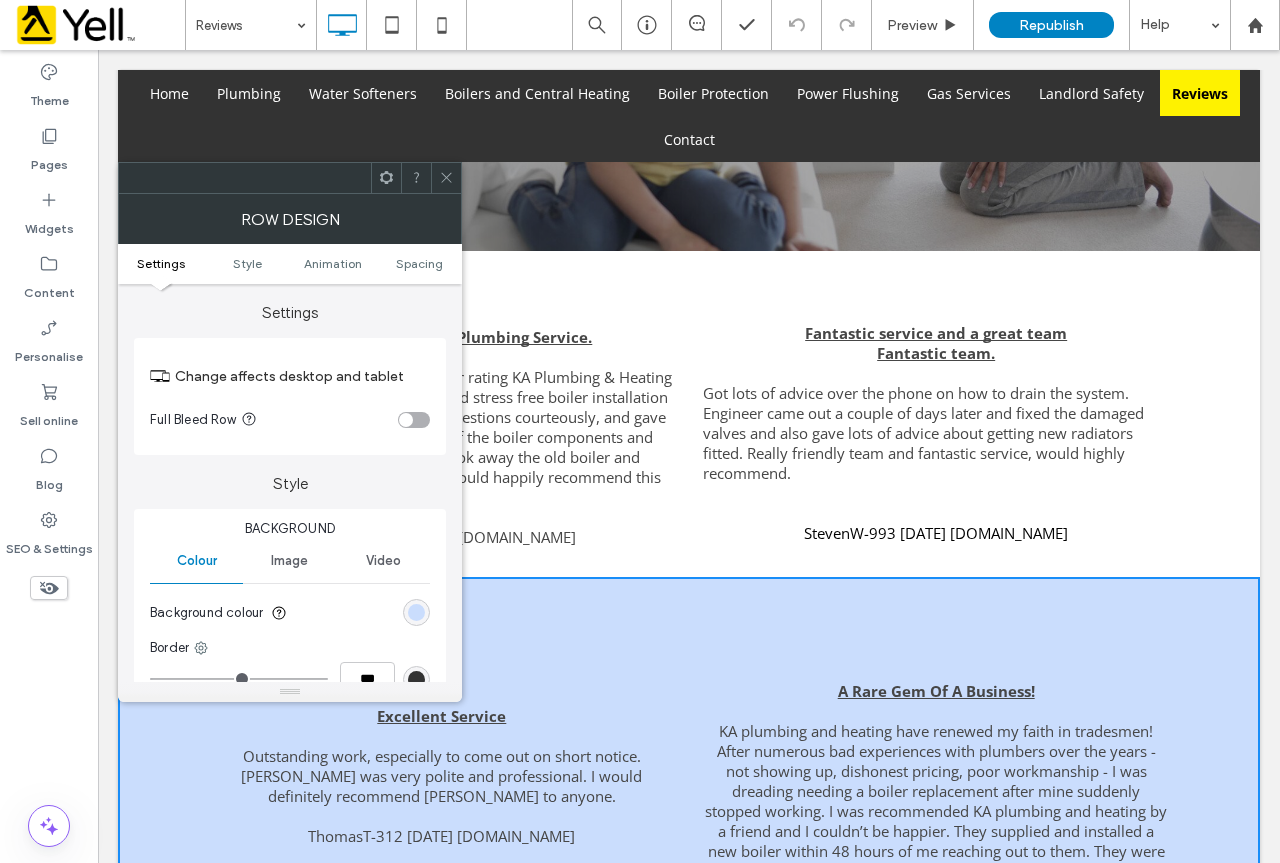 click on "Excellent Service Outstanding work, especially to come out on short notice. [PERSON_NAME] was very polite and professional. I would definitely recommend [PERSON_NAME] to anyone. ThomasT-312 [DATE] [DOMAIN_NAME]
Click To Paste
A Rare Gem Of A Business! KA plumbing and heating have renewed my faith in tradesmen! After numerous bad experiences with plumbers over the years - not showing up, dishonest pricing, poor workmanship - I was dreading needing a boiler replacement after mine suddenly stopped working. I was recommended KA plumbing and heating by a friend and I couldn’t be happier. They supplied and installed a new boiler within 48 hours of me reaching out to them. They were communicative and friendly throughout the process, respectful, clean and tidy and up front about costs. Would I use them again? Absolutely. Would I recommend them to someone else? In a heartbeat! NickS-9182 [DATE] [DOMAIN_NAME]
Click To Paste
Row + Add Section" at bounding box center (689, 820) 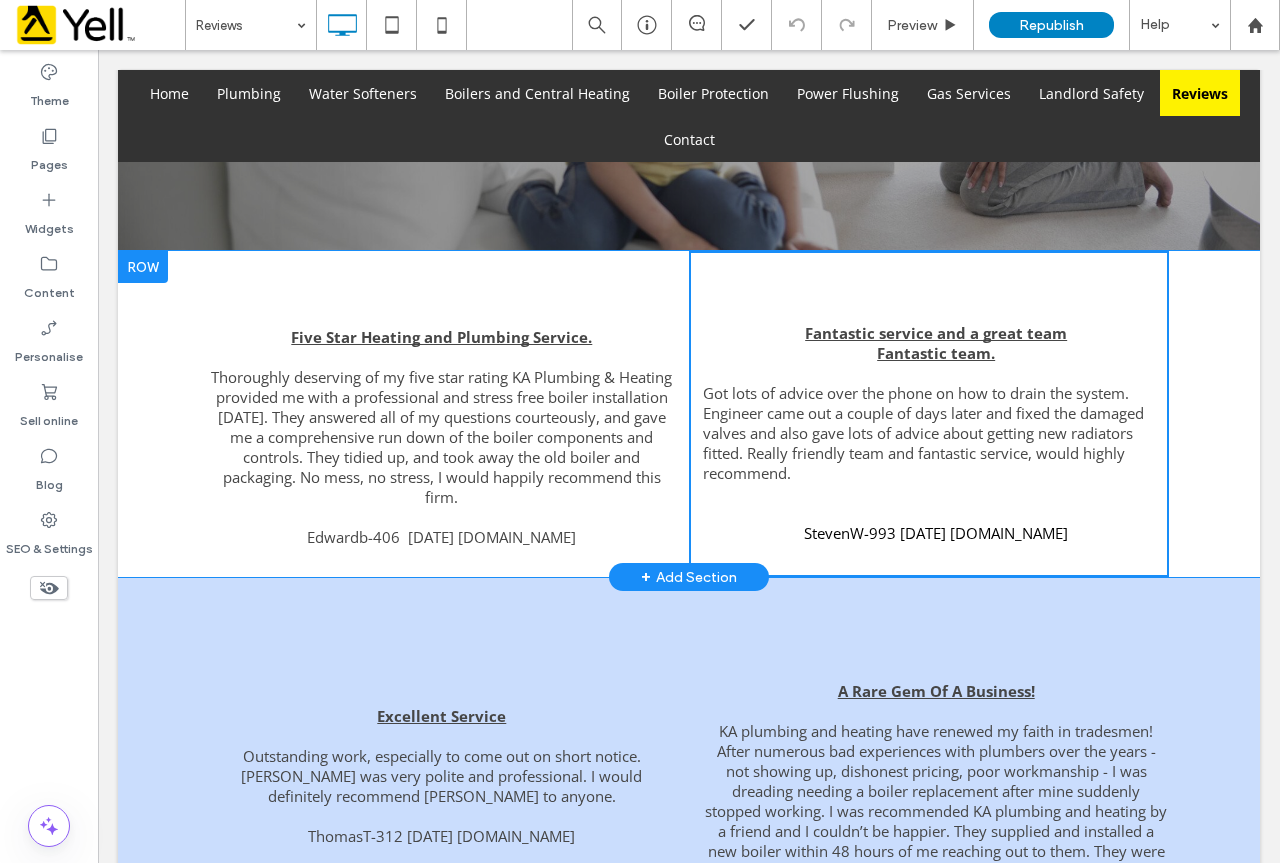 click on "Five Star Heating and Plumbing Service. Thoroughly deserving of my five star rating KA Plumbing & Heating provided me with a professional and stress free boiler installation [DATE]. They answered all of my questions courteously, and gave me a comprehensive run down of the boiler components and controls. They tidied up, and took away the old boiler and packaging. No mess, no stress, I would happily recommend this firm. Edwardb-406  [DATE] [DOMAIN_NAME]
Click To Paste" at bounding box center (449, 414) 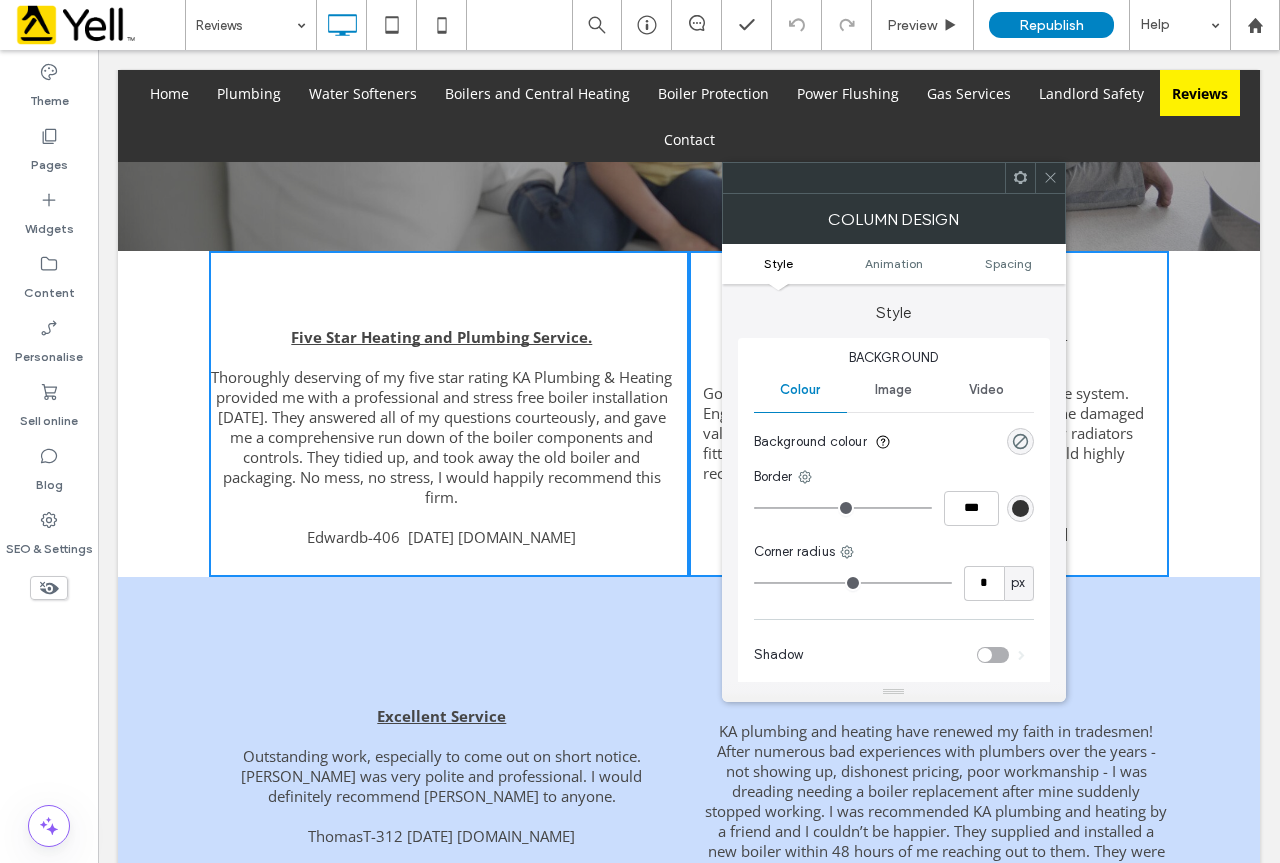 click on "Five Star Heating and Plumbing Service. Thoroughly deserving of my five star rating KA Plumbing & Heating provided me with a professional and stress free boiler installation [DATE]. They answered all of my questions courteously, and gave me a comprehensive run down of the boiler components and controls. They tidied up, and took away the old boiler and packaging. No mess, no stress, I would happily recommend this firm. Edwardb-406  [DATE] [DOMAIN_NAME]
Click To Paste
Fantastic service and a great team Fantastic team.
Got lots of advice over the phone on how to drain the system. Engineer came out a couple of days later and fixed the damaged valves and also gave lots of advice about getting new radiators fitted. Really friendly team and fantastic service, would highly recommend. StevenW-993   [DATE] [DOMAIN_NAME]
Click To Paste
Row + Add Section" at bounding box center (689, 414) 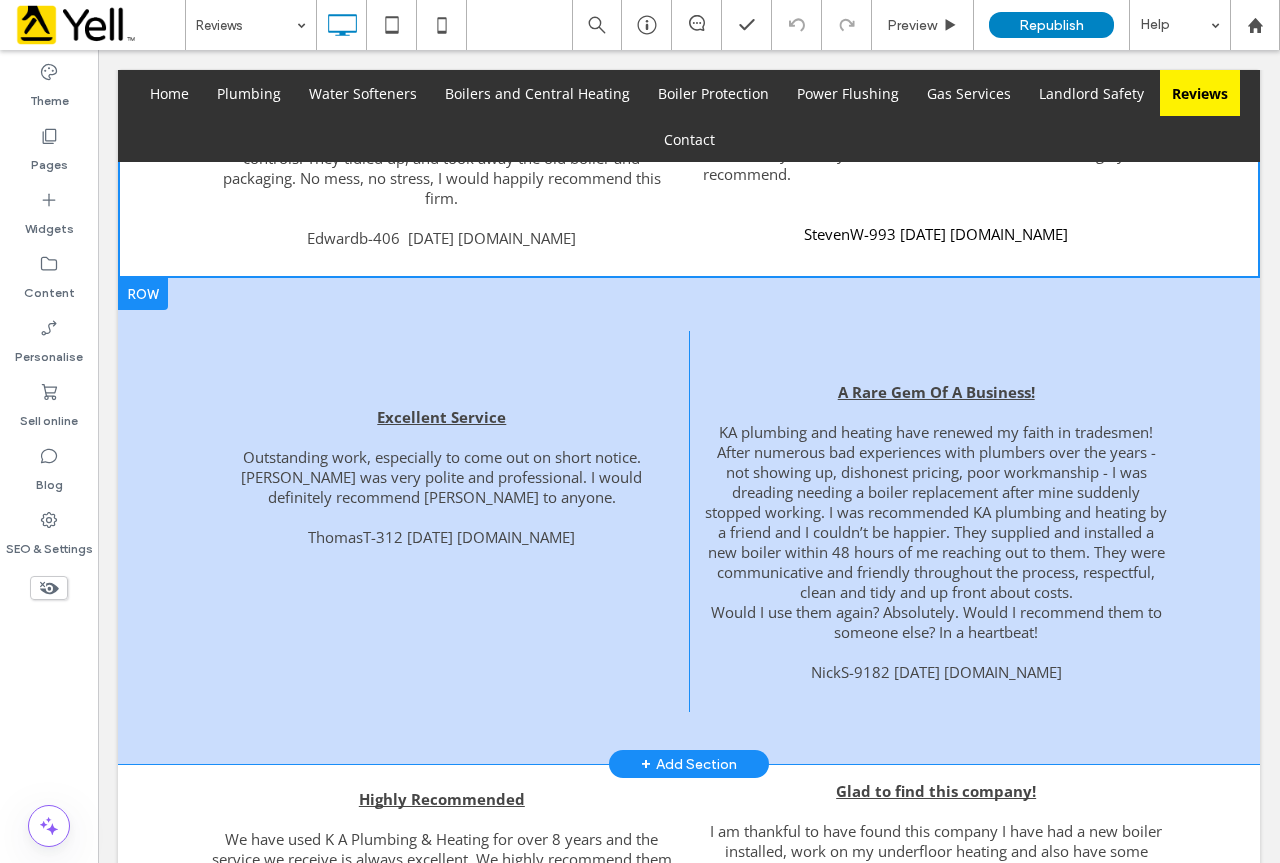 scroll, scrollTop: 1000, scrollLeft: 0, axis: vertical 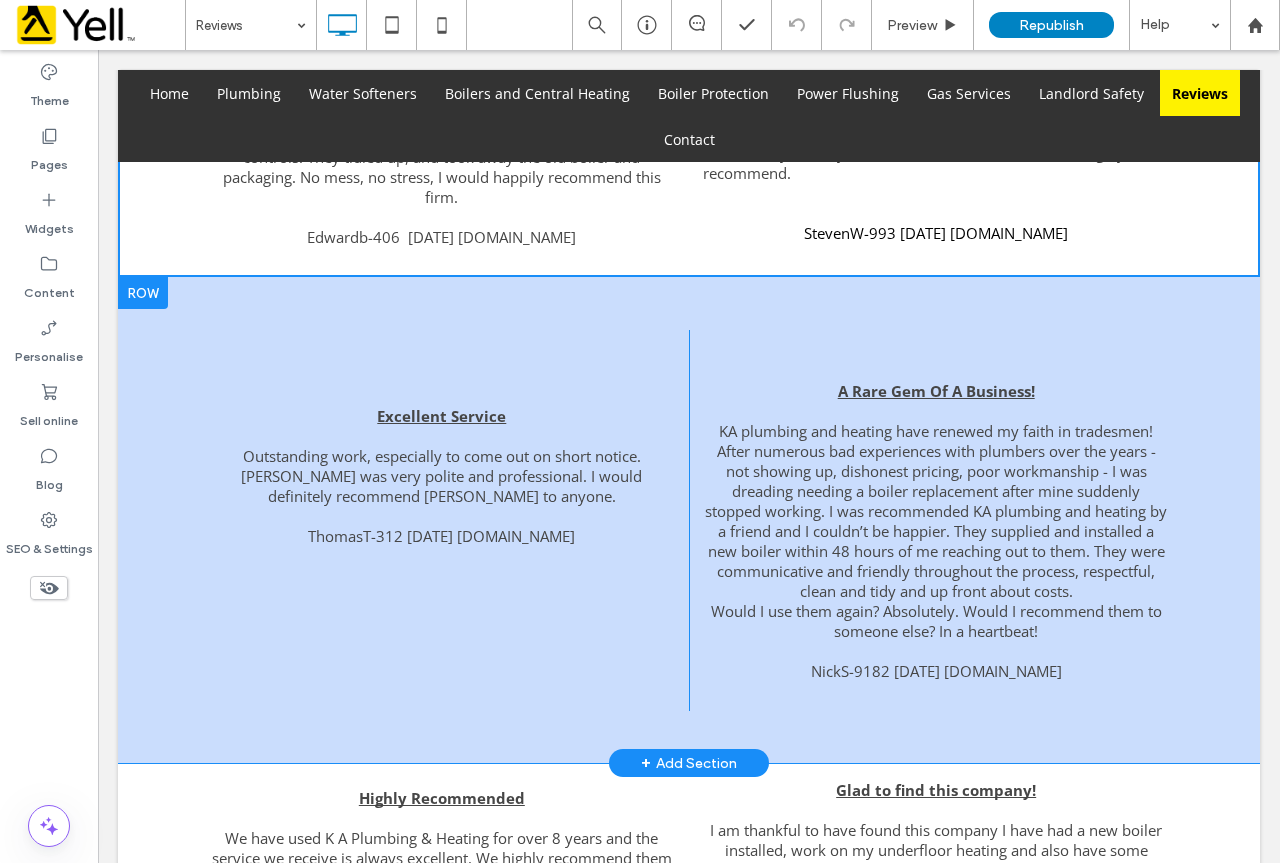 click on "Excellent Service Outstanding work, especially to come out on short notice. [PERSON_NAME] was very polite and professional. I would definitely recommend [PERSON_NAME] to anyone. ThomasT-312 [DATE] [DOMAIN_NAME]
Click To Paste" at bounding box center [449, 520] 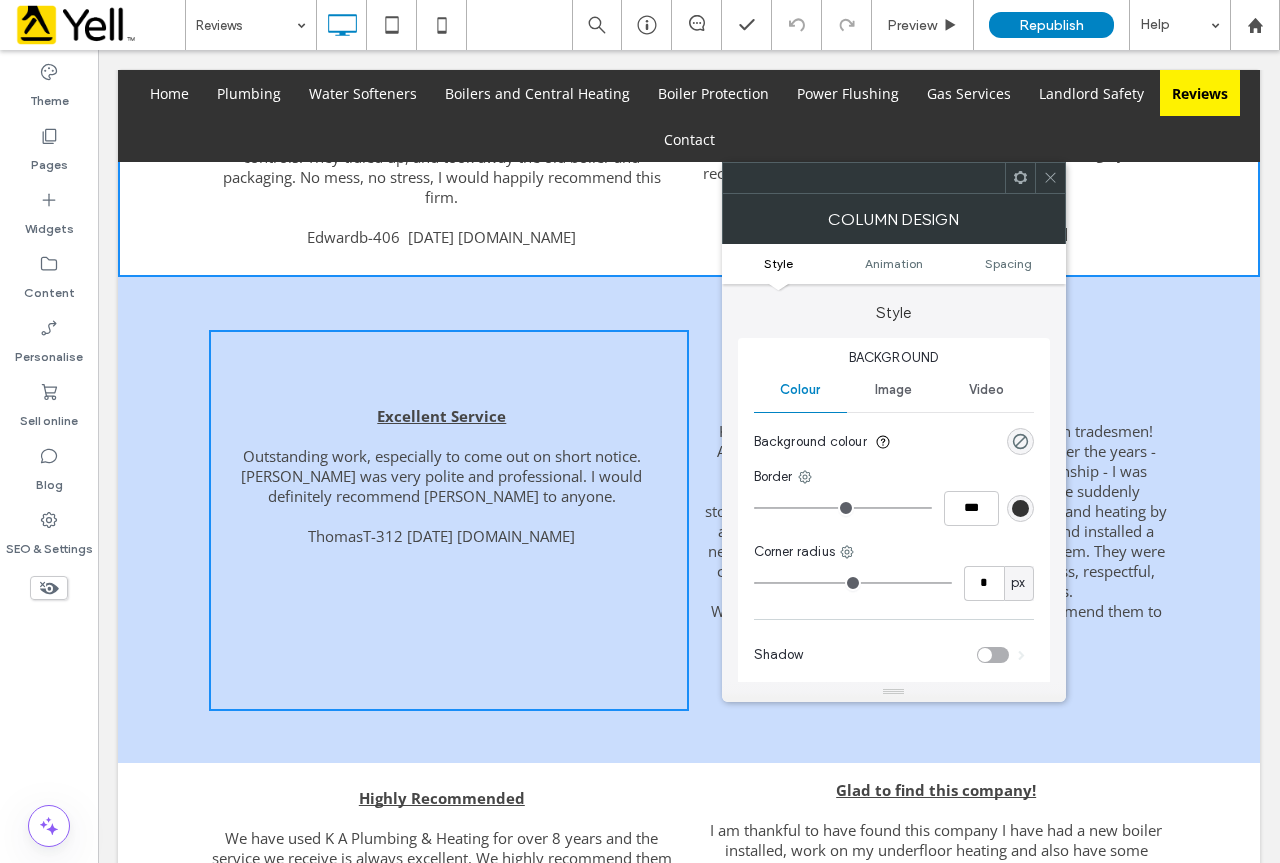 click on "Excellent Service Outstanding work, especially to come out on short notice. [PERSON_NAME] was very polite and professional. I would definitely recommend [PERSON_NAME] to anyone. ThomasT-312 [DATE] [DOMAIN_NAME]
Click To Paste
A Rare Gem Of A Business! KA plumbing and heating have renewed my faith in tradesmen! After numerous bad experiences with plumbers over the years - not showing up, dishonest pricing, poor workmanship - I was dreading needing a boiler replacement after mine suddenly stopped working. I was recommended KA plumbing and heating by a friend and I couldn’t be happier. They supplied and installed a new boiler within 48 hours of me reaching out to them. They were communicative and friendly throughout the process, respectful, clean and tidy and up front about costs. Would I use them again? Absolutely. Would I recommend them to someone else? In a heartbeat! NickS-9182 [DATE] [DOMAIN_NAME]
Click To Paste
Row + Add Section" at bounding box center (689, 520) 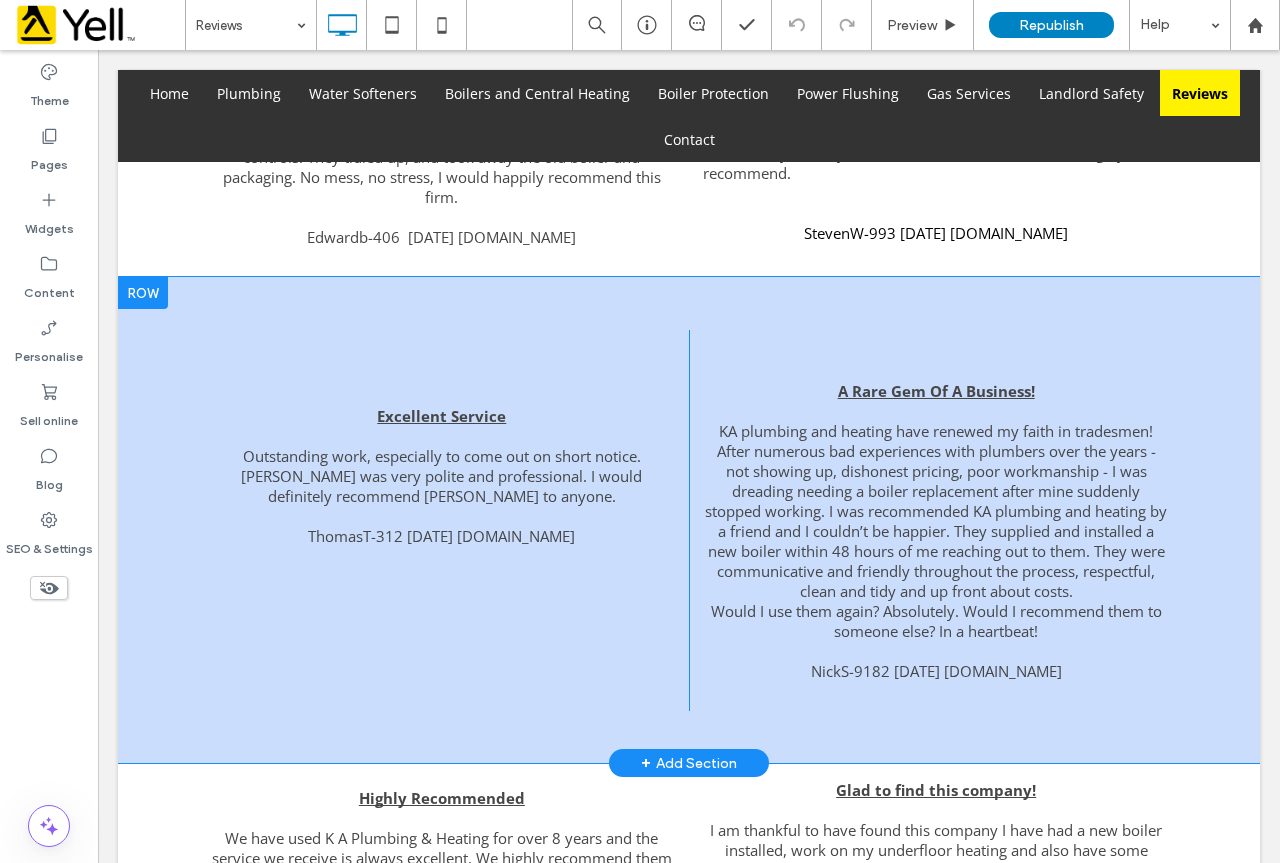 click on "Excellent Service Outstanding work, especially to come out on short notice. [PERSON_NAME] was very polite and professional. I would definitely recommend [PERSON_NAME] to anyone. ThomasT-312 [DATE] [DOMAIN_NAME]
Click To Paste
A Rare Gem Of A Business! KA plumbing and heating have renewed my faith in tradesmen! After numerous bad experiences with plumbers over the years - not showing up, dishonest pricing, poor workmanship - I was dreading needing a boiler replacement after mine suddenly stopped working. I was recommended KA plumbing and heating by a friend and I couldn’t be happier. They supplied and installed a new boiler within 48 hours of me reaching out to them. They were communicative and friendly throughout the process, respectful, clean and tidy and up front about costs. Would I use them again? Absolutely. Would I recommend them to someone else? In a heartbeat! NickS-9182 [DATE] [DOMAIN_NAME]
Click To Paste
Row + Add Section" at bounding box center (689, 520) 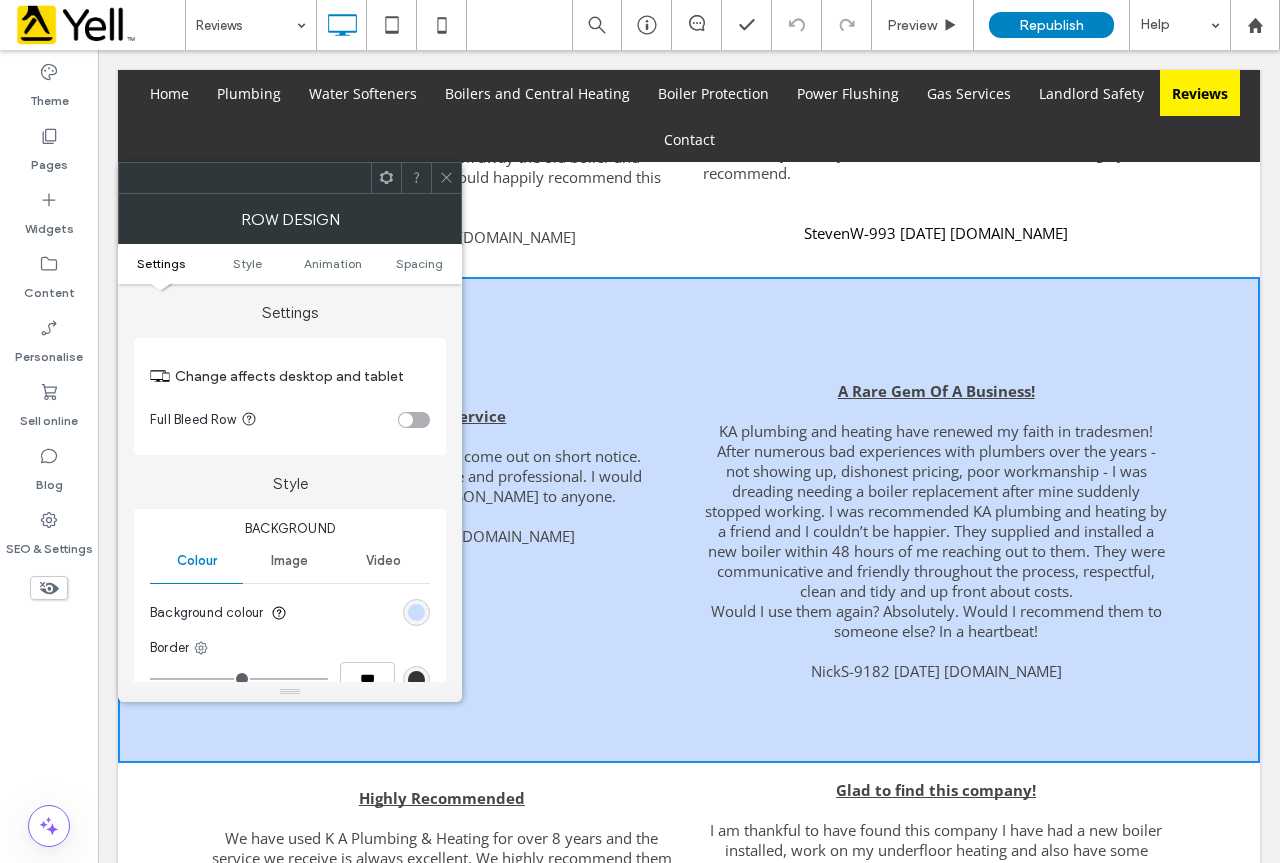 click on "Excellent Service Outstanding work, especially to come out on short notice. [PERSON_NAME] was very polite and professional. I would definitely recommend [PERSON_NAME] to anyone. ThomasT-312 [DATE] [DOMAIN_NAME]
Click To Paste" at bounding box center (449, 520) 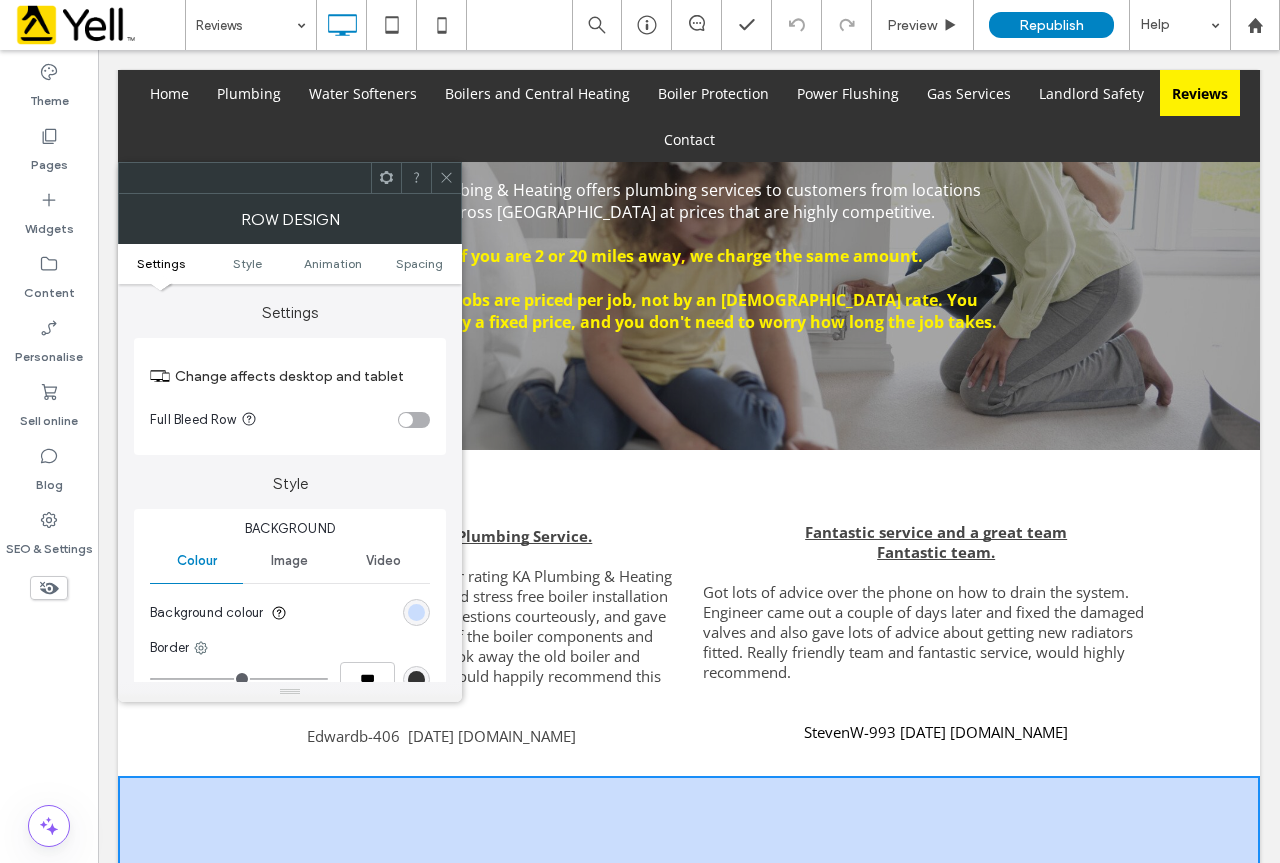 scroll, scrollTop: 500, scrollLeft: 0, axis: vertical 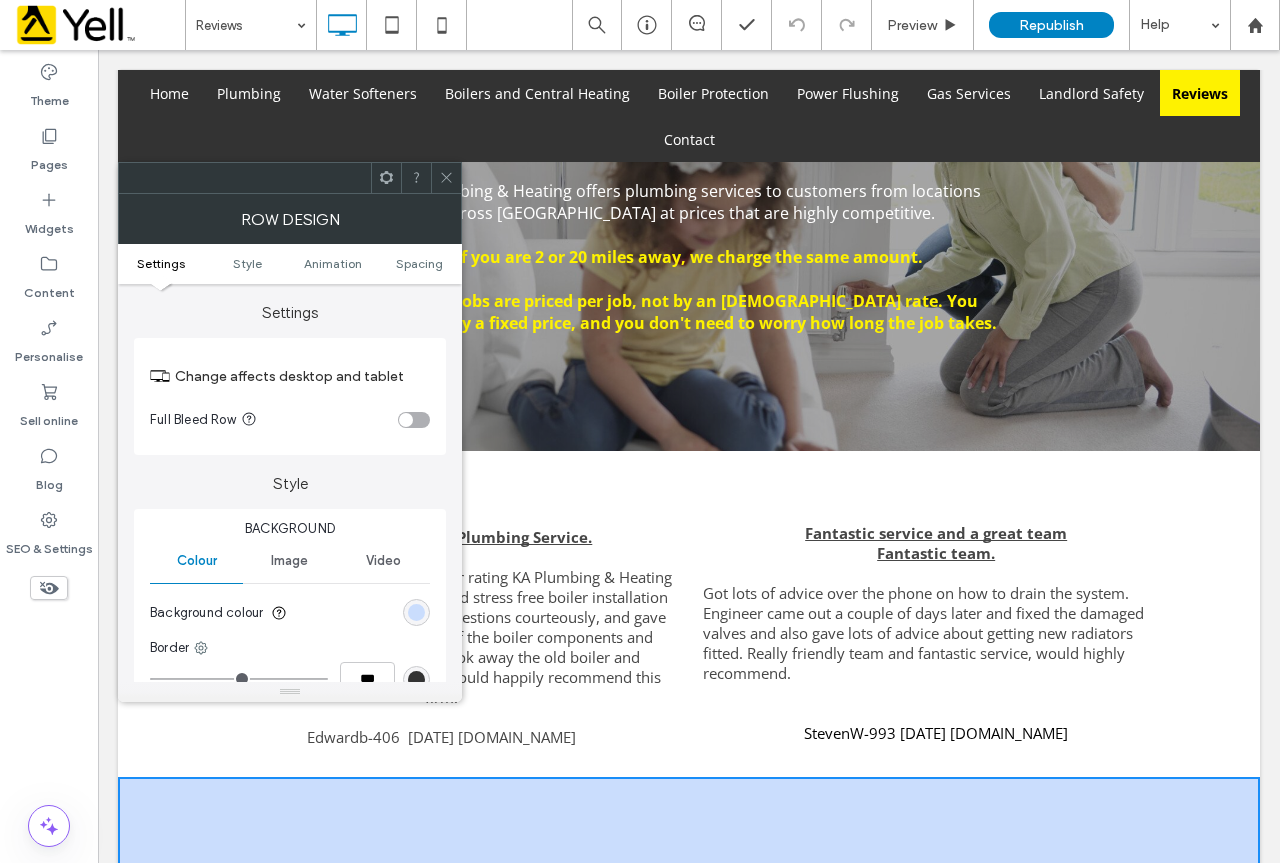 click on "Read our reviews   KA Plumbing & Heating offers plumbing services to customers from locations across [GEOGRAPHIC_DATA] at prices that are highly competitive. If you are 2 or 20 miles away, we charge the same amount. All our jobs are priced per job, not by an [DEMOGRAPHIC_DATA] rate. You always pay a fixed price, and you don't need to worry how long the job takes.  Click To Paste
Row + Add Section" at bounding box center [689, 219] 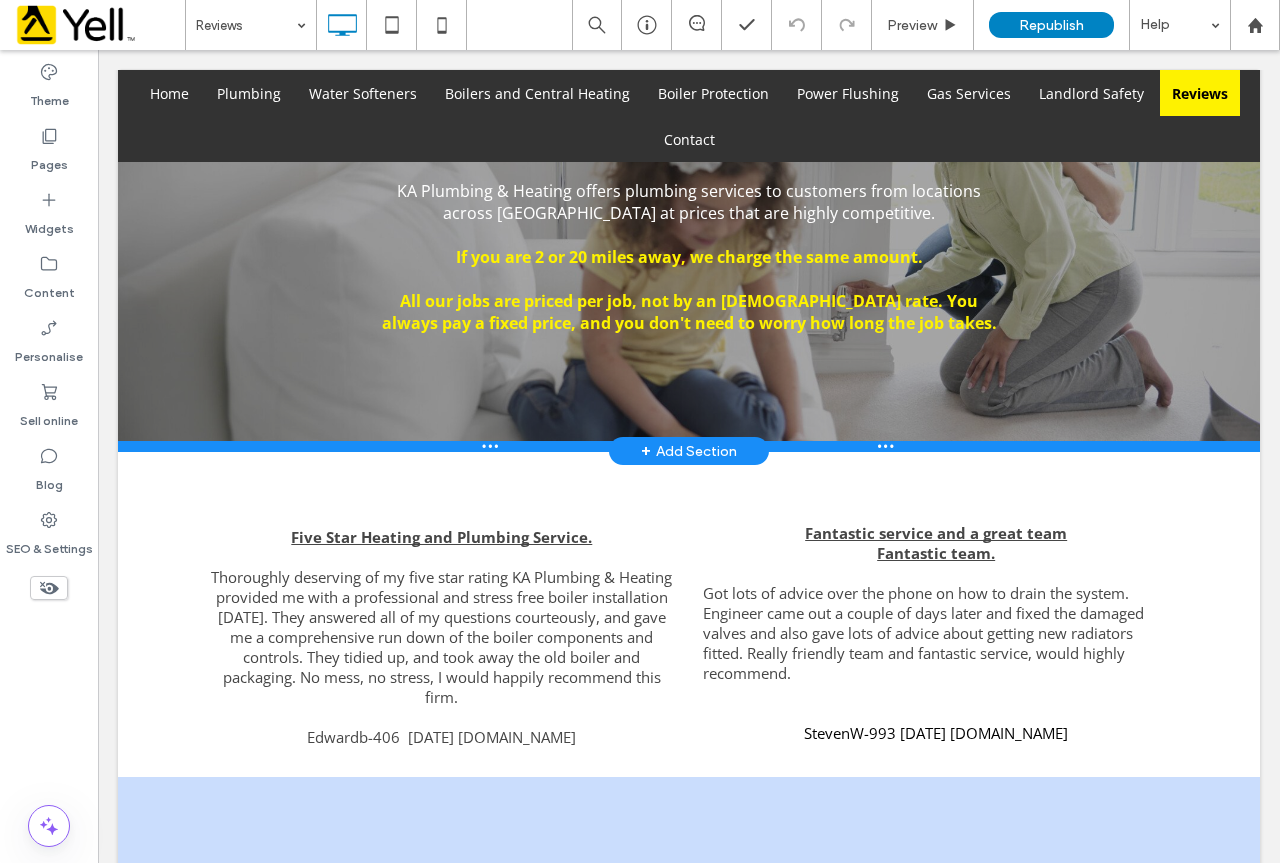 click at bounding box center [689, 446] 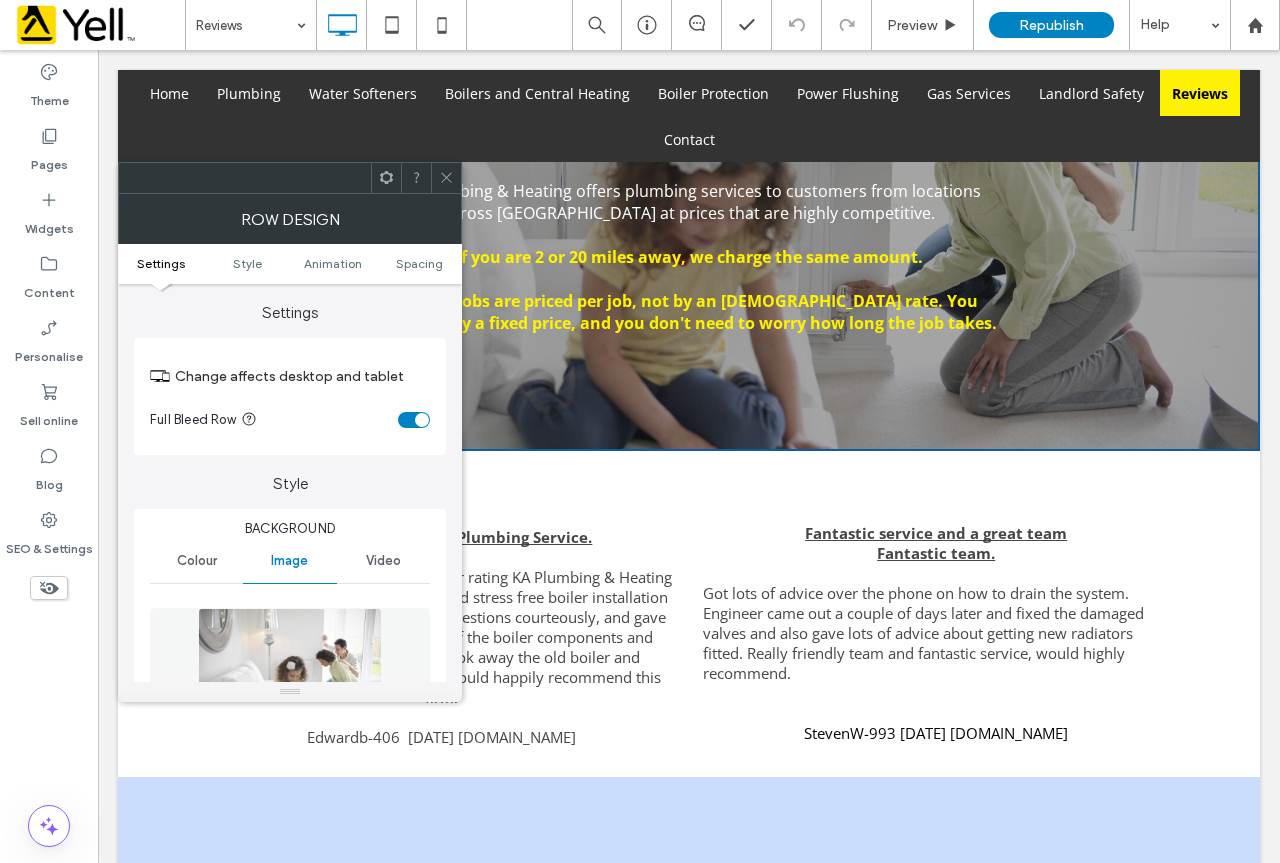 click on "Read our reviews   KA Plumbing & Heating offers plumbing services to customers from locations across [GEOGRAPHIC_DATA] at prices that are highly competitive. If you are 2 or 20 miles away, we charge the same amount. All our jobs are priced per job, not by an [DEMOGRAPHIC_DATA] rate. You always pay a fixed price, and you don't need to worry how long the job takes.  Click To Paste
Row + Add Section" at bounding box center [689, 219] 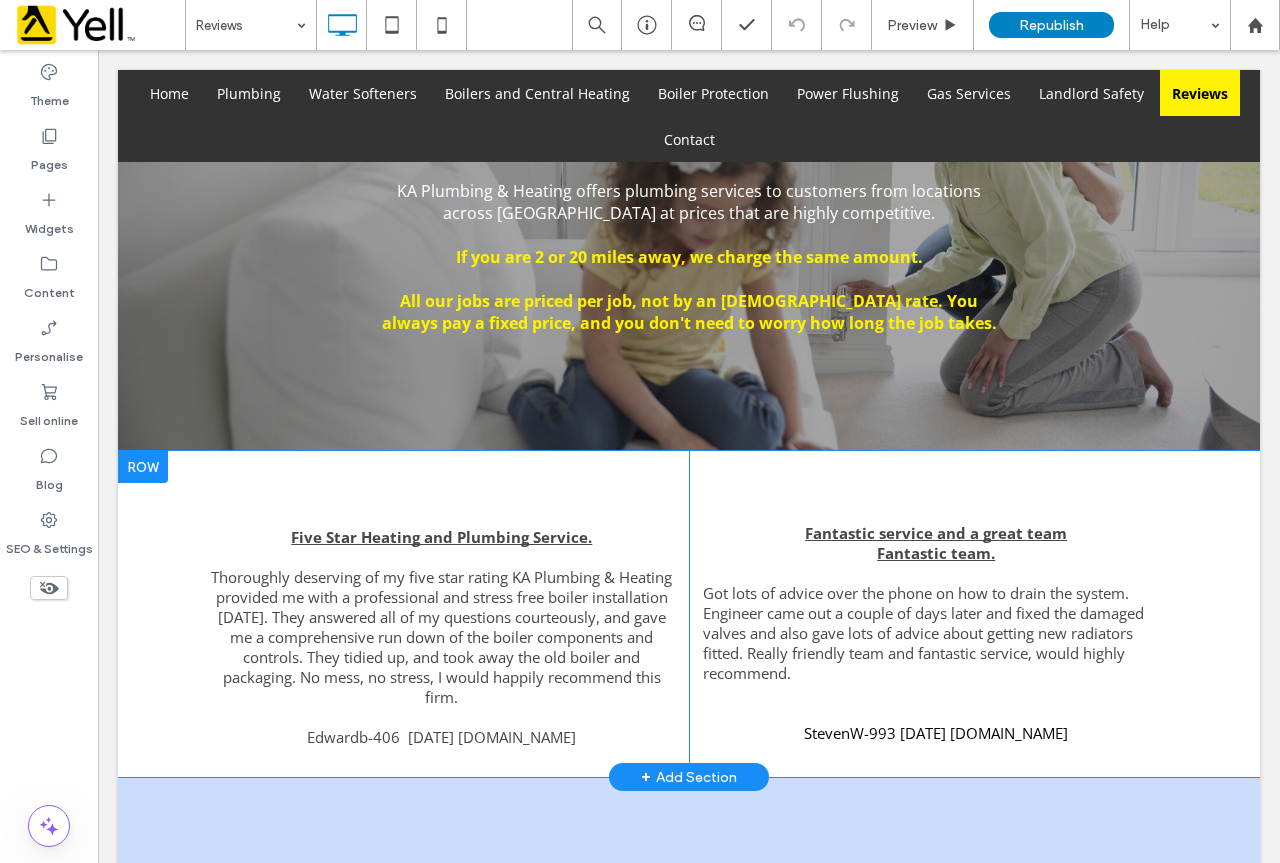 click at bounding box center (143, 467) 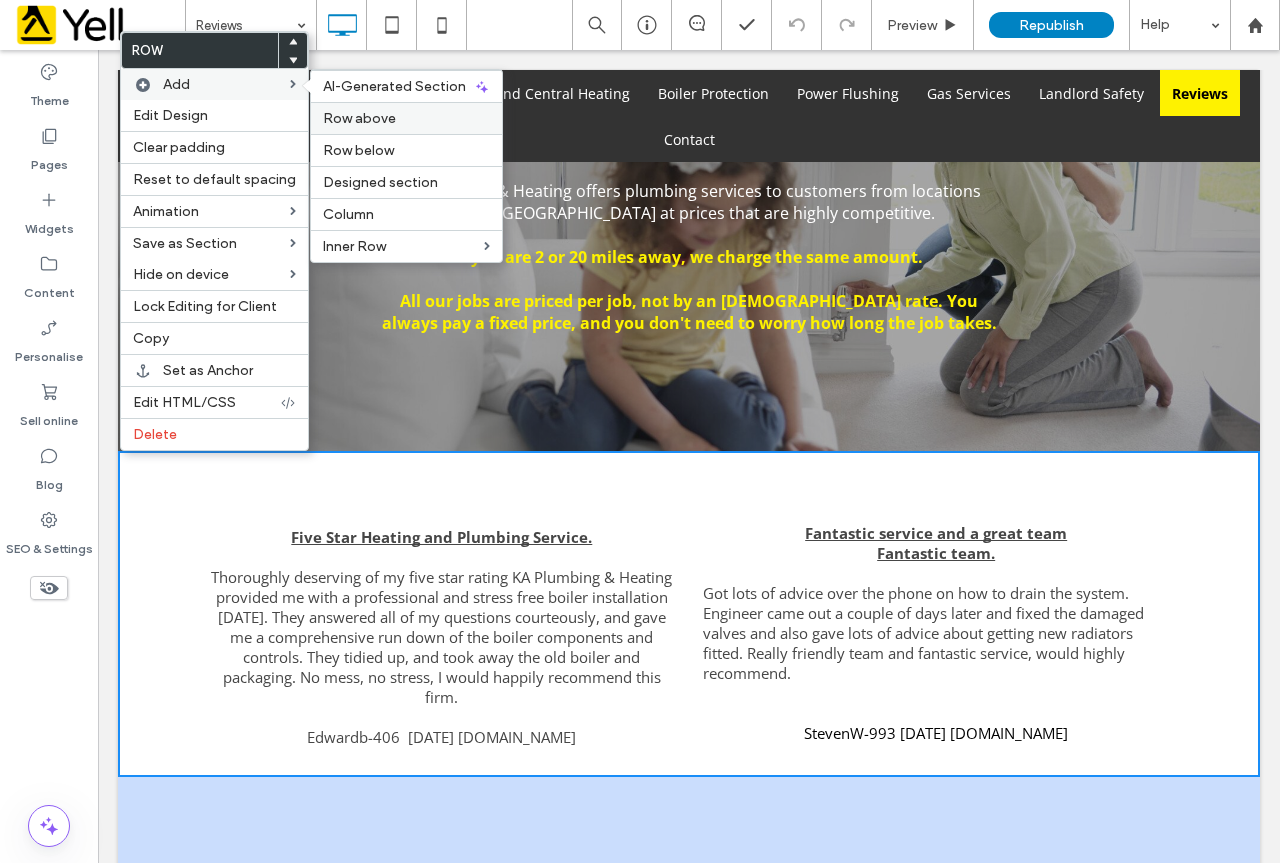 click on "Row above" at bounding box center (359, 118) 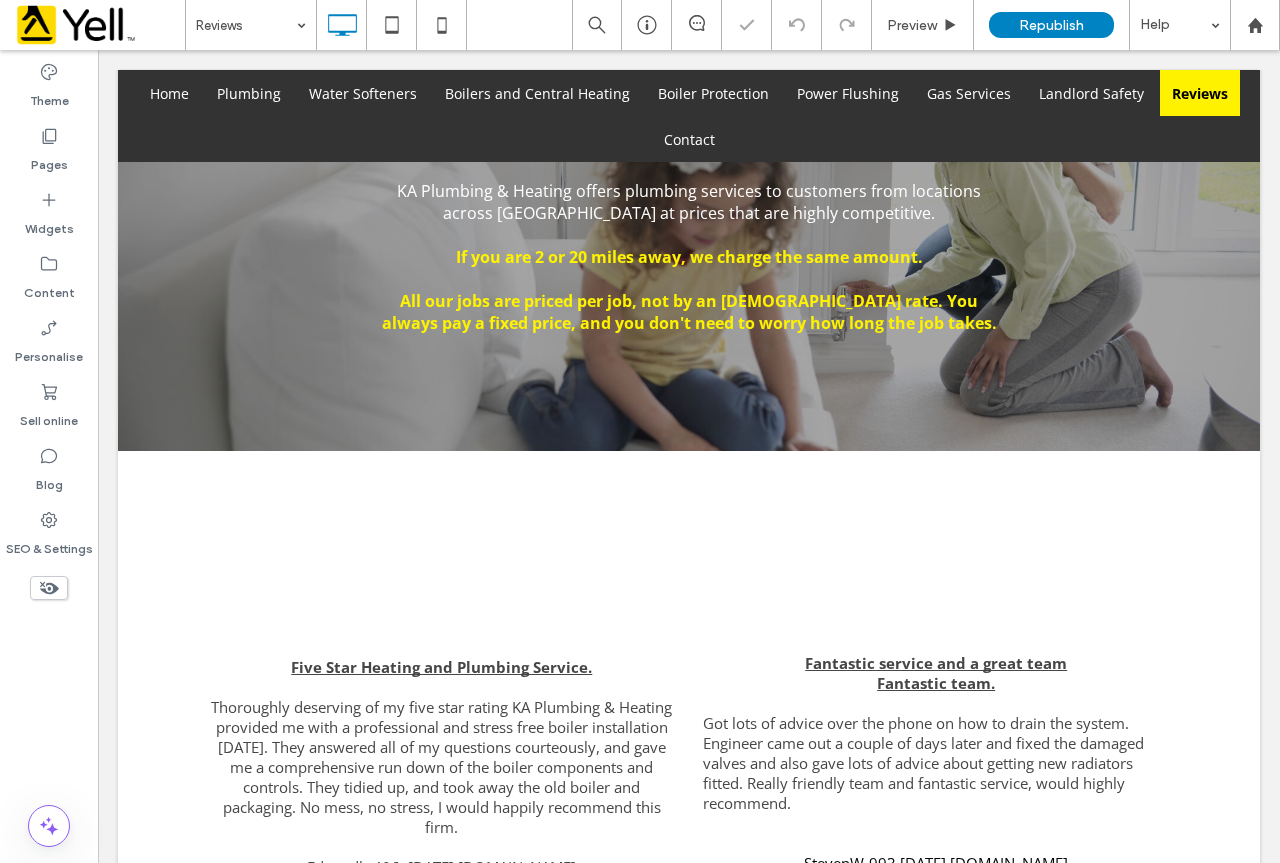 scroll, scrollTop: 630, scrollLeft: 0, axis: vertical 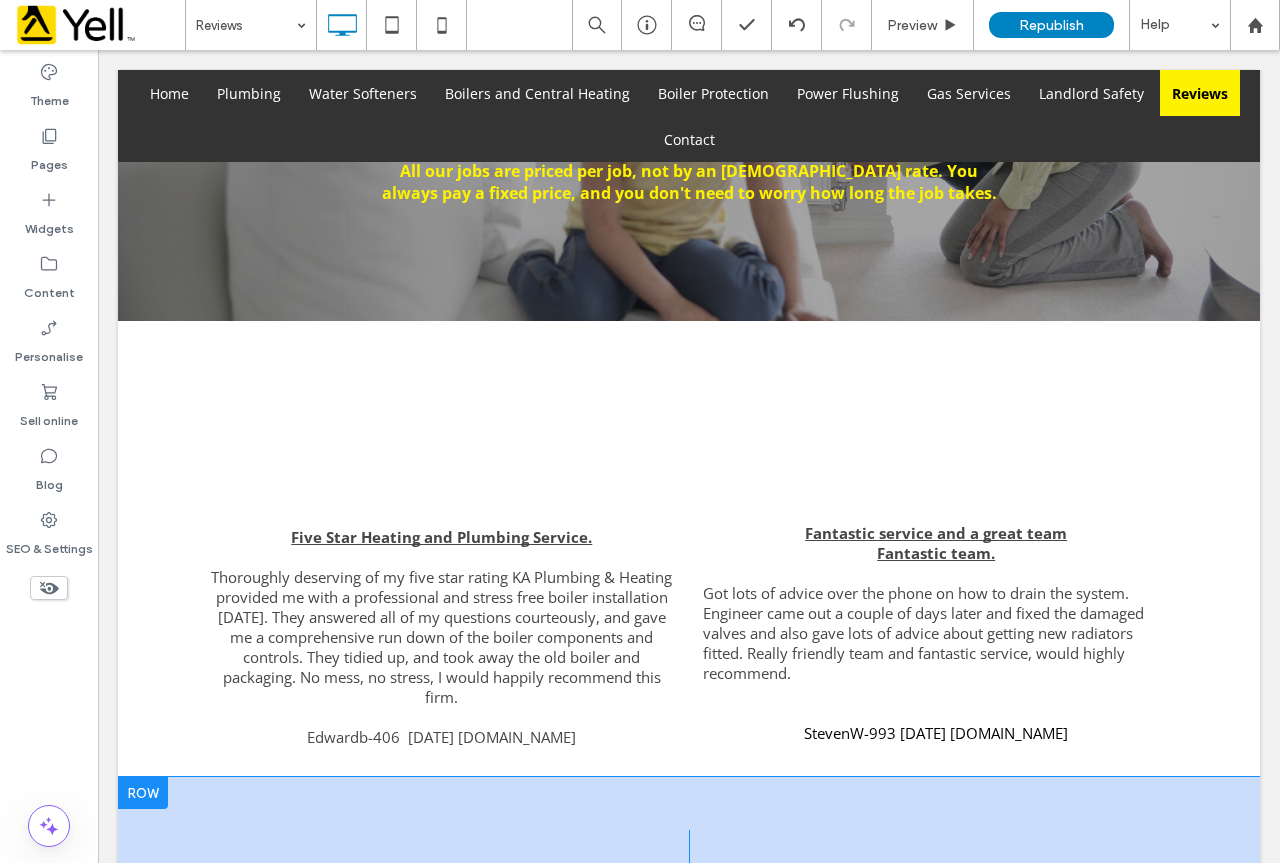 click on "Excellent Service Outstanding work, especially to come out on short notice. [PERSON_NAME] was very polite and professional. I would definitely recommend [PERSON_NAME] to anyone. ThomasT-312 [DATE] [DOMAIN_NAME]
Click To Paste
A Rare Gem Of A Business! KA plumbing and heating have renewed my faith in tradesmen! After numerous bad experiences with plumbers over the years - not showing up, dishonest pricing, poor workmanship - I was dreading needing a boiler replacement after mine suddenly stopped working. I was recommended KA plumbing and heating by a friend and I couldn’t be happier. They supplied and installed a new boiler within 48 hours of me reaching out to them. They were communicative and friendly throughout the process, respectful, clean and tidy and up front about costs. Would I use them again? Absolutely. Would I recommend them to someone else? In a heartbeat! NickS-9182 [DATE] [DOMAIN_NAME]
Click To Paste
Row + Add Section" at bounding box center [689, 1020] 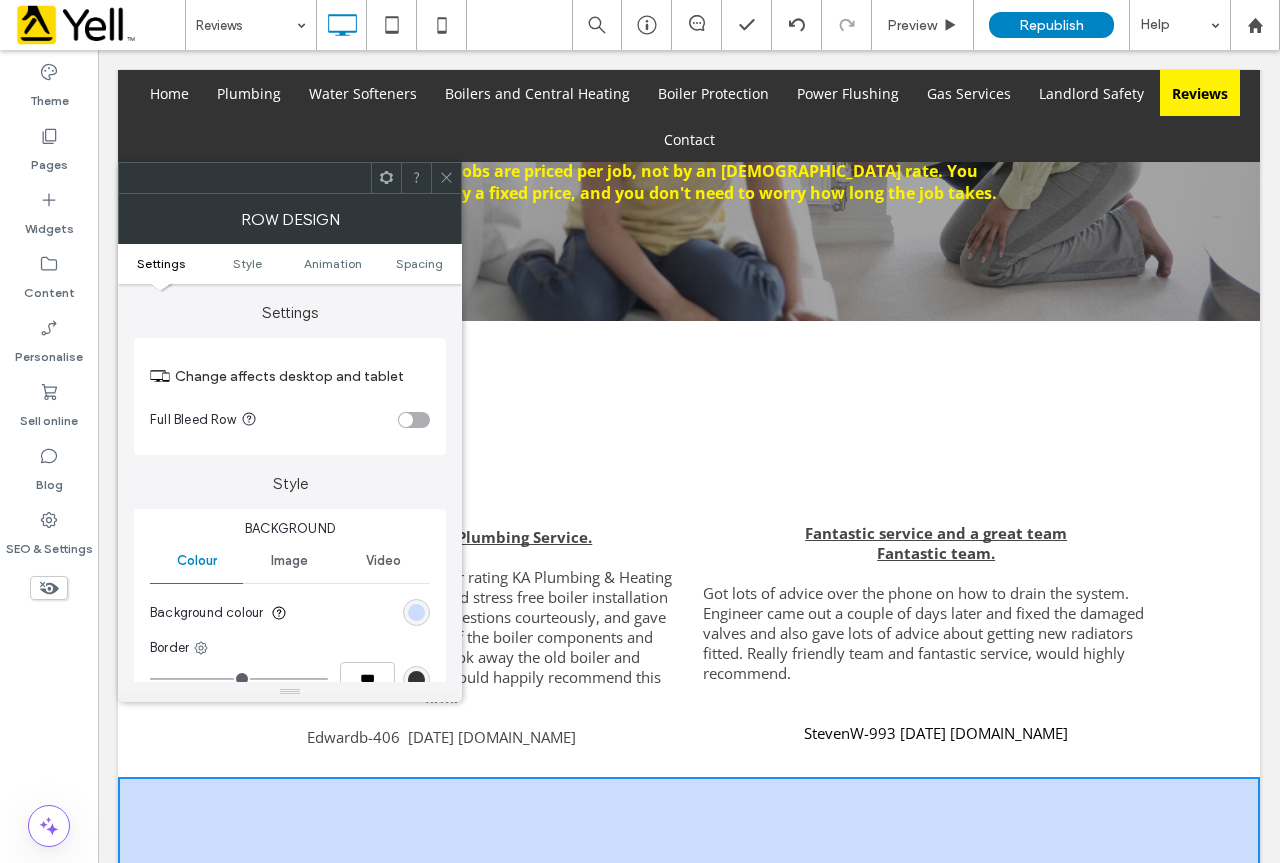 click on "Click To Paste     Click To Paste" at bounding box center (689, 386) 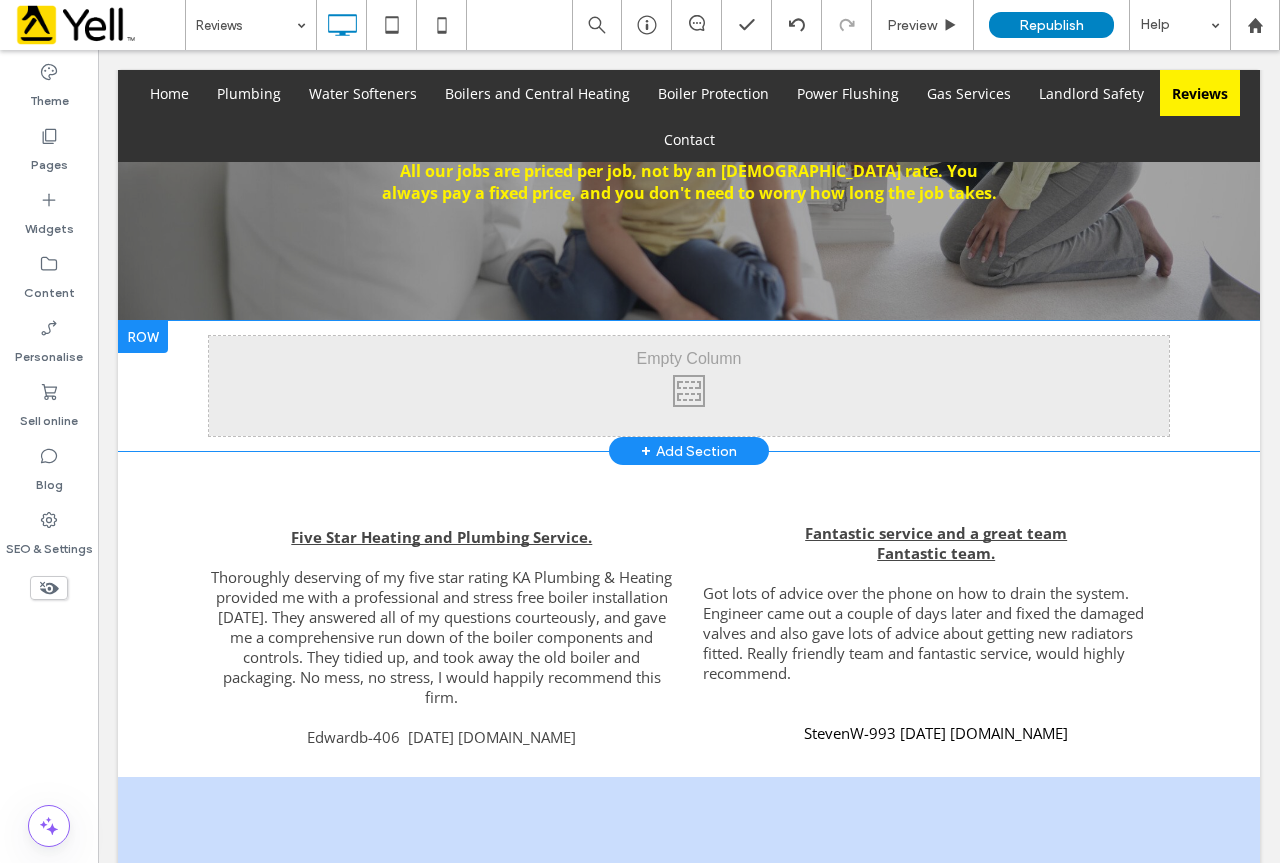 click on "Click To Paste     Click To Paste
Row + Add Section" at bounding box center (689, 386) 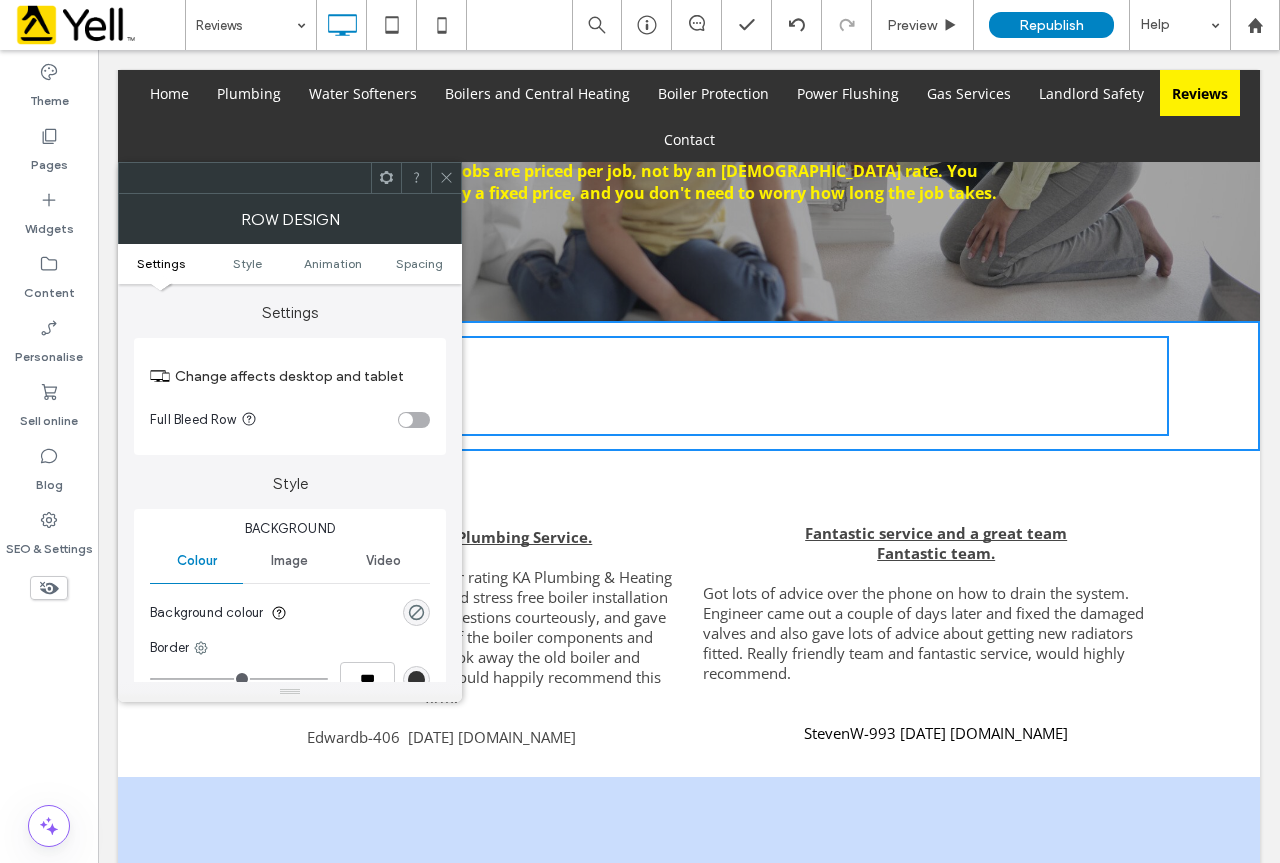 click on "Click To Paste     Click To Paste
Row + Add Section" at bounding box center (689, 386) 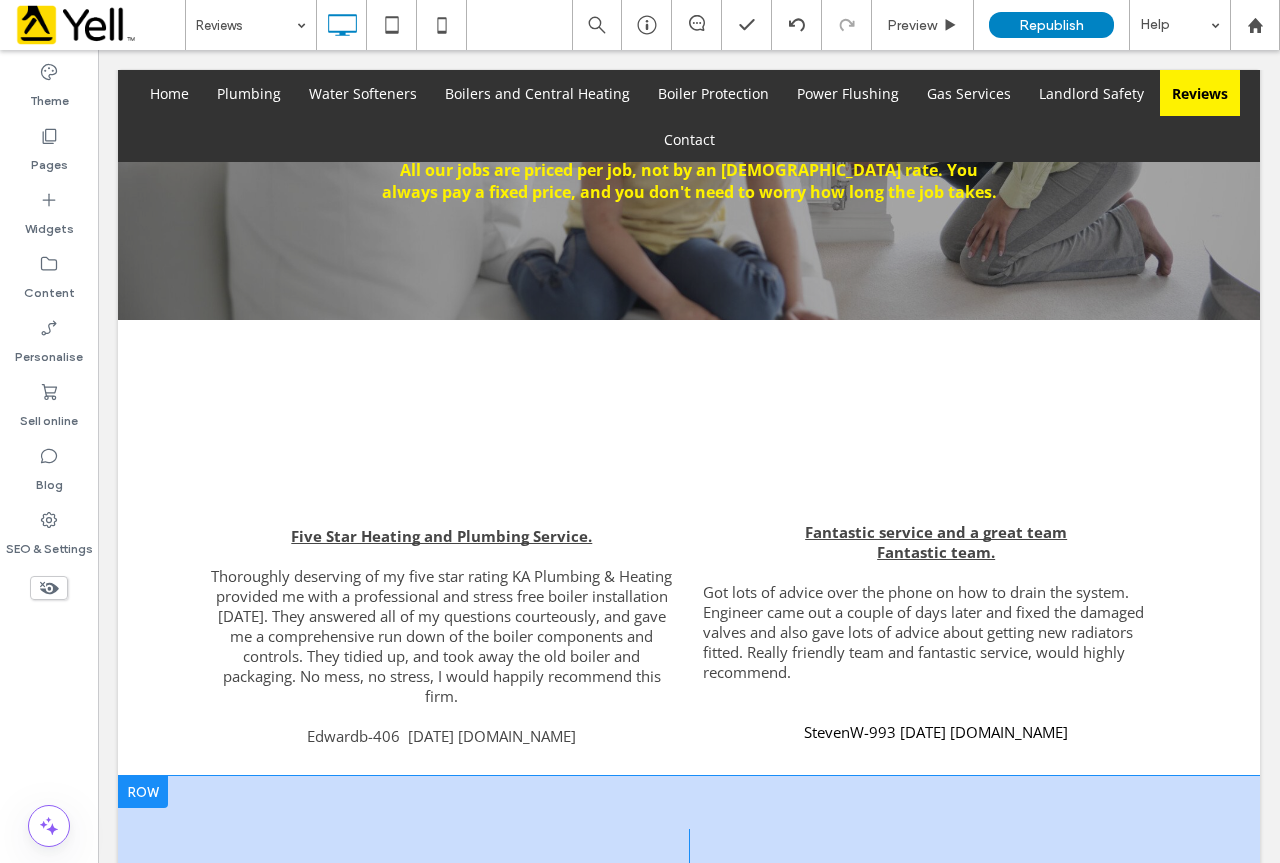 scroll, scrollTop: 630, scrollLeft: 0, axis: vertical 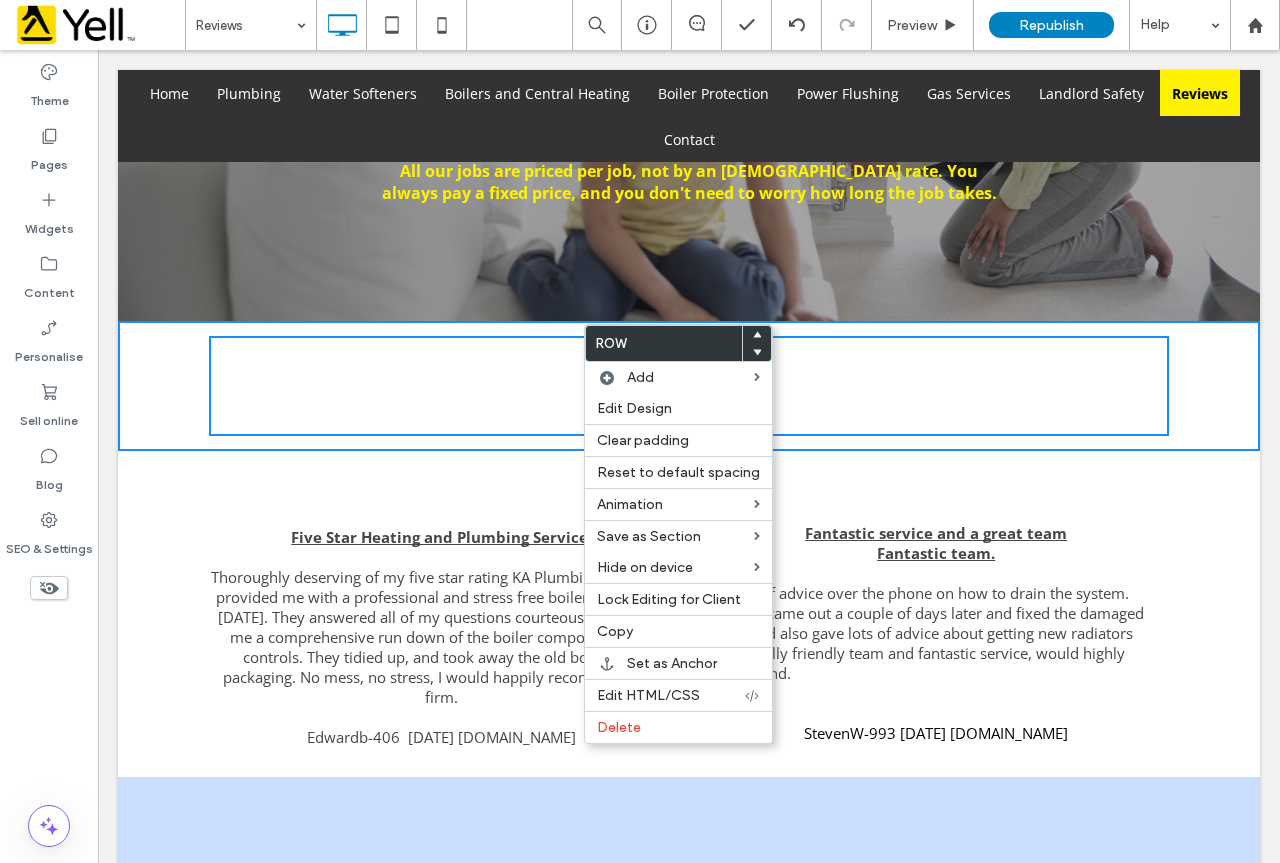click on "Click To Paste     Click To Paste
Row + Add Section" at bounding box center [689, 386] 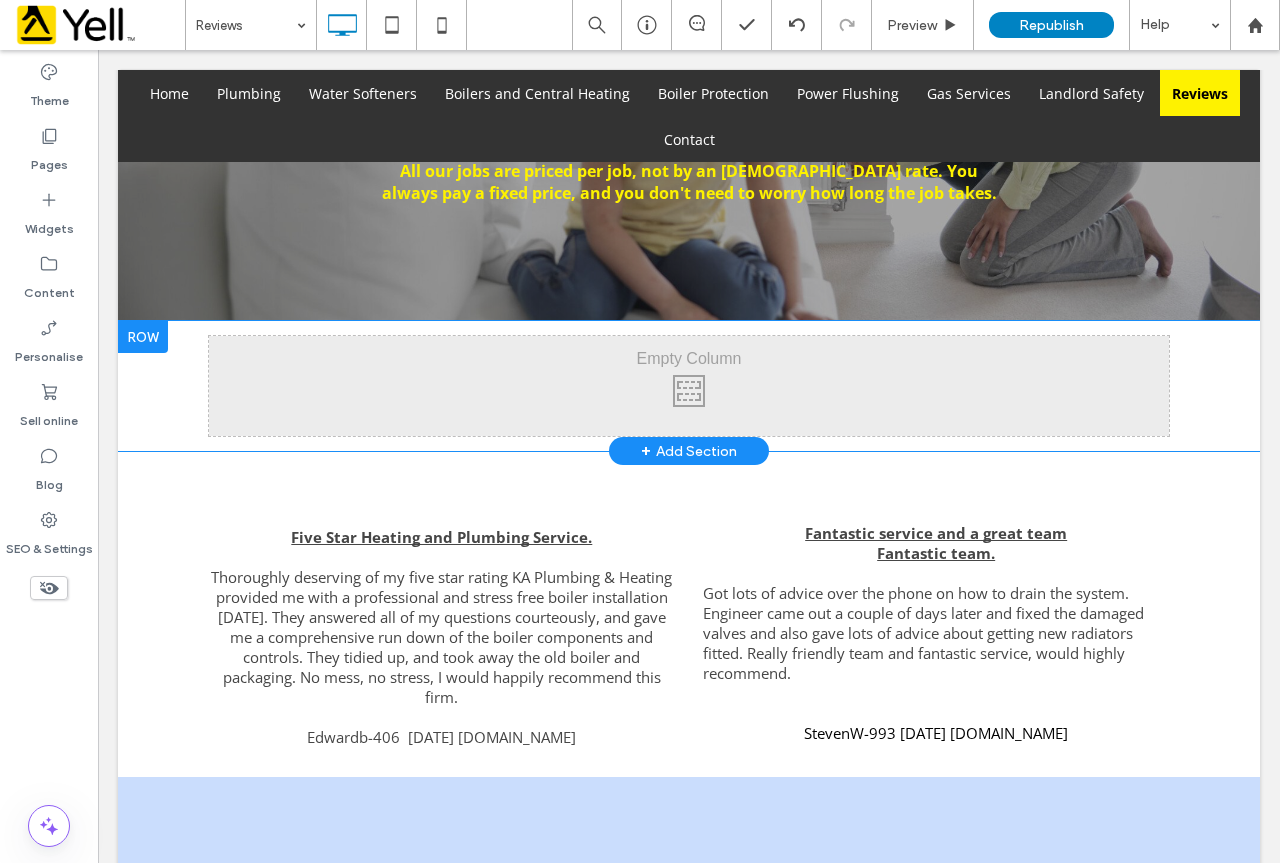 click on "Click To Paste     Click To Paste
Row + Add Section" at bounding box center (689, 386) 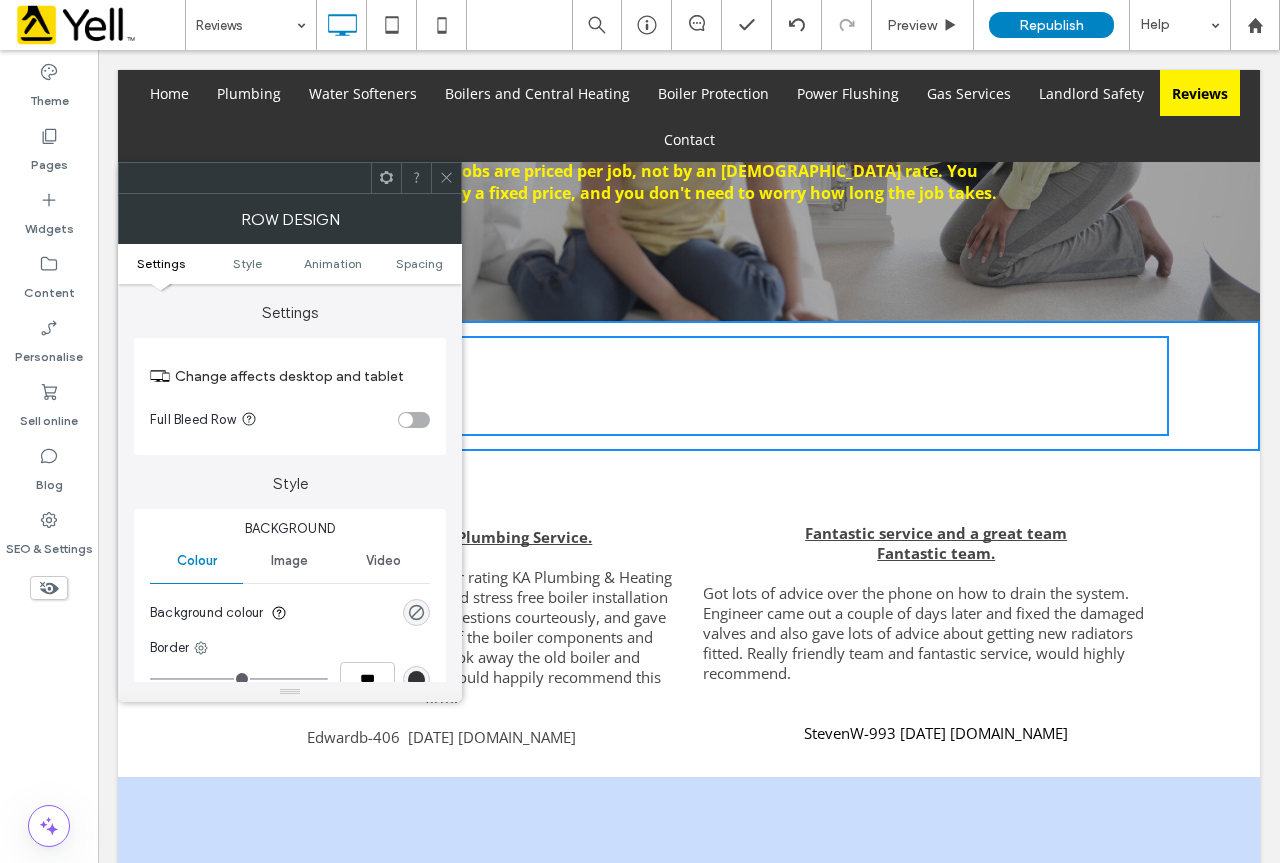 click on "Click To Paste     Click To Paste
Row + Add Section" at bounding box center [689, 386] 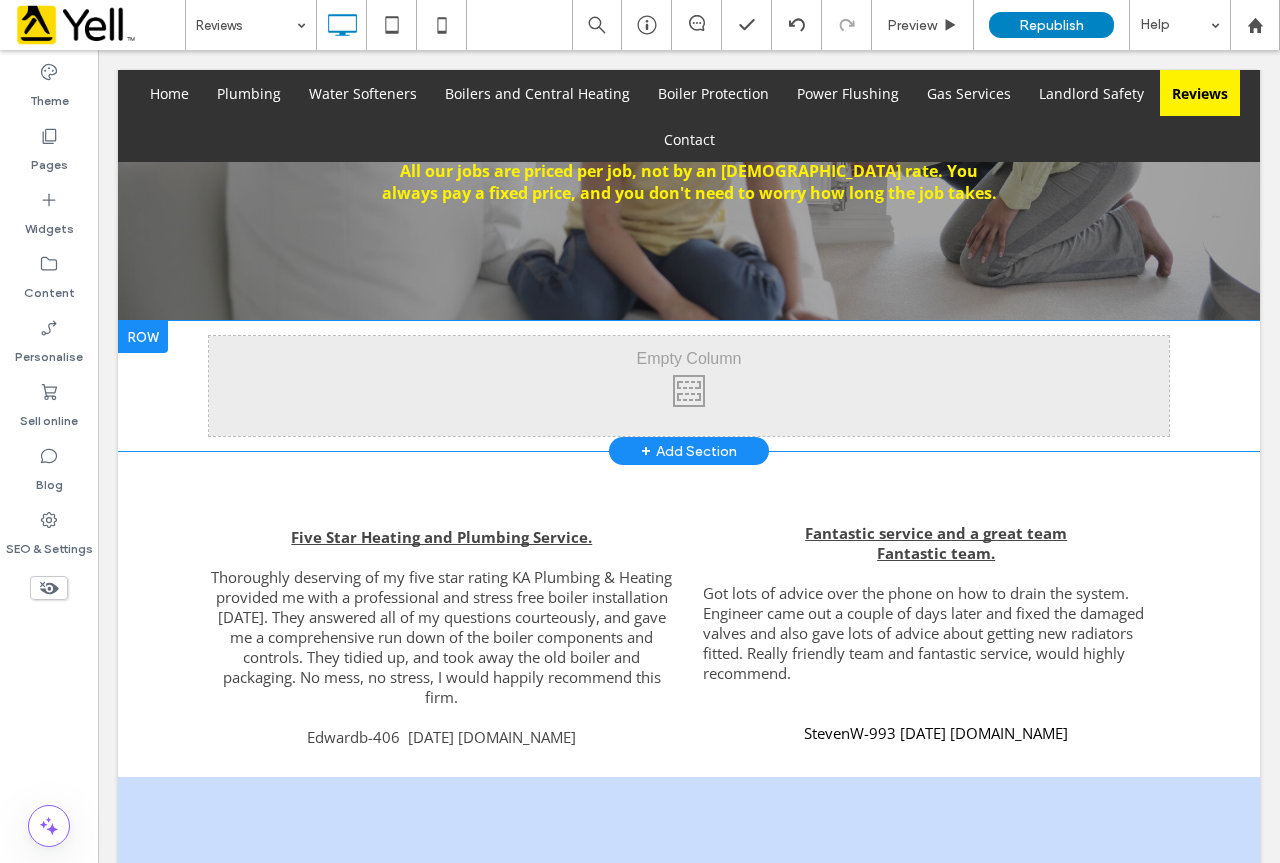 click on "Click To Paste     Click To Paste
Row + Add Section" at bounding box center (689, 386) 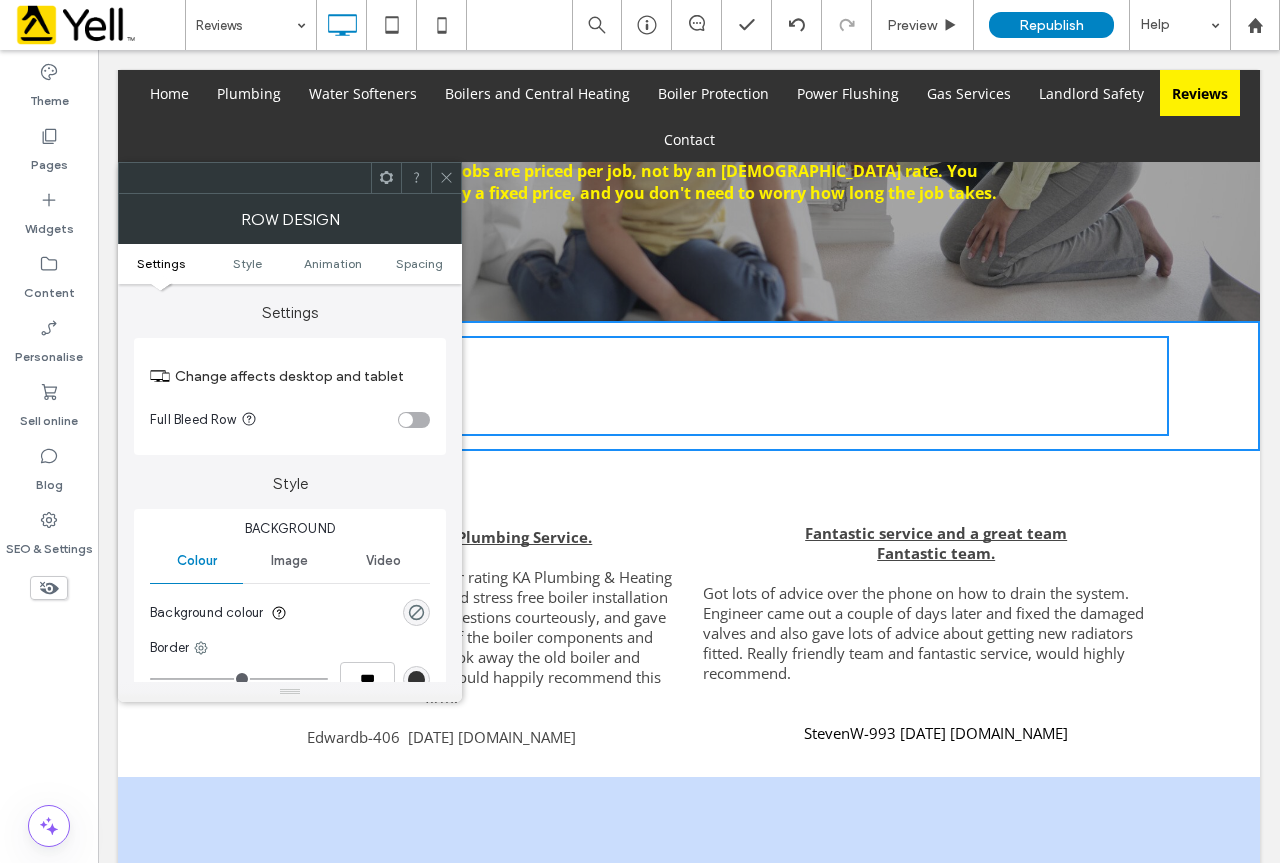 click on "NO HIDDEN CHARGES. NO MATTER HOW LONG THE JOB TAKES ALL OUR PRICES ARE FIXED
Click To Paste
We have over 50 years' combined experience in the industry.   10 years parts & labour  guaranteed on Vaillant boilers
Click To Paste
Click To Paste
Click To Paste
Click To Paste
[EMAIL_ADDRESS][DOMAIN_NAME]   07890 576 608 01223 890 554 Click To Paste
Click To Paste
${text}
Home
Plumbing
Water Softeners
Boilers and Central Heating
Boiler Protection
Power Flushing
Gas Services
Landlord Safety
Reviews
Contact
Click To Paste
Header
Reviews" at bounding box center [689, 5406] 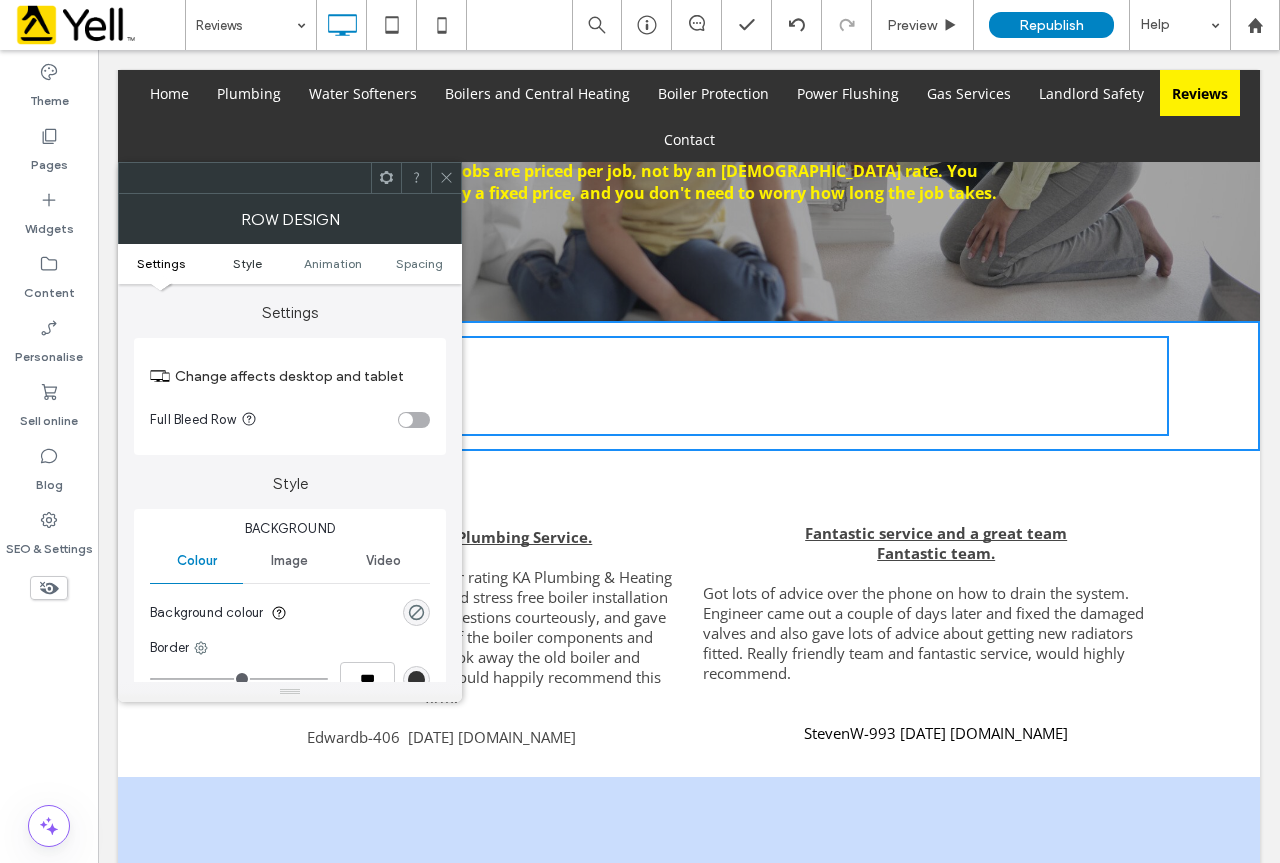 click on "Style" at bounding box center (247, 263) 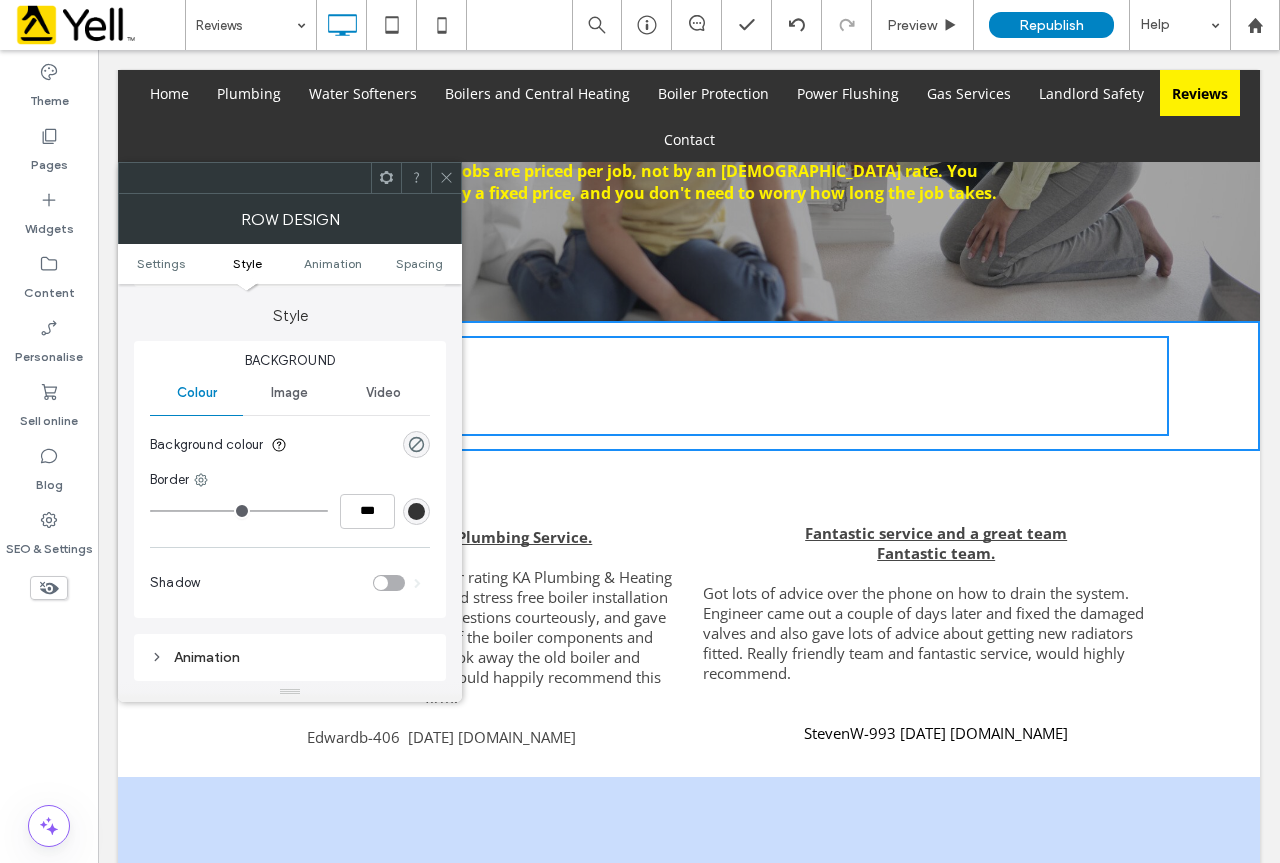 scroll, scrollTop: 171, scrollLeft: 0, axis: vertical 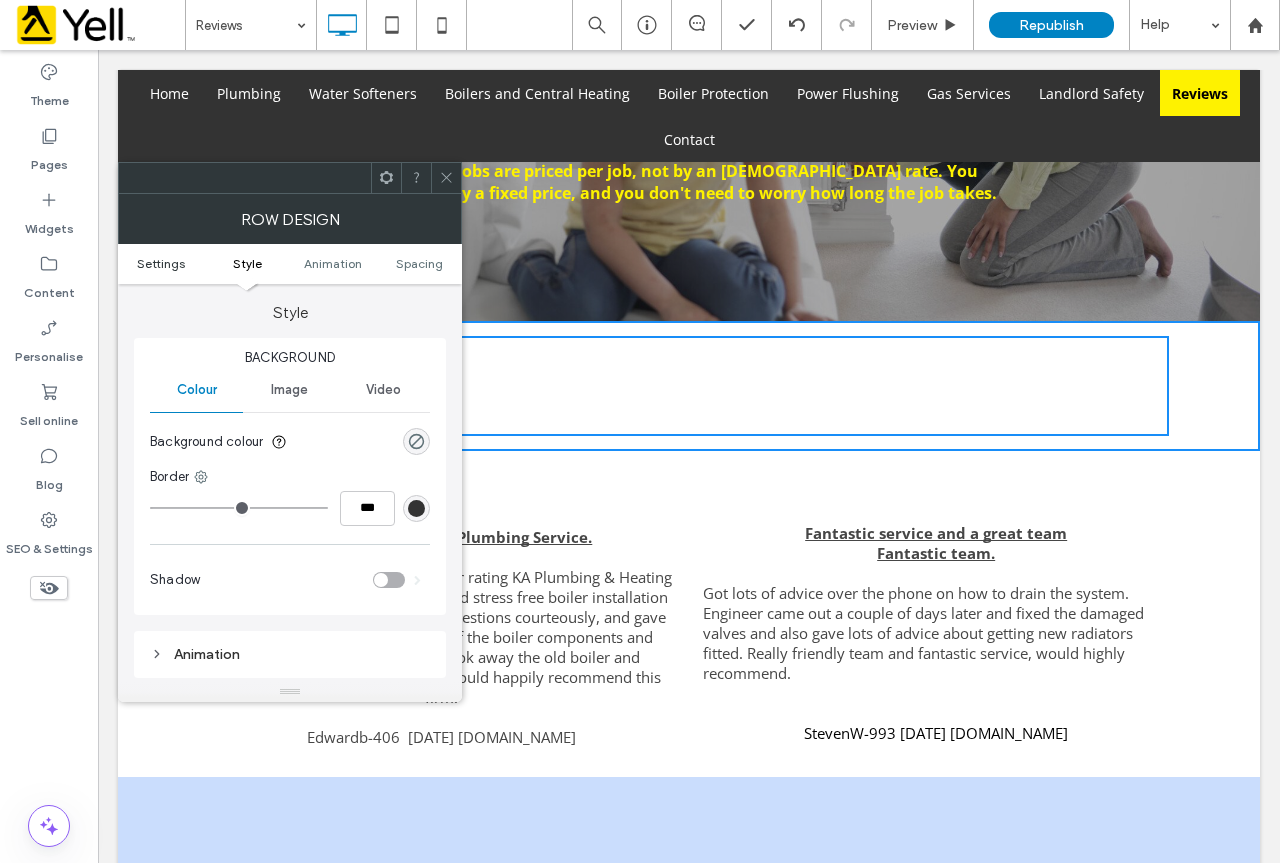 click on "Settings" at bounding box center [161, 263] 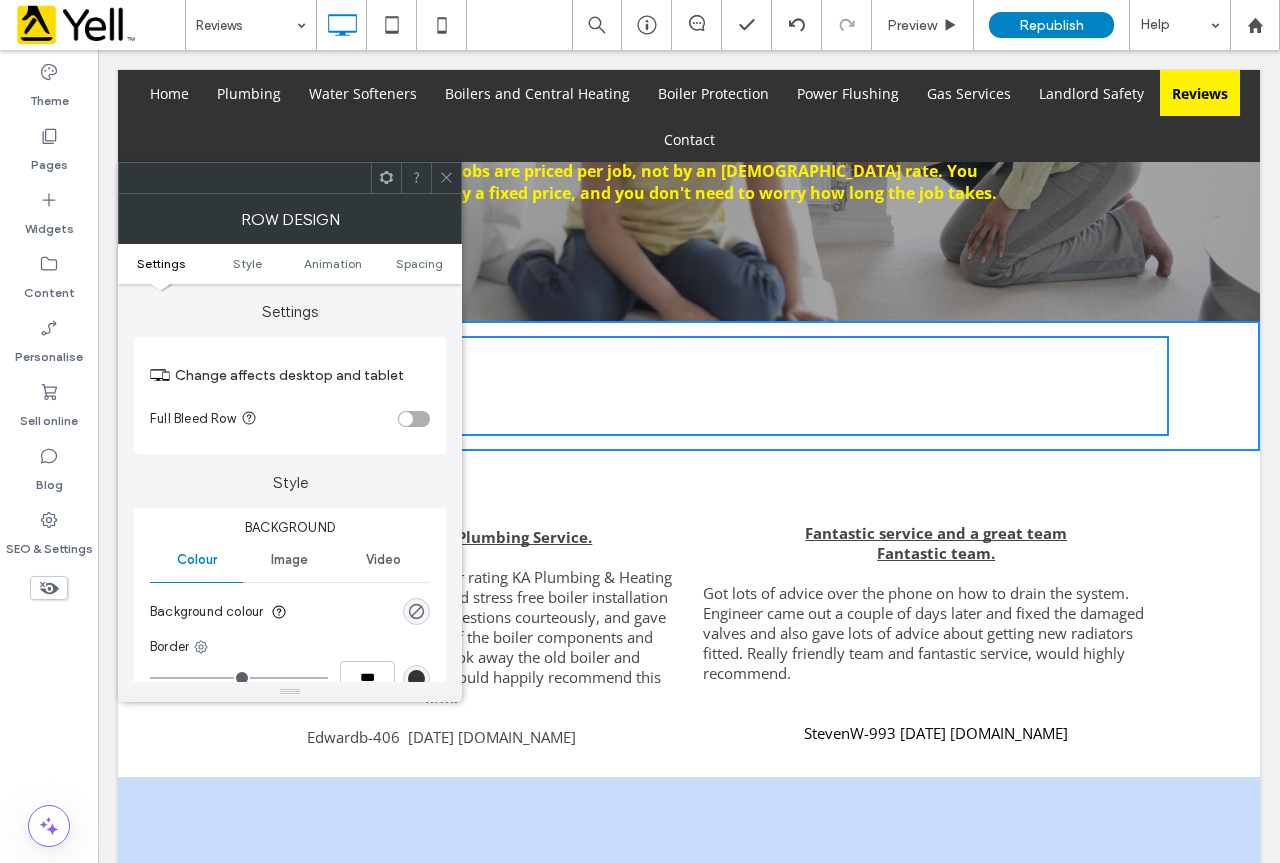 scroll, scrollTop: 0, scrollLeft: 0, axis: both 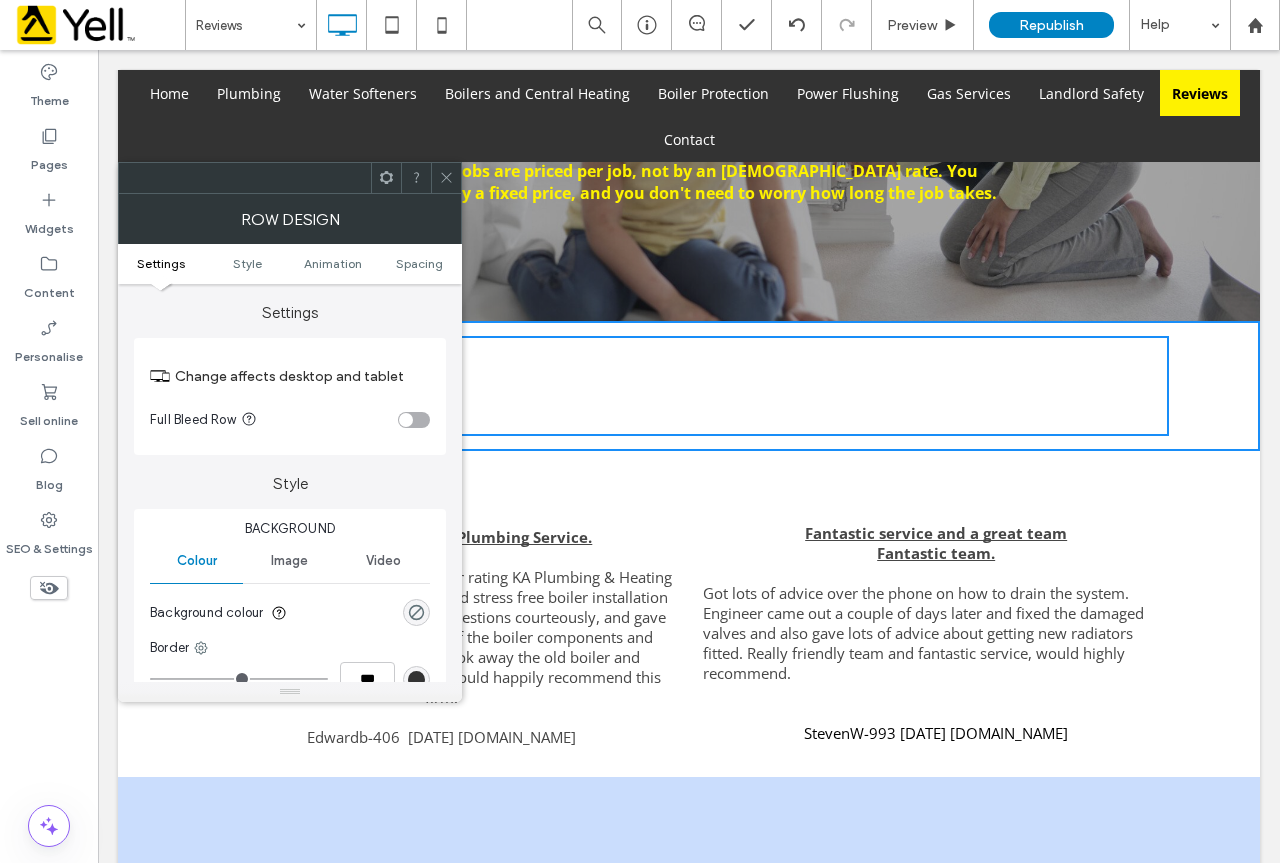 type on "*" 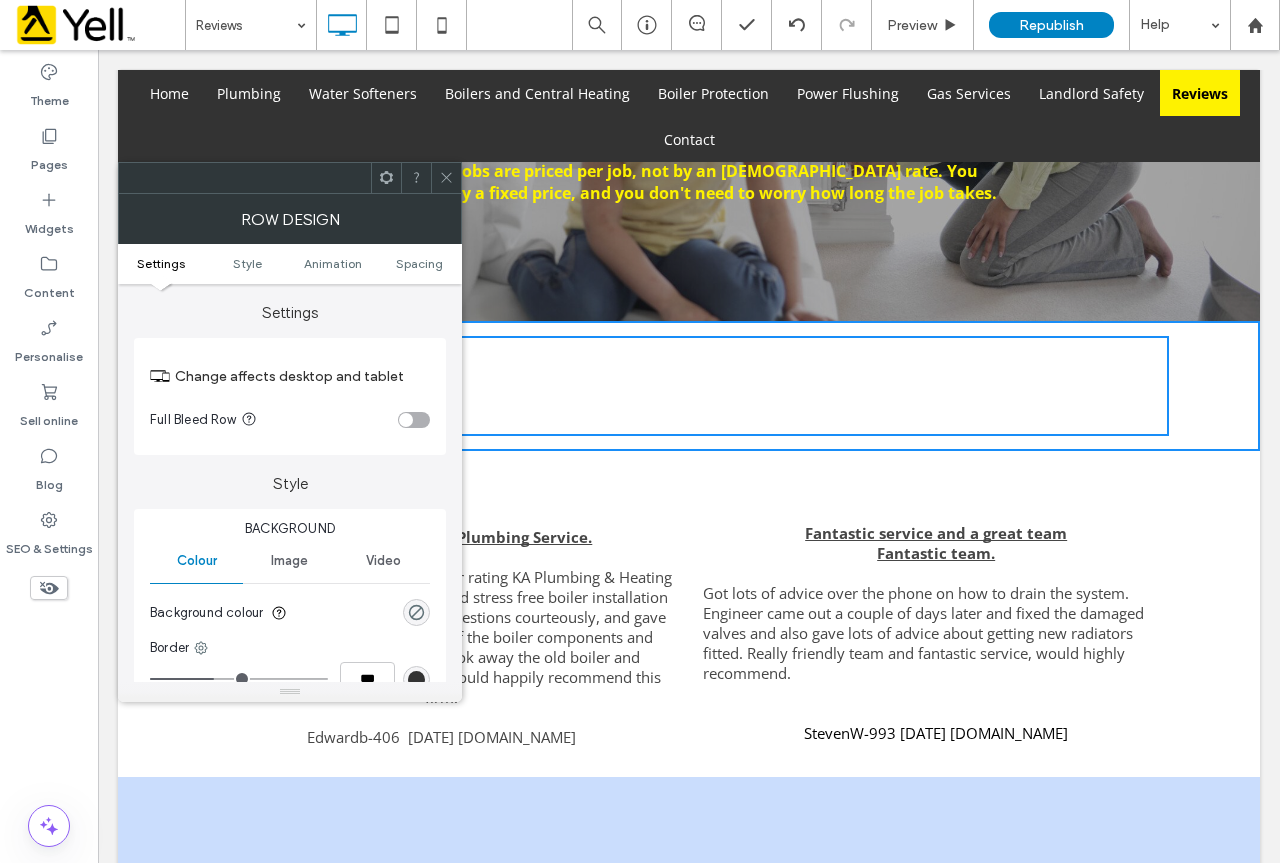 click at bounding box center [239, 679] 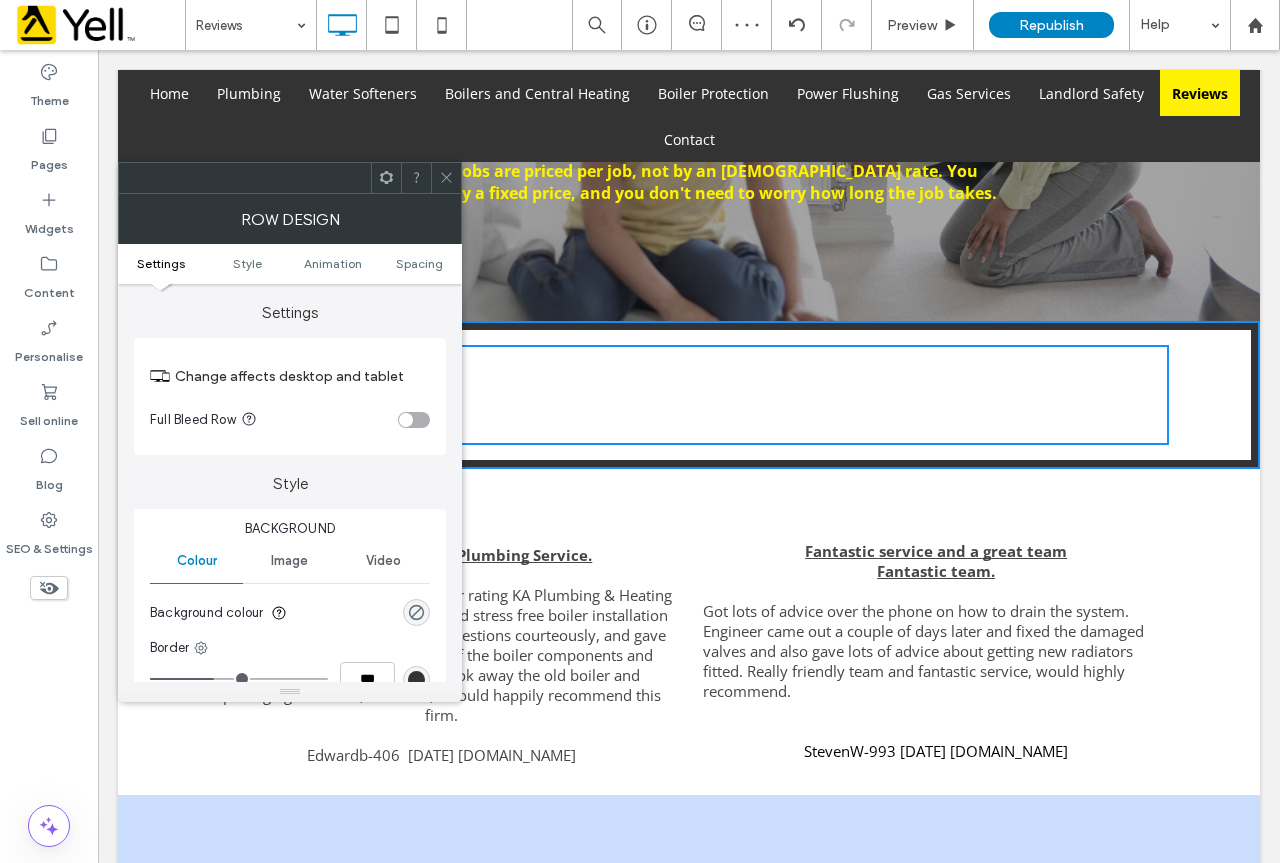 type on "*" 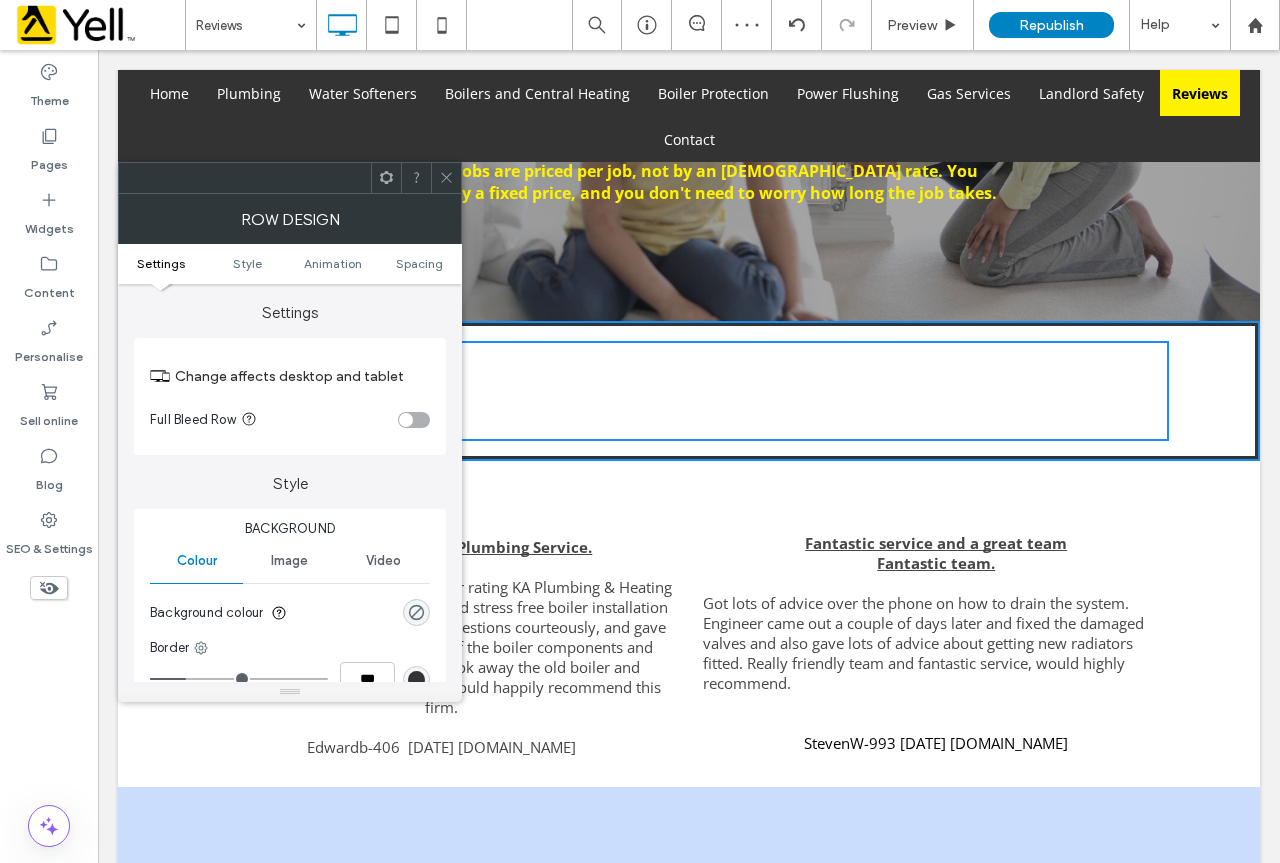 type on "*" 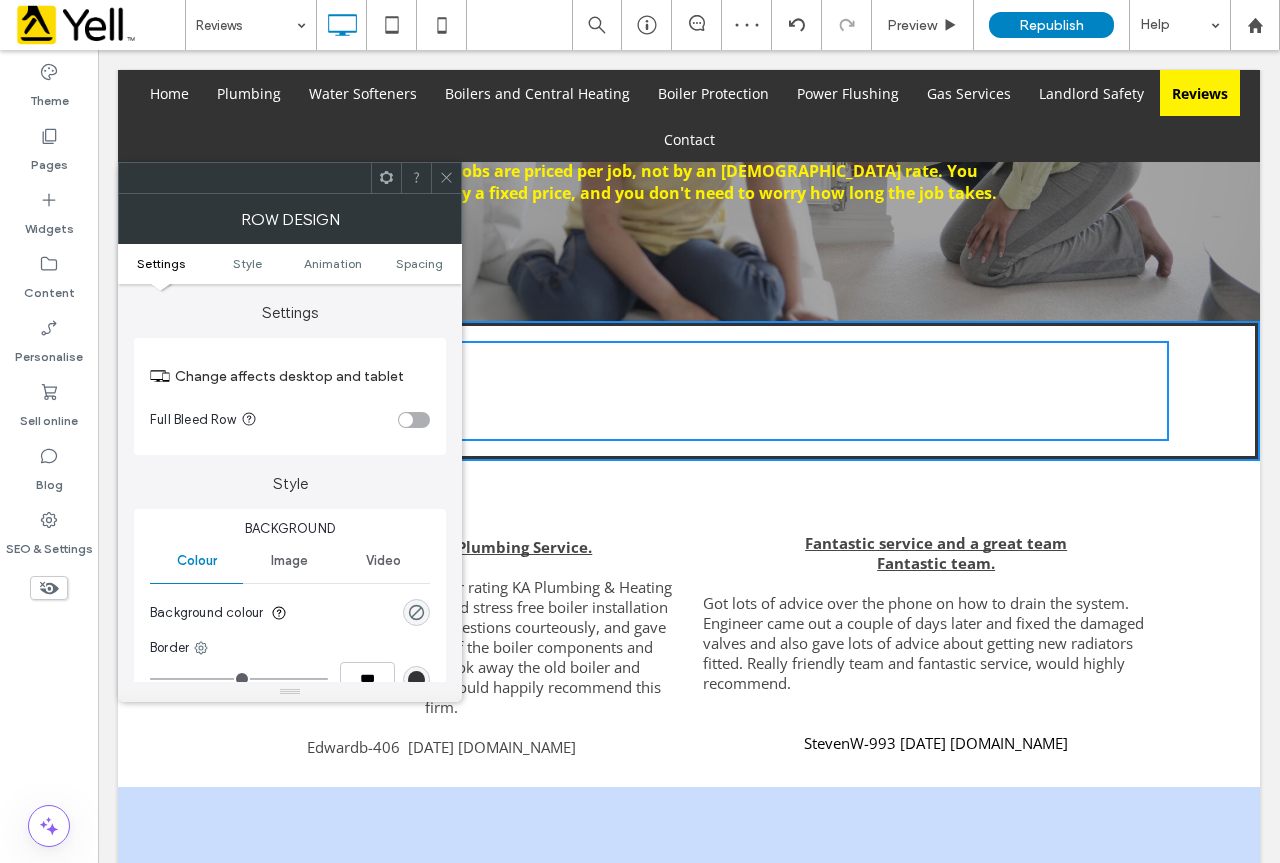 type on "*" 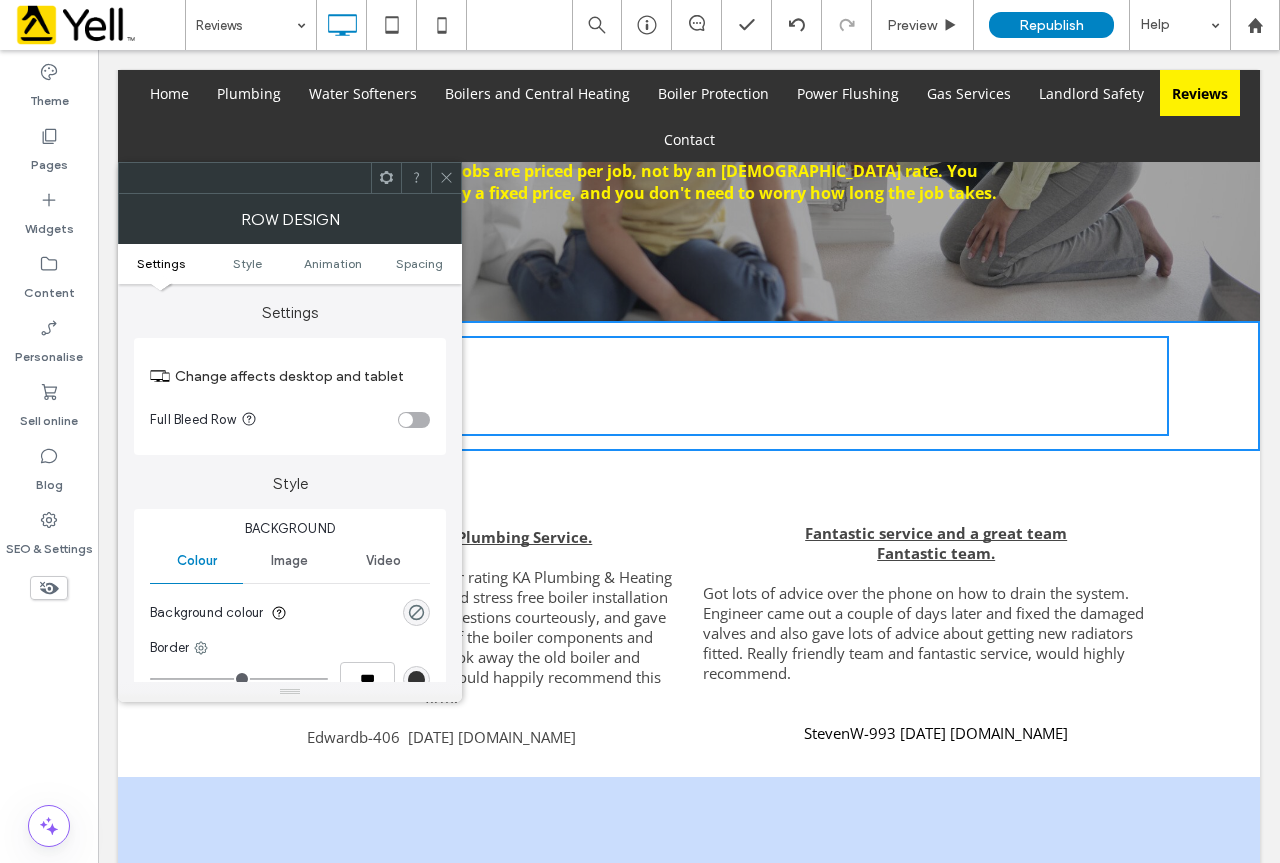 click on "Click To Paste     Click To Paste
Row + Add Section" at bounding box center (689, 386) 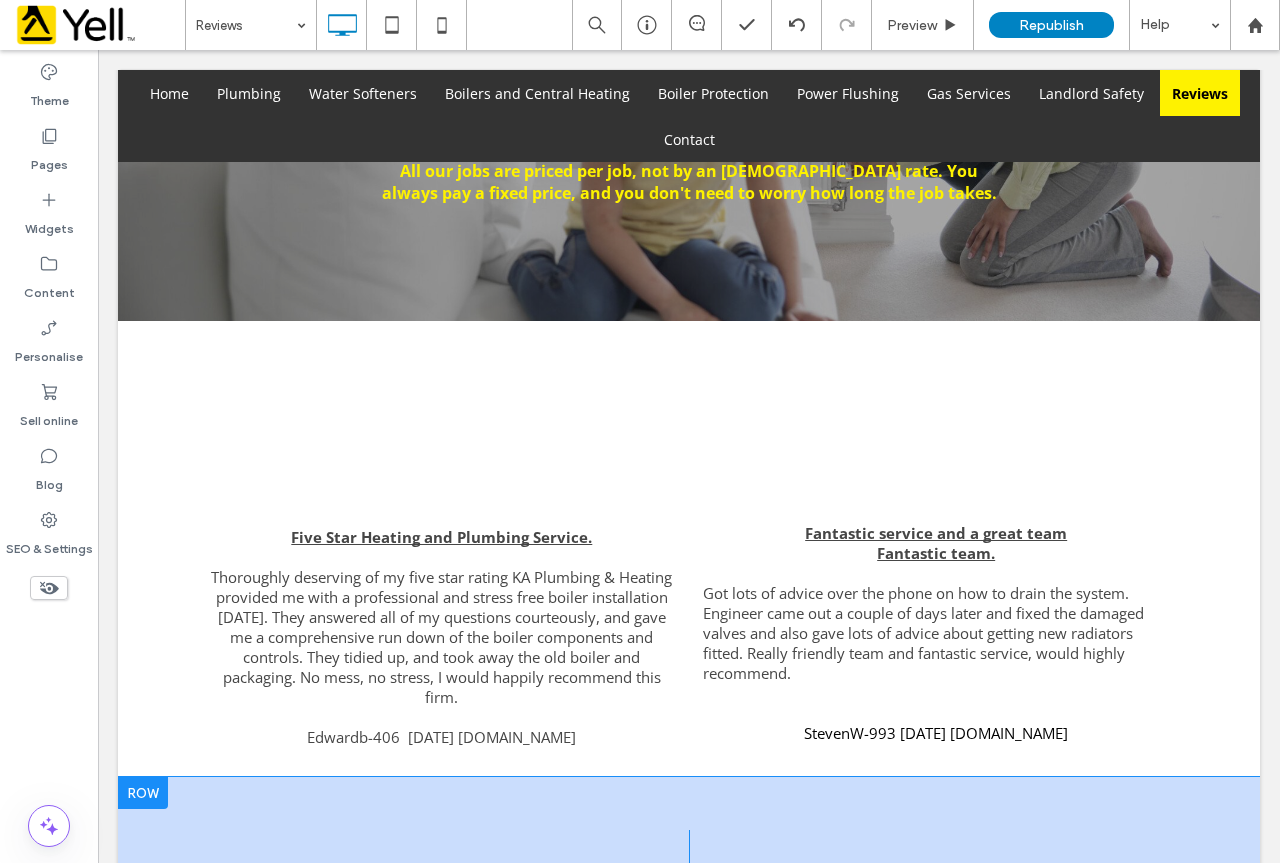 click on "Excellent Service Outstanding work, especially to come out on short notice. [PERSON_NAME] was very polite and professional. I would definitely recommend [PERSON_NAME] to anyone. ThomasT-312 [DATE] [DOMAIN_NAME]
Click To Paste
A Rare Gem Of A Business! KA plumbing and heating have renewed my faith in tradesmen! After numerous bad experiences with plumbers over the years - not showing up, dishonest pricing, poor workmanship - I was dreading needing a boiler replacement after mine suddenly stopped working. I was recommended KA plumbing and heating by a friend and I couldn’t be happier. They supplied and installed a new boiler within 48 hours of me reaching out to them. They were communicative and friendly throughout the process, respectful, clean and tidy and up front about costs. Would I use them again? Absolutely. Would I recommend them to someone else? In a heartbeat! NickS-9182 [DATE] [DOMAIN_NAME]
Click To Paste
Row + Add Section" at bounding box center [689, 1020] 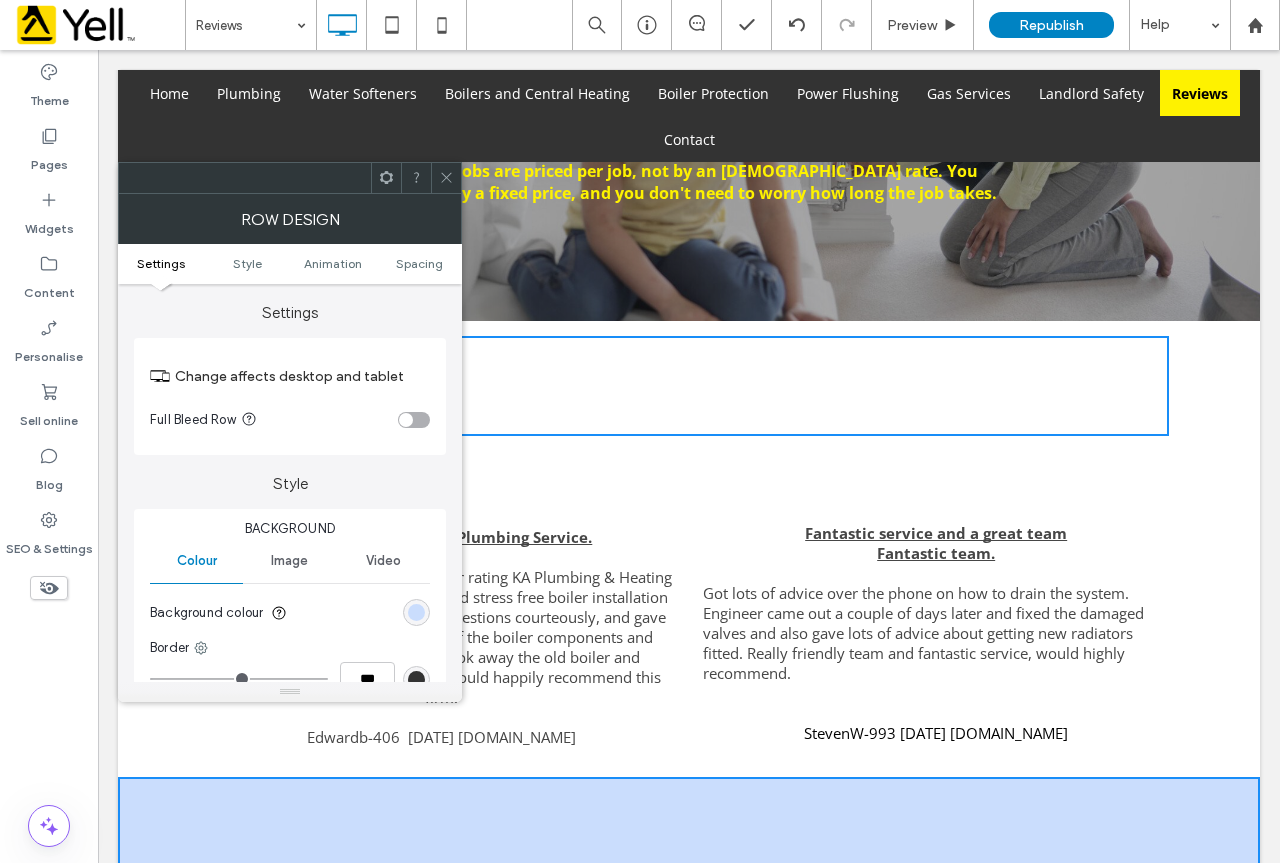 click on "Click To Paste     Click To Paste
Row + Add Section" at bounding box center [689, 386] 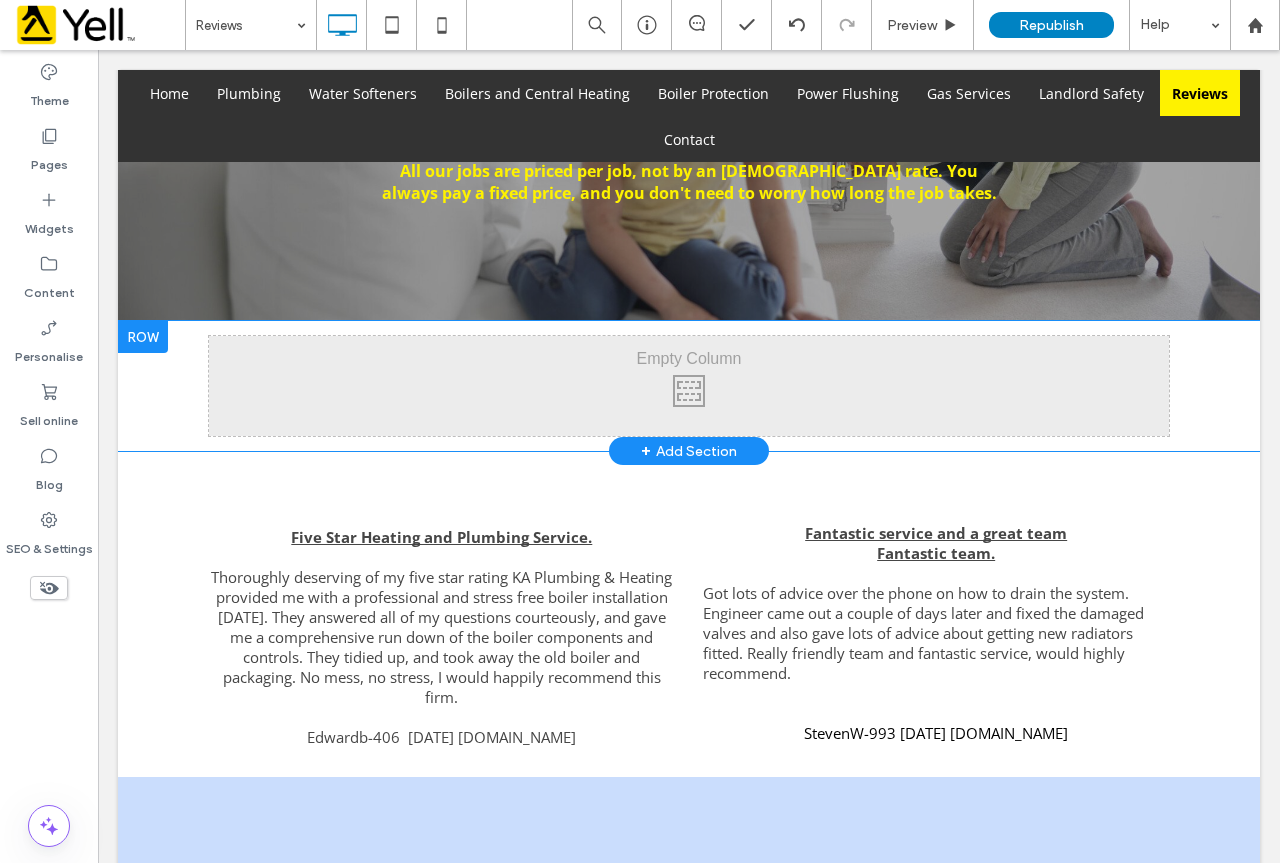 click on "Click To Paste     Click To Paste
Row + Add Section" at bounding box center [689, 386] 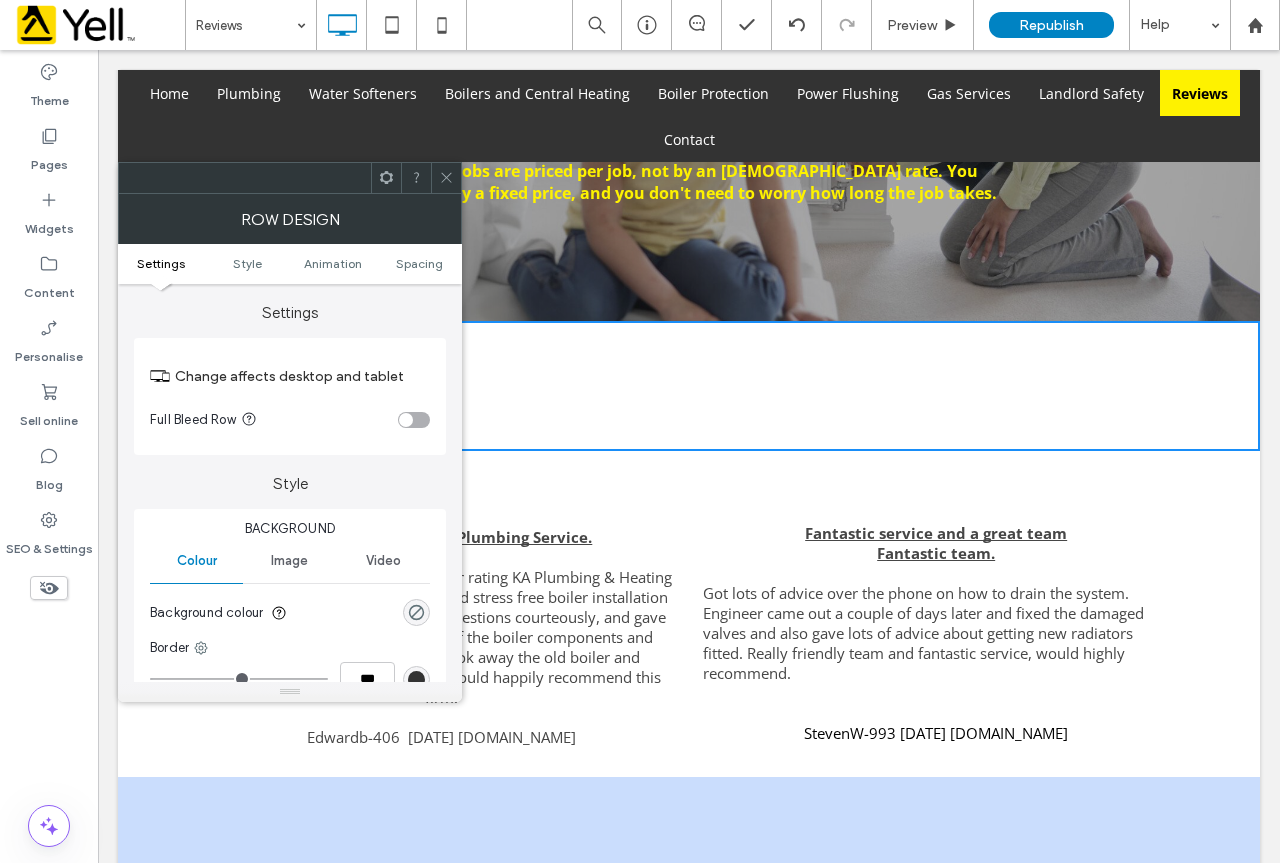 click on "Background colour" at bounding box center (206, 613) 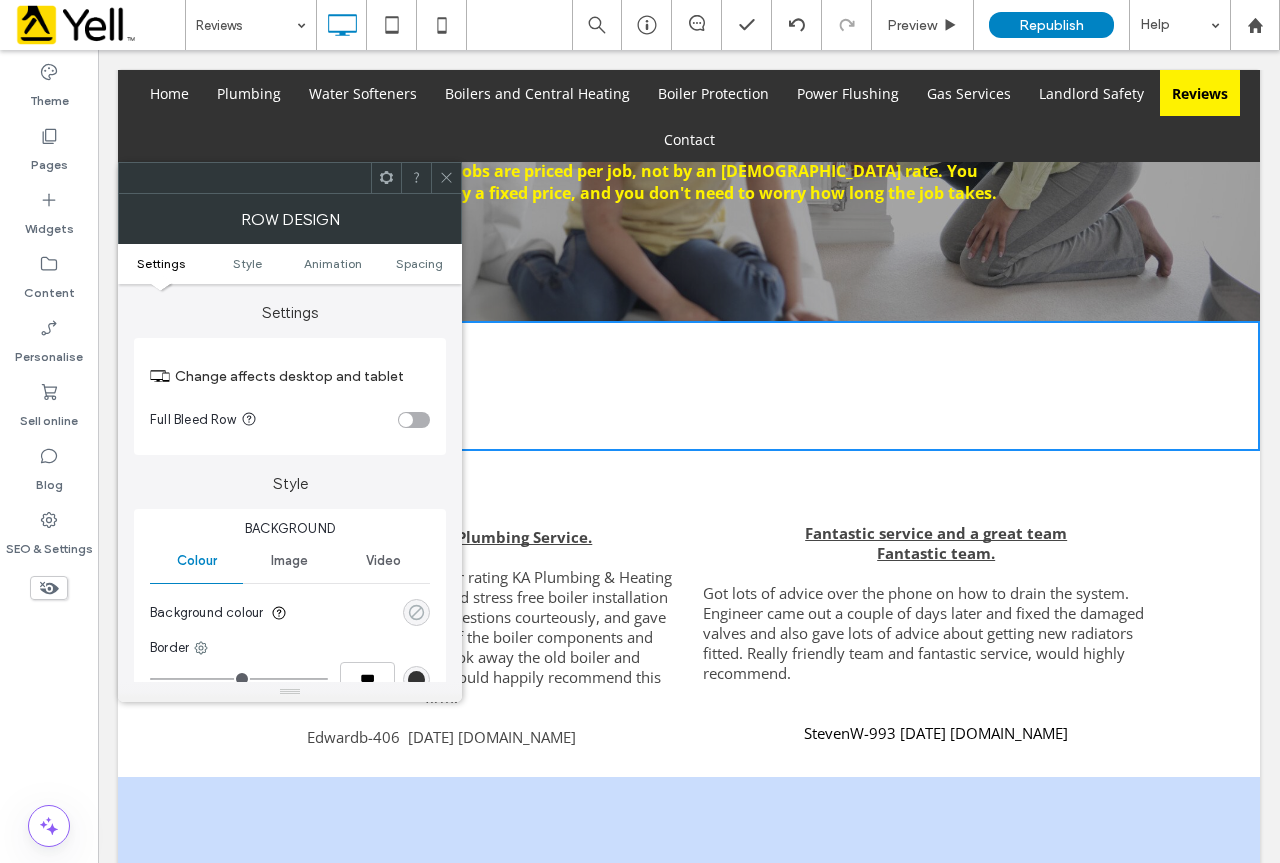 click at bounding box center [416, 612] 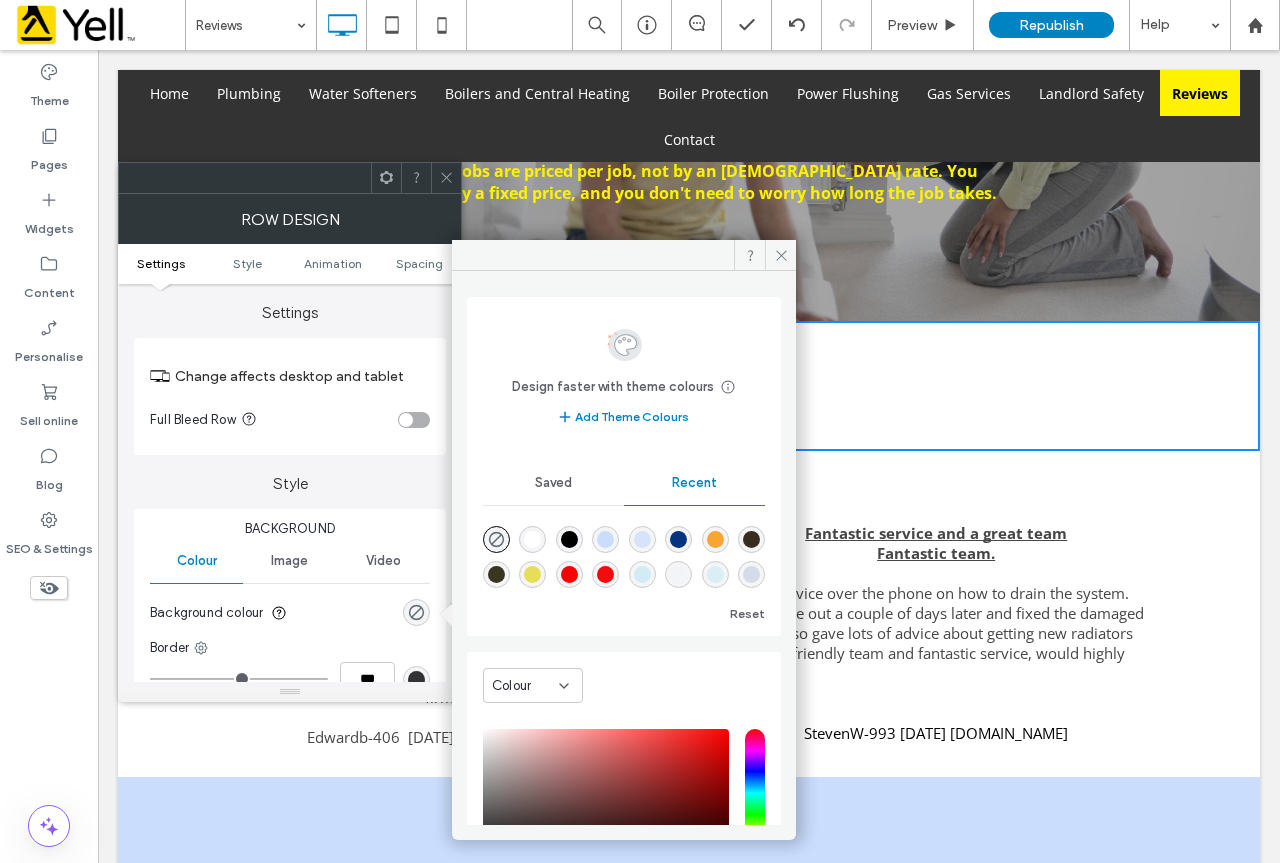 click at bounding box center (605, 539) 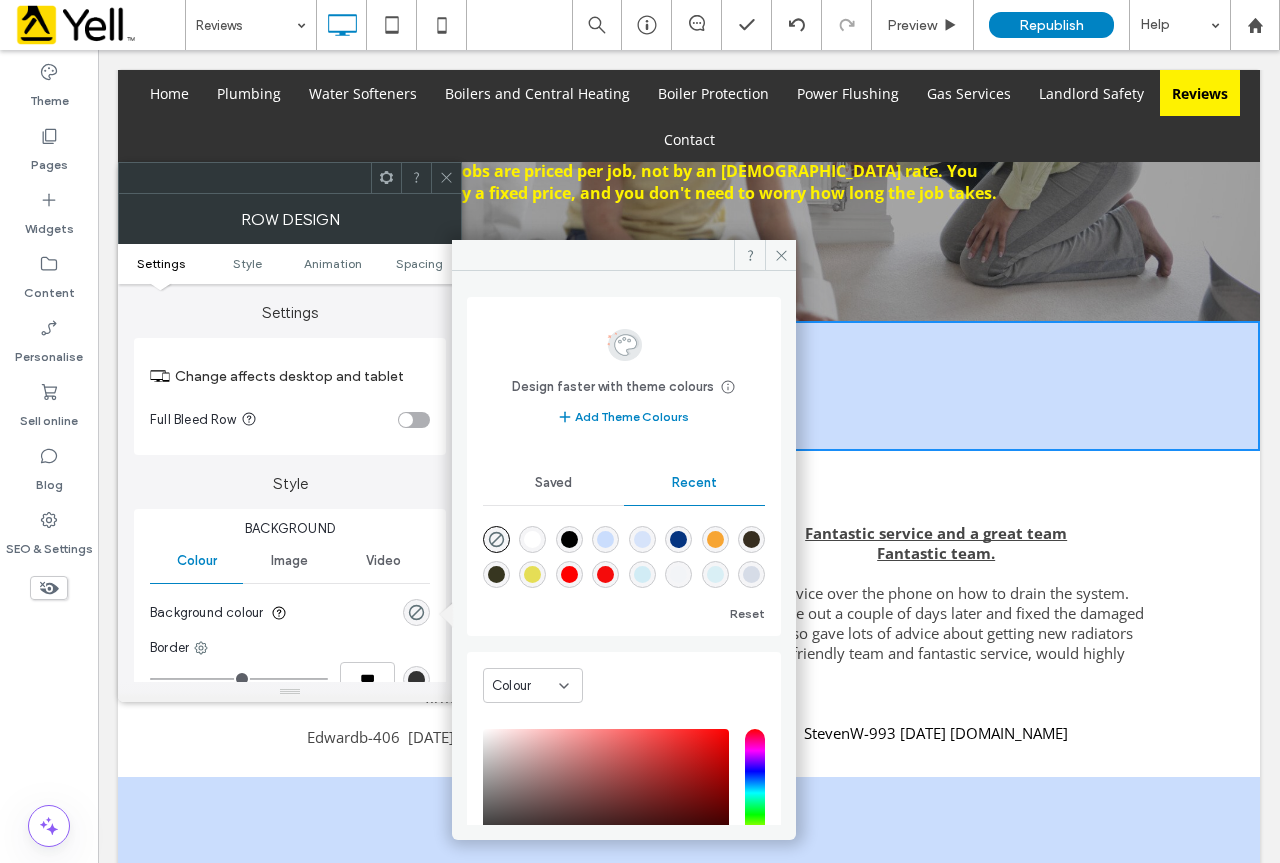 type on "*******" 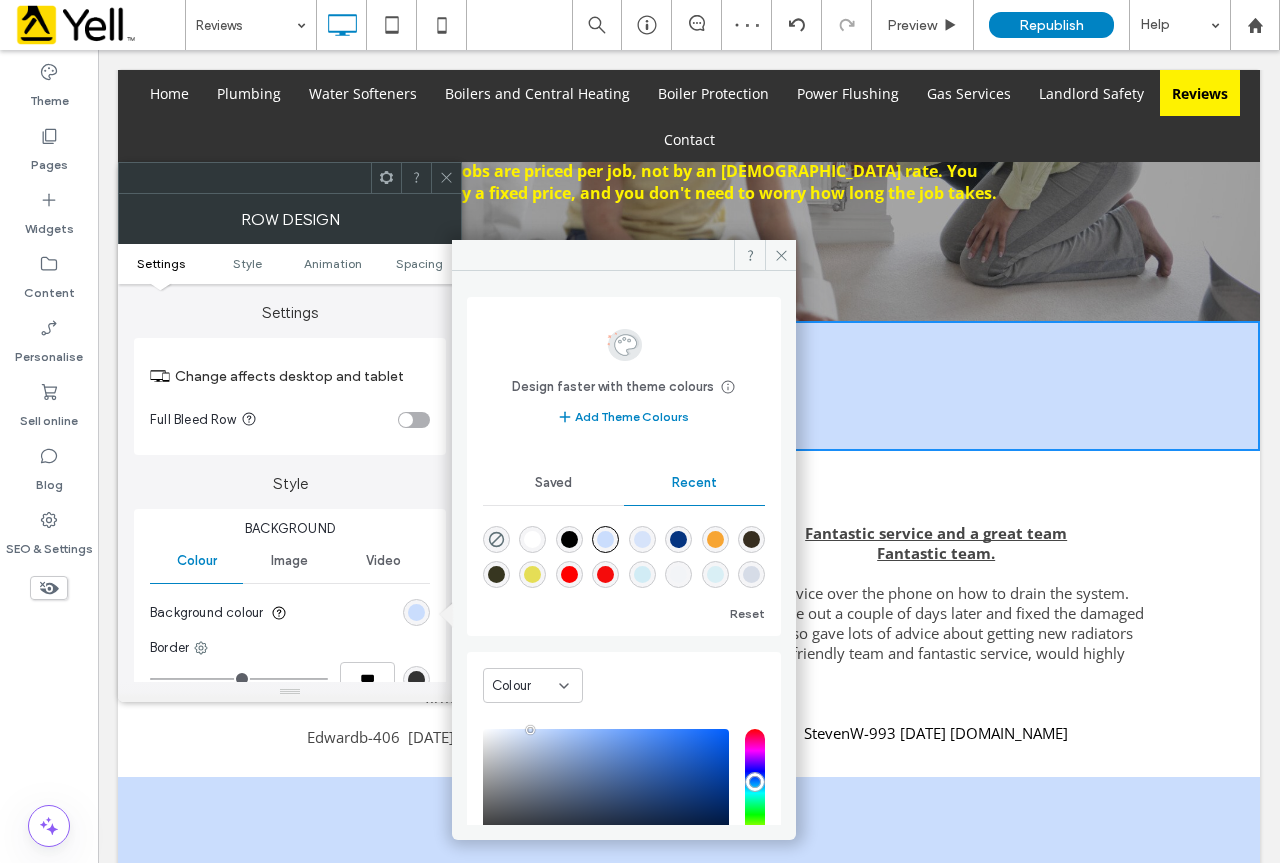 click at bounding box center [642, 539] 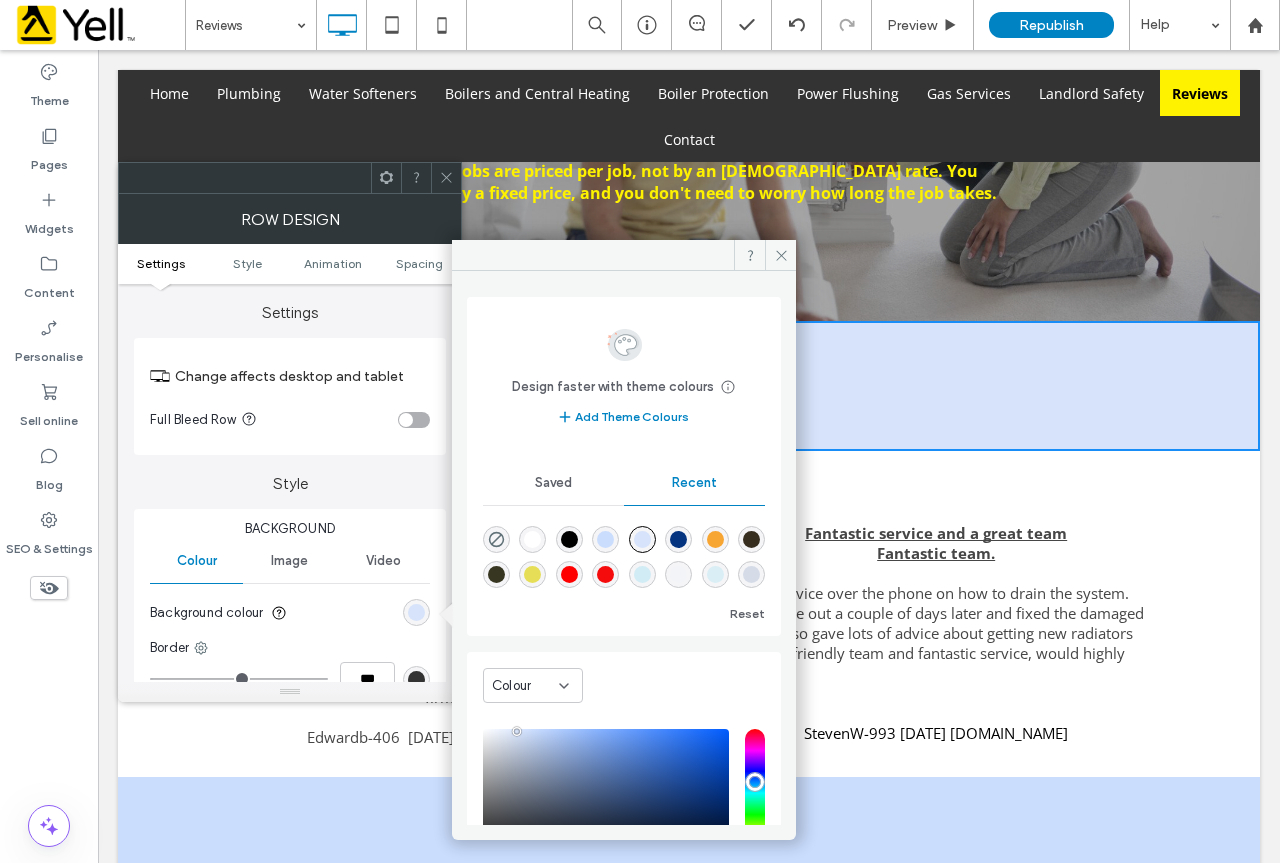 click at bounding box center (642, 574) 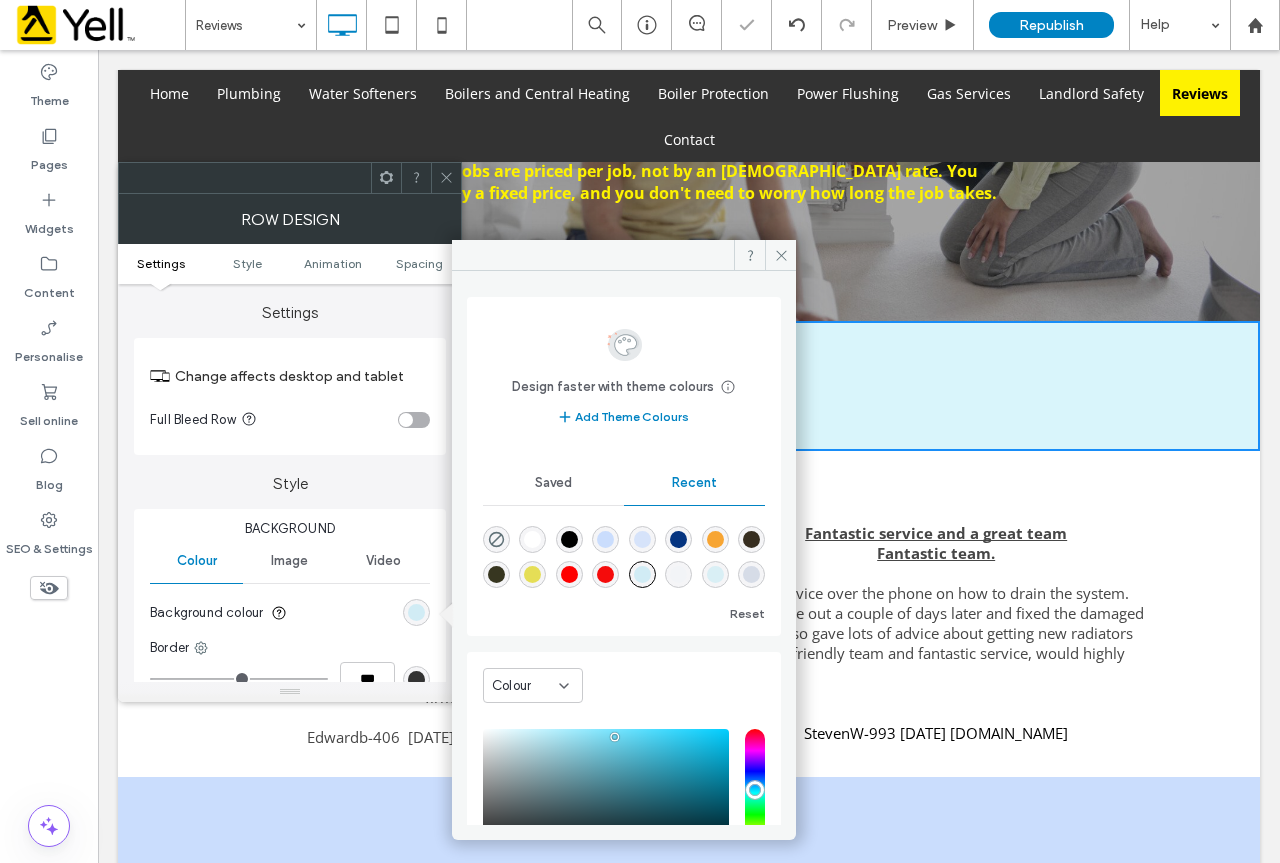 click at bounding box center (642, 539) 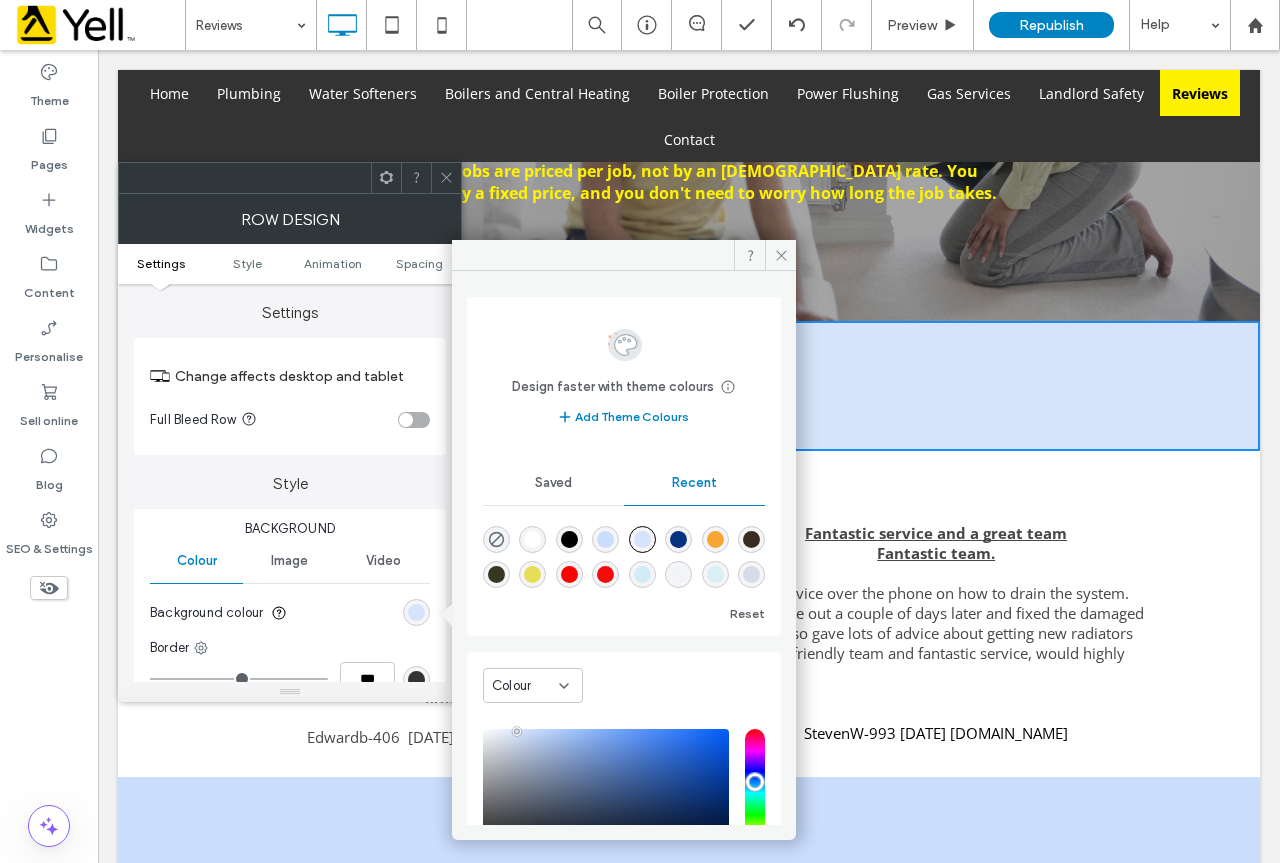 click at bounding box center (936, 713) 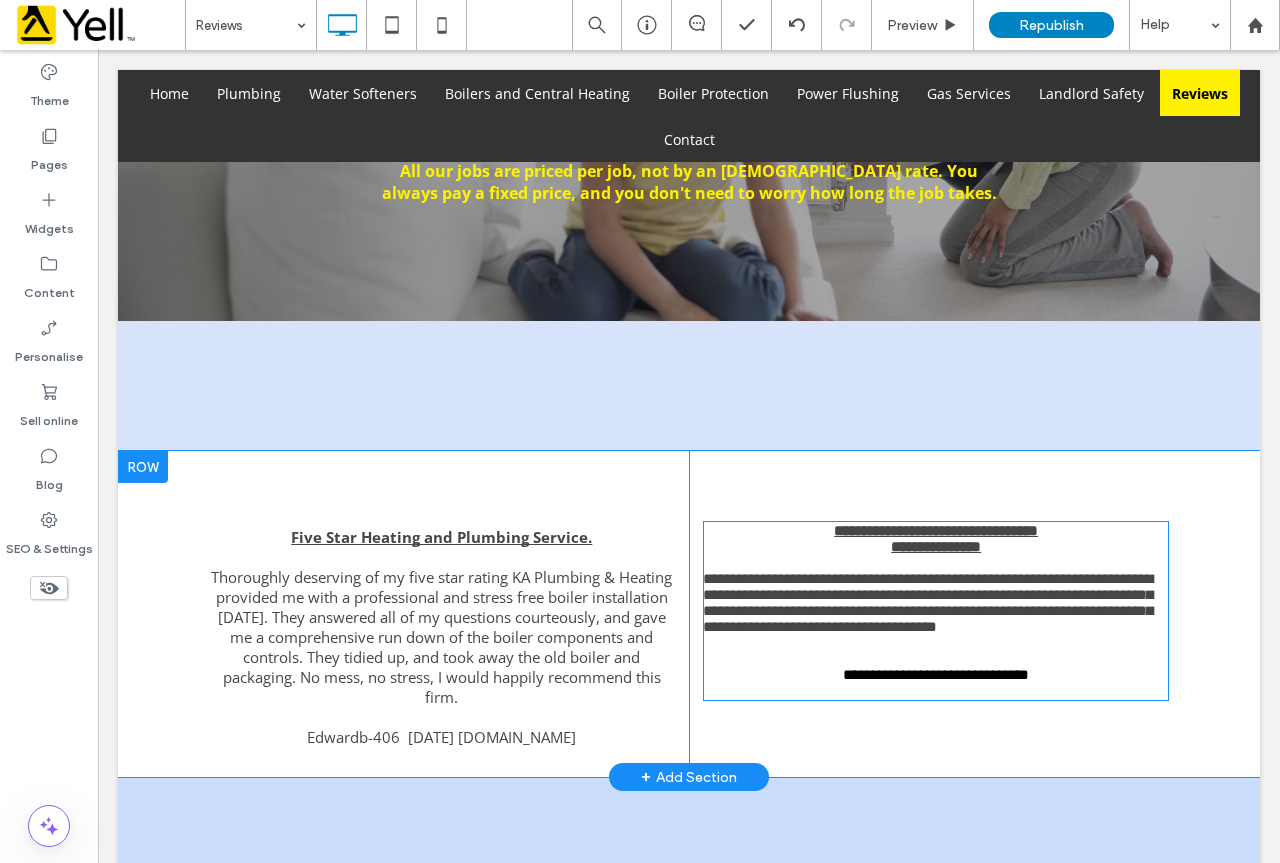 type on "*********" 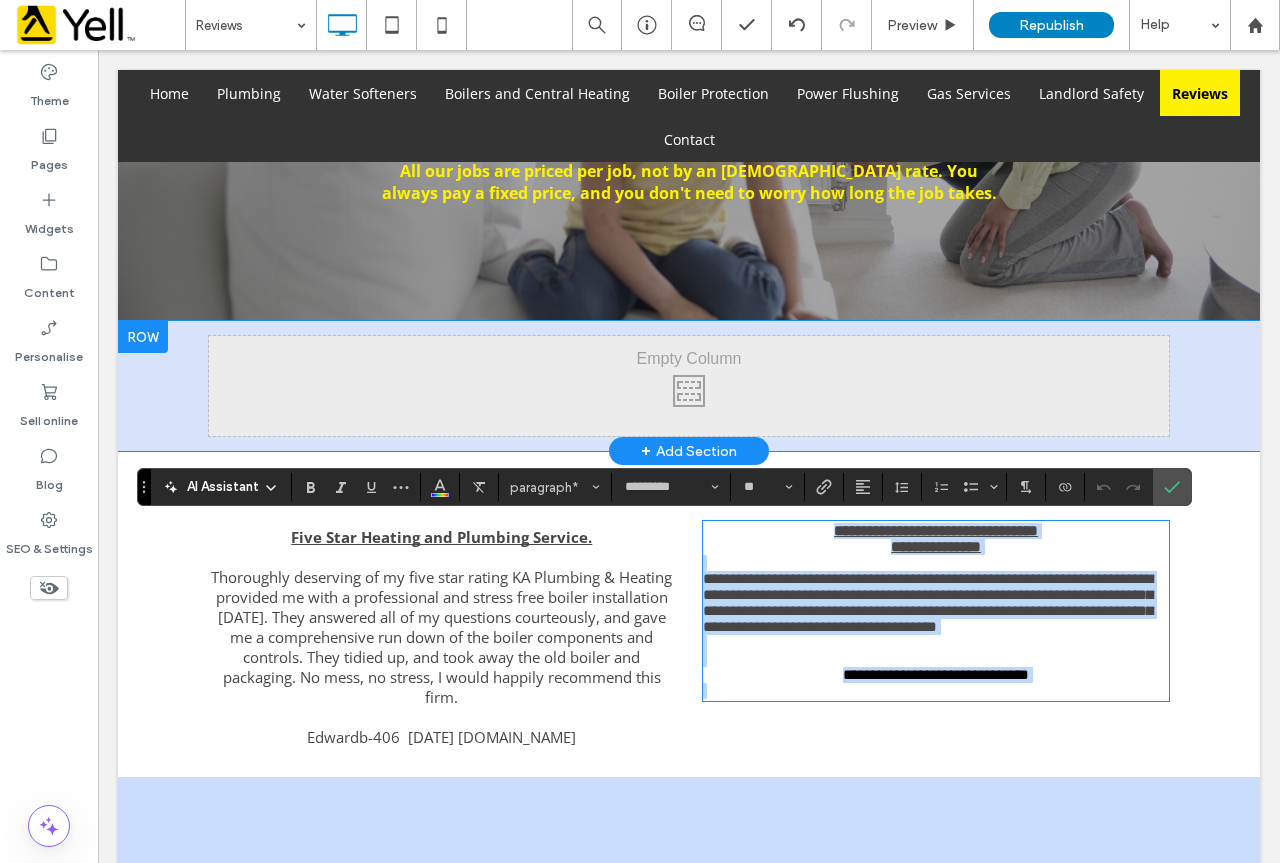 click on "Click To Paste     Click To Paste" at bounding box center [689, 386] 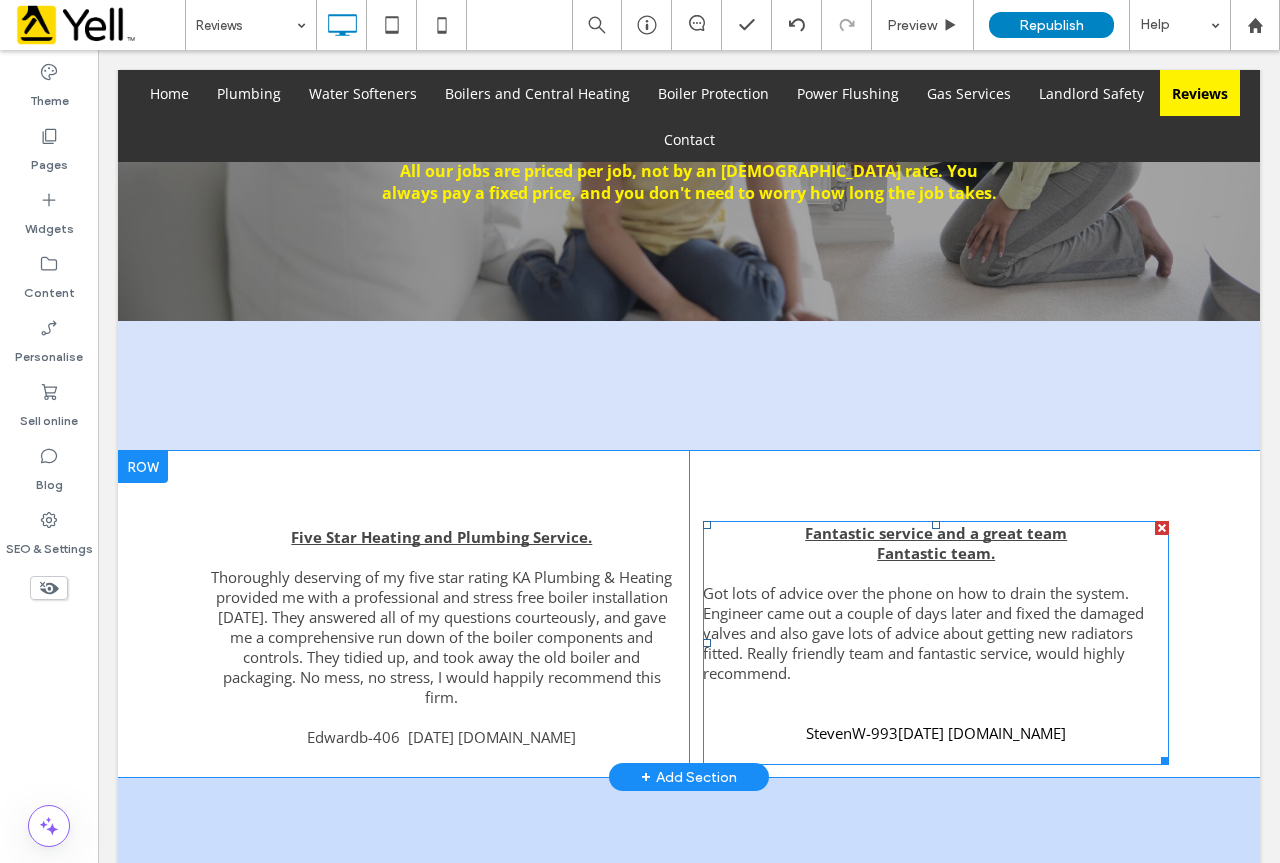 click on "Got lots of advice over the phone on how to drain the system. Engineer came out a couple of days later and fixed the damaged valves and also gave lots of advice about getting new radiators fitted. Really friendly team and fantastic service, would highly recommend." at bounding box center [923, 633] 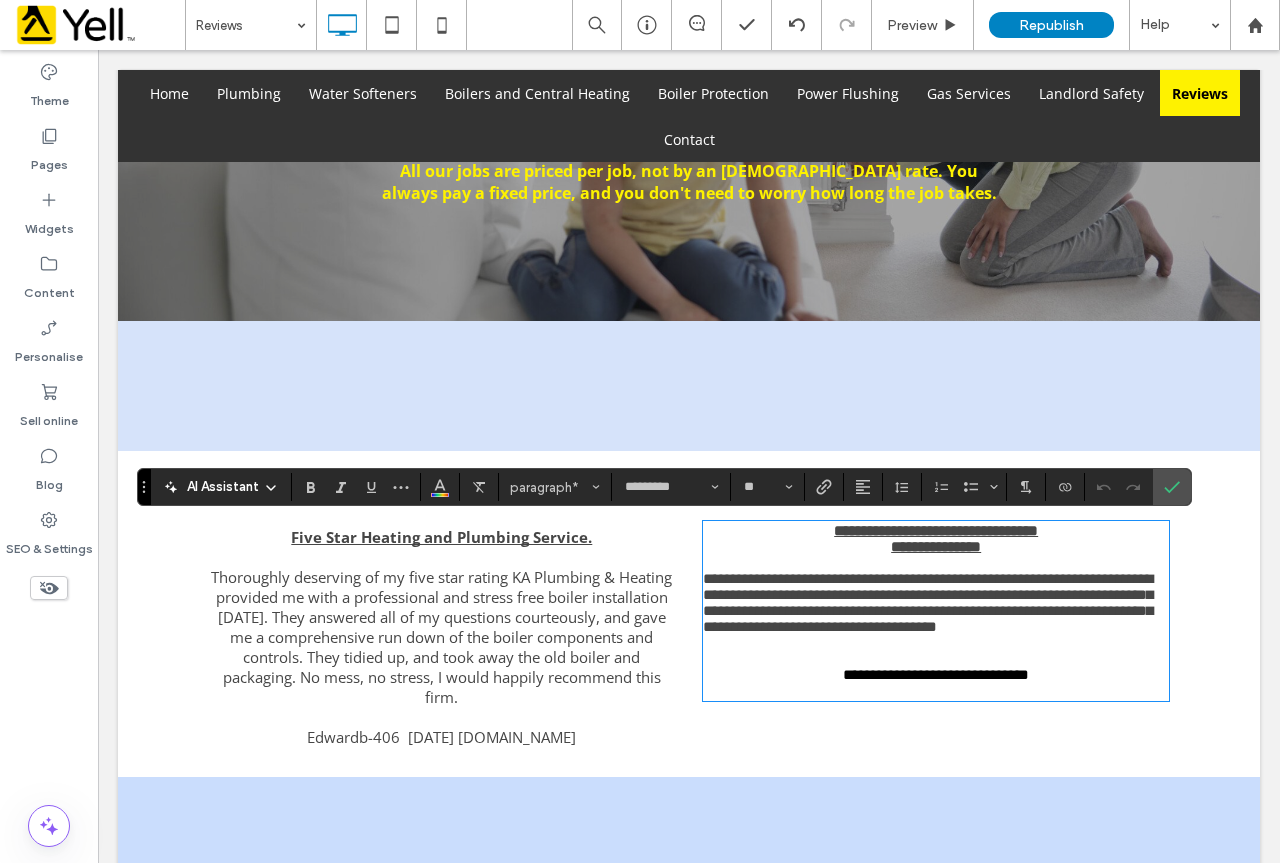 click on "Click To Paste     Click To Paste" at bounding box center [689, 386] 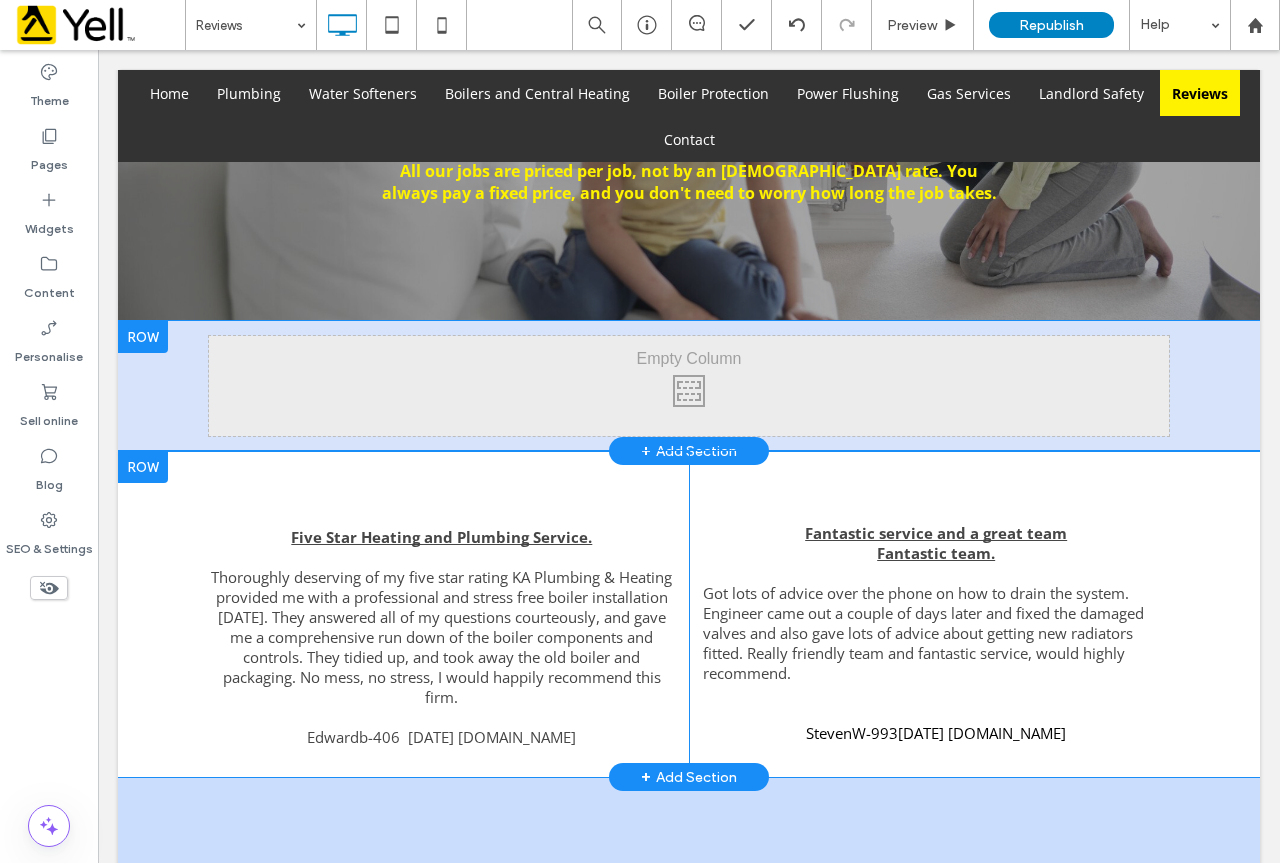 click on "Click To Paste     Click To Paste" at bounding box center (689, 386) 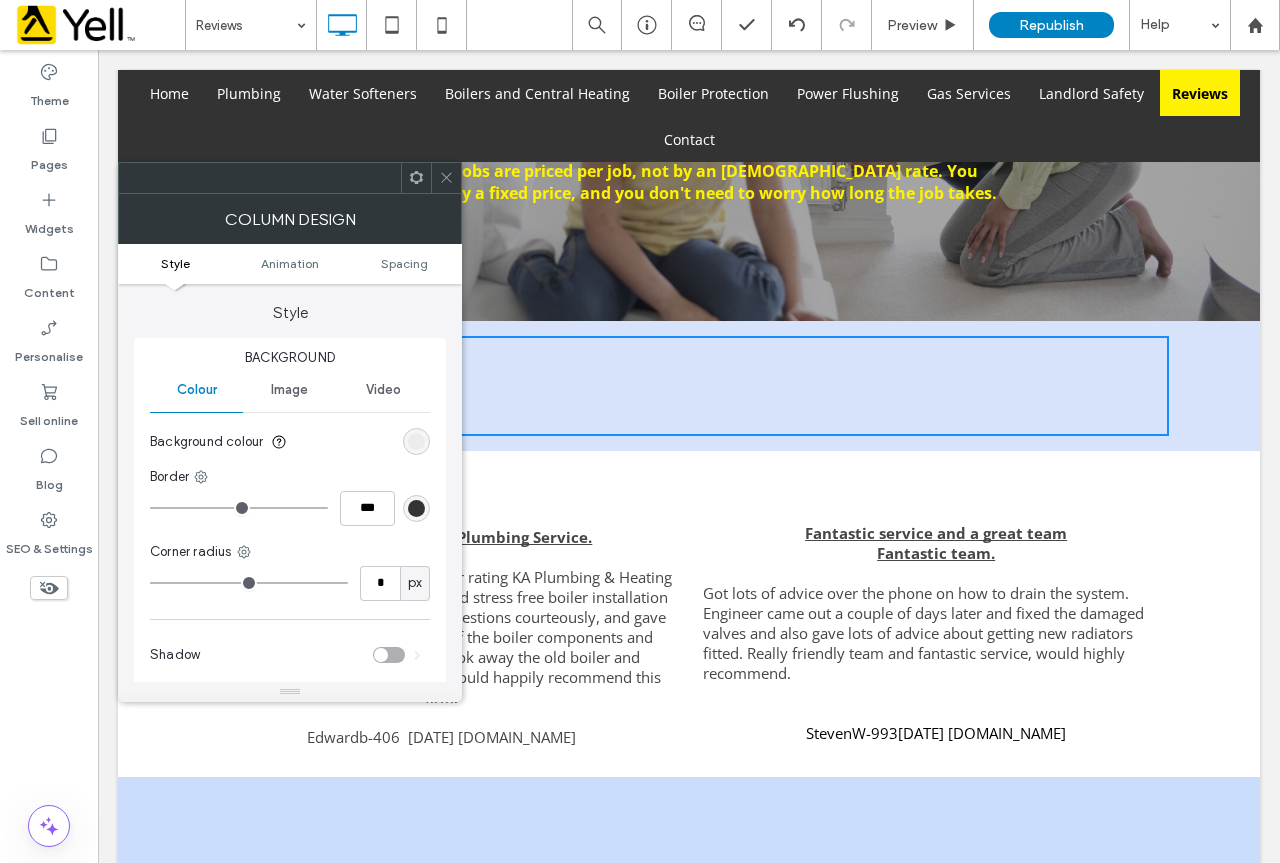 click on "Click To Paste     Click To Paste" at bounding box center [689, 386] 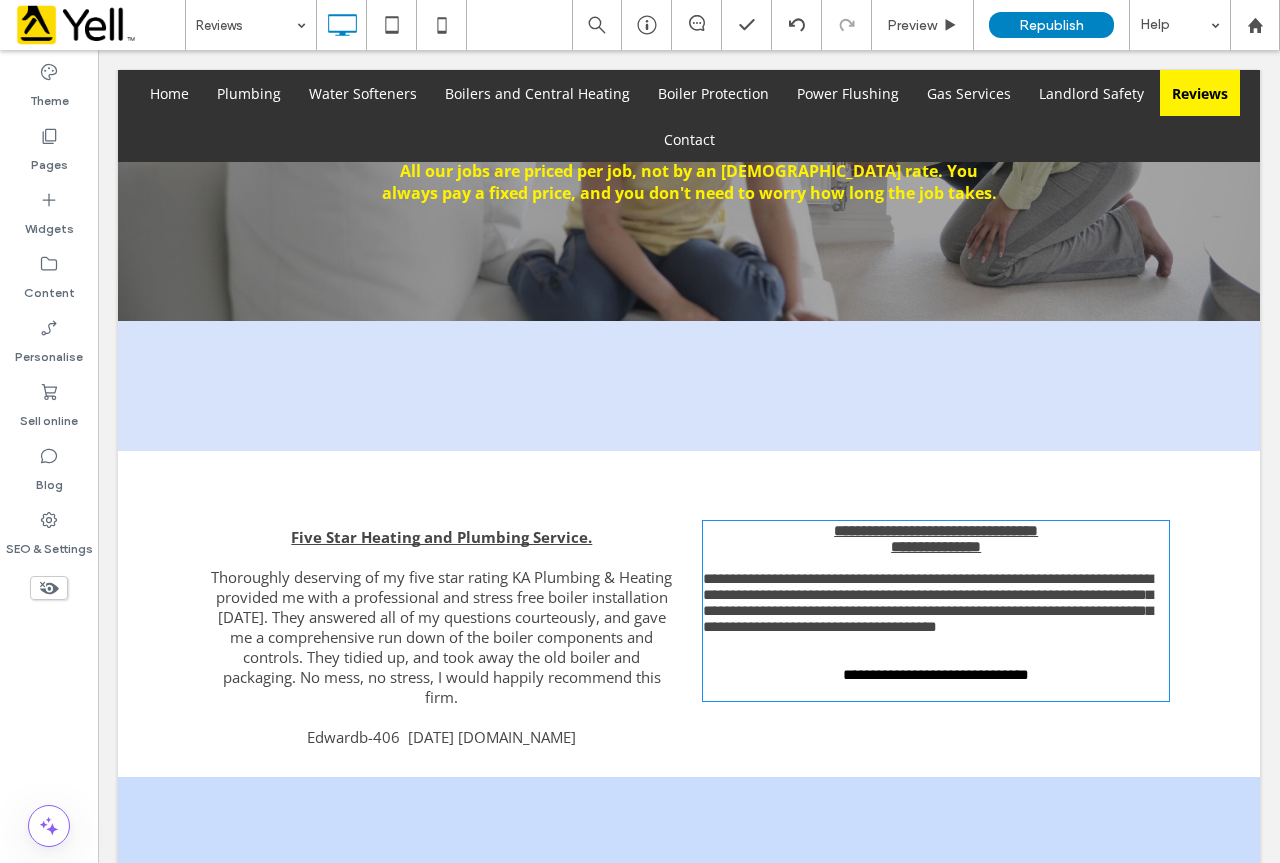 type on "*********" 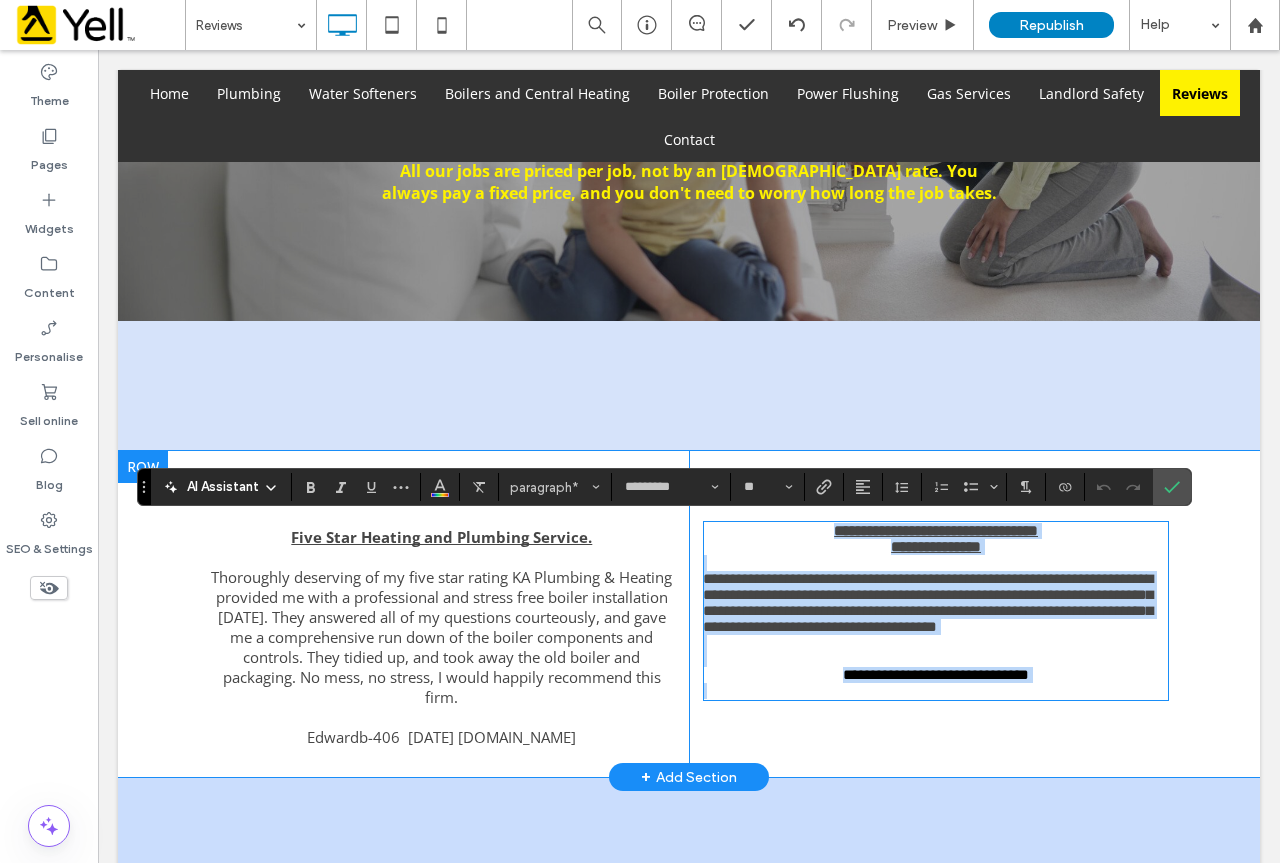 copy on "**********" 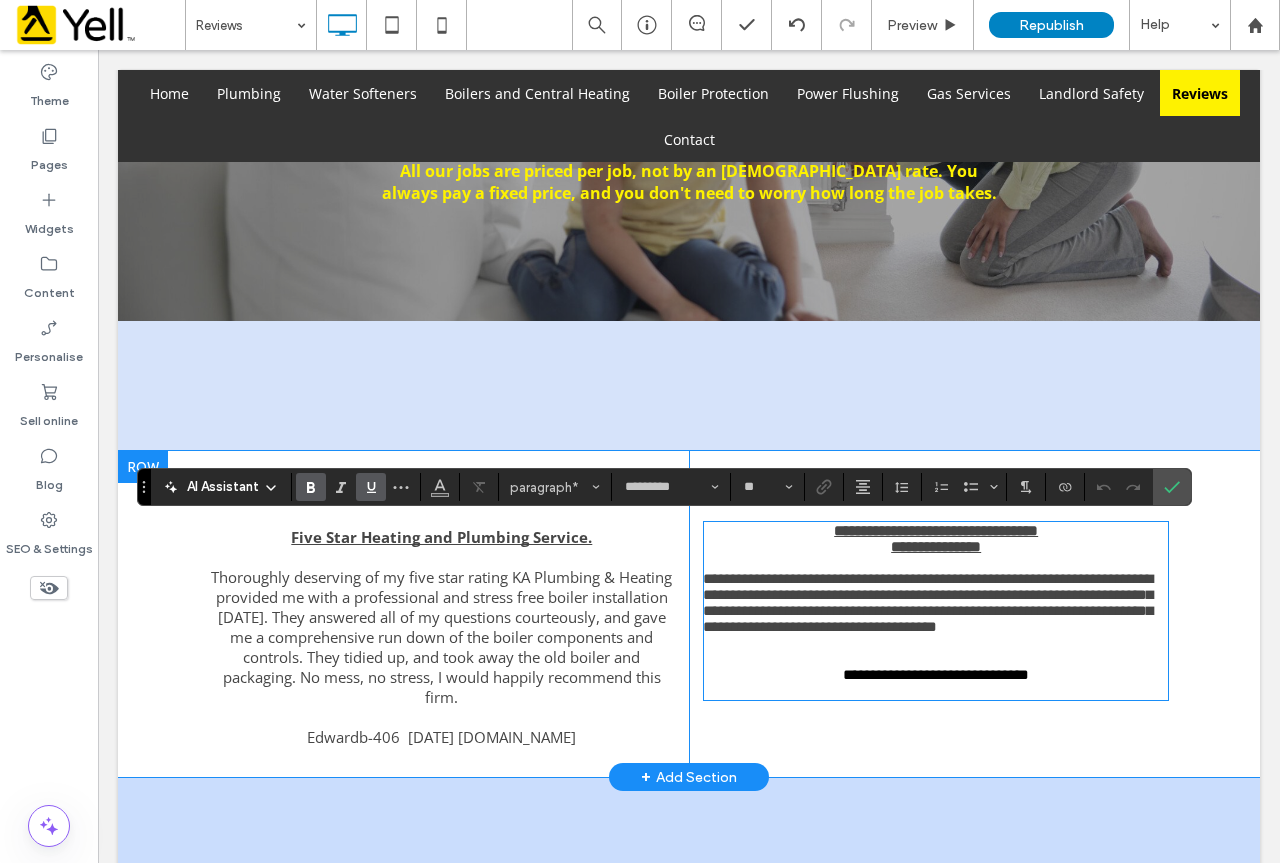 drag, startPoint x: 1053, startPoint y: 728, endPoint x: 722, endPoint y: 544, distance: 378.70438 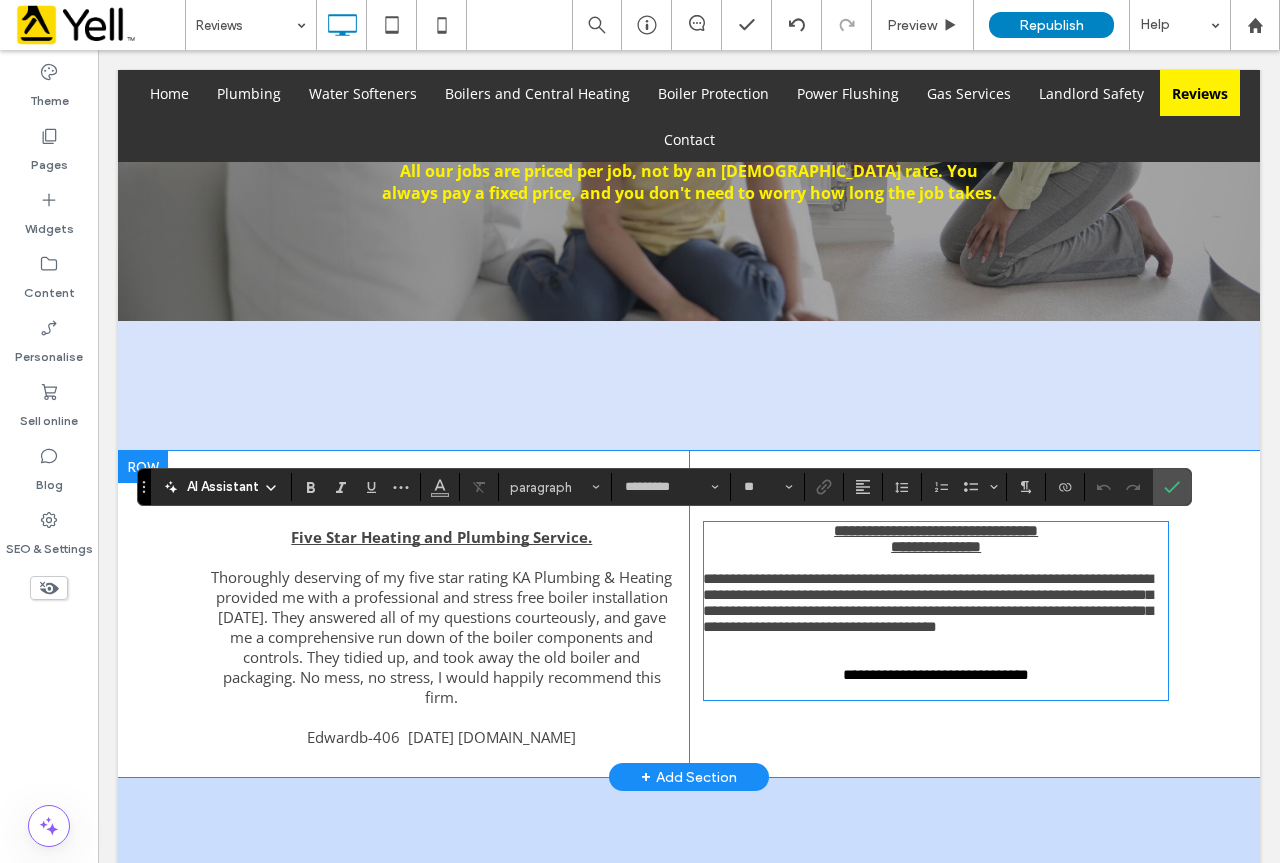 click at bounding box center [936, 643] 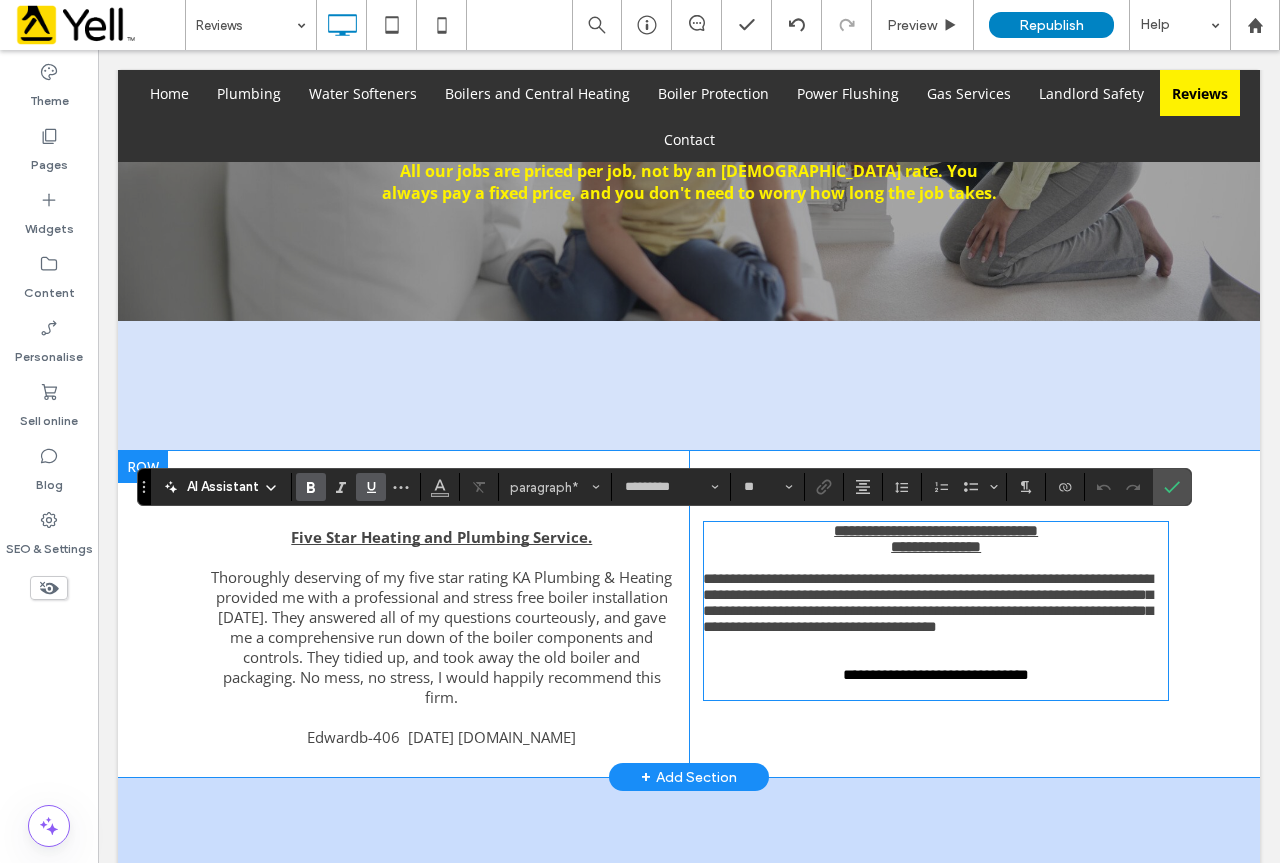 drag, startPoint x: 1046, startPoint y: 735, endPoint x: 712, endPoint y: 543, distance: 385.25317 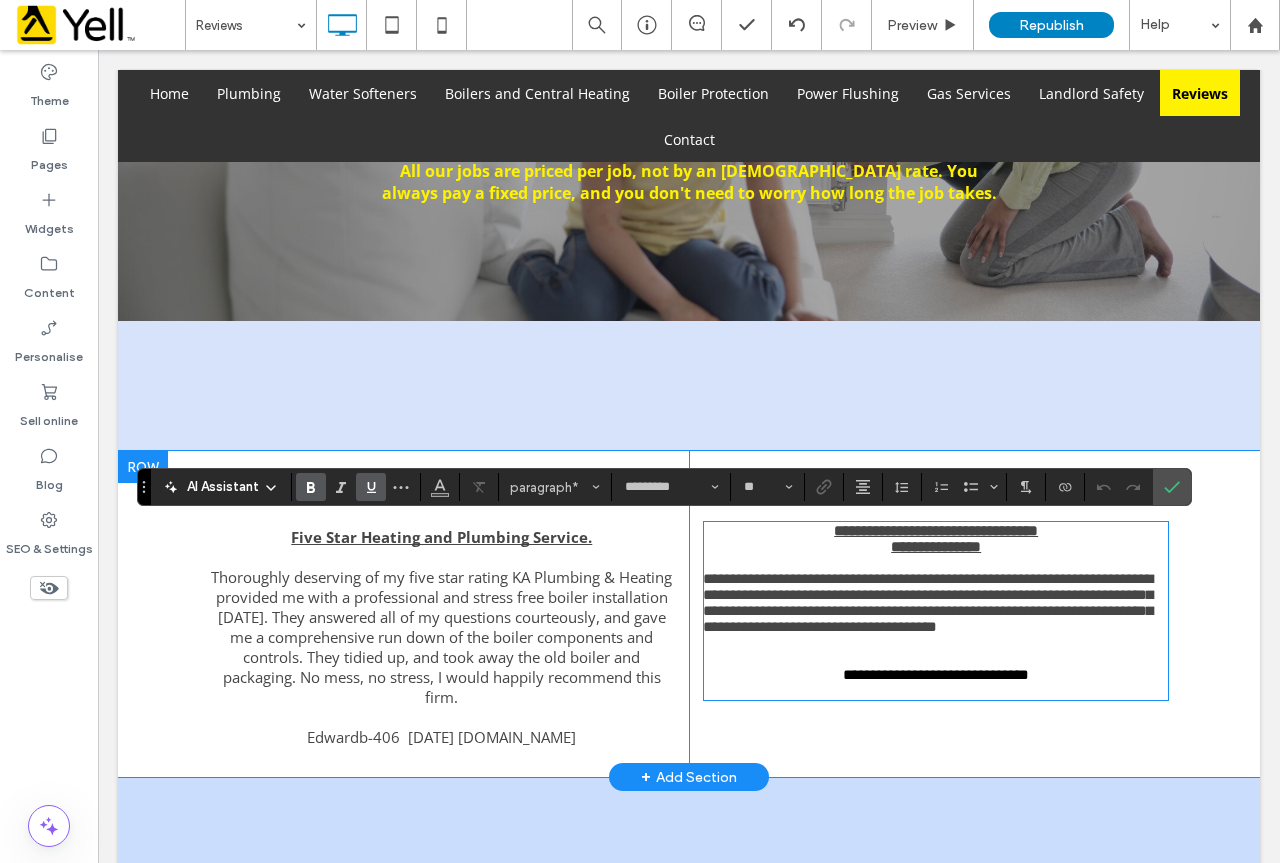 click on "**********" at bounding box center (936, 546) 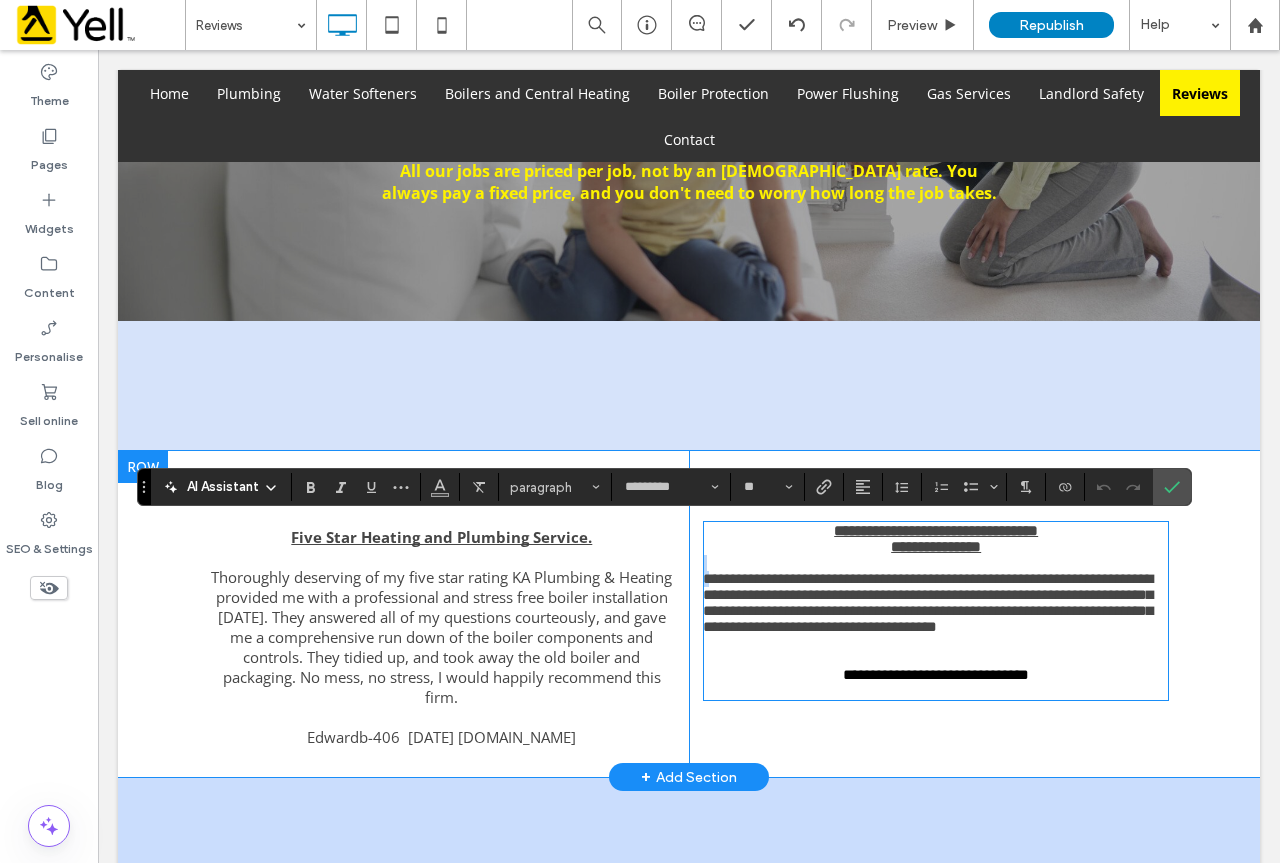 drag, startPoint x: 805, startPoint y: 673, endPoint x: 708, endPoint y: 602, distance: 120.20815 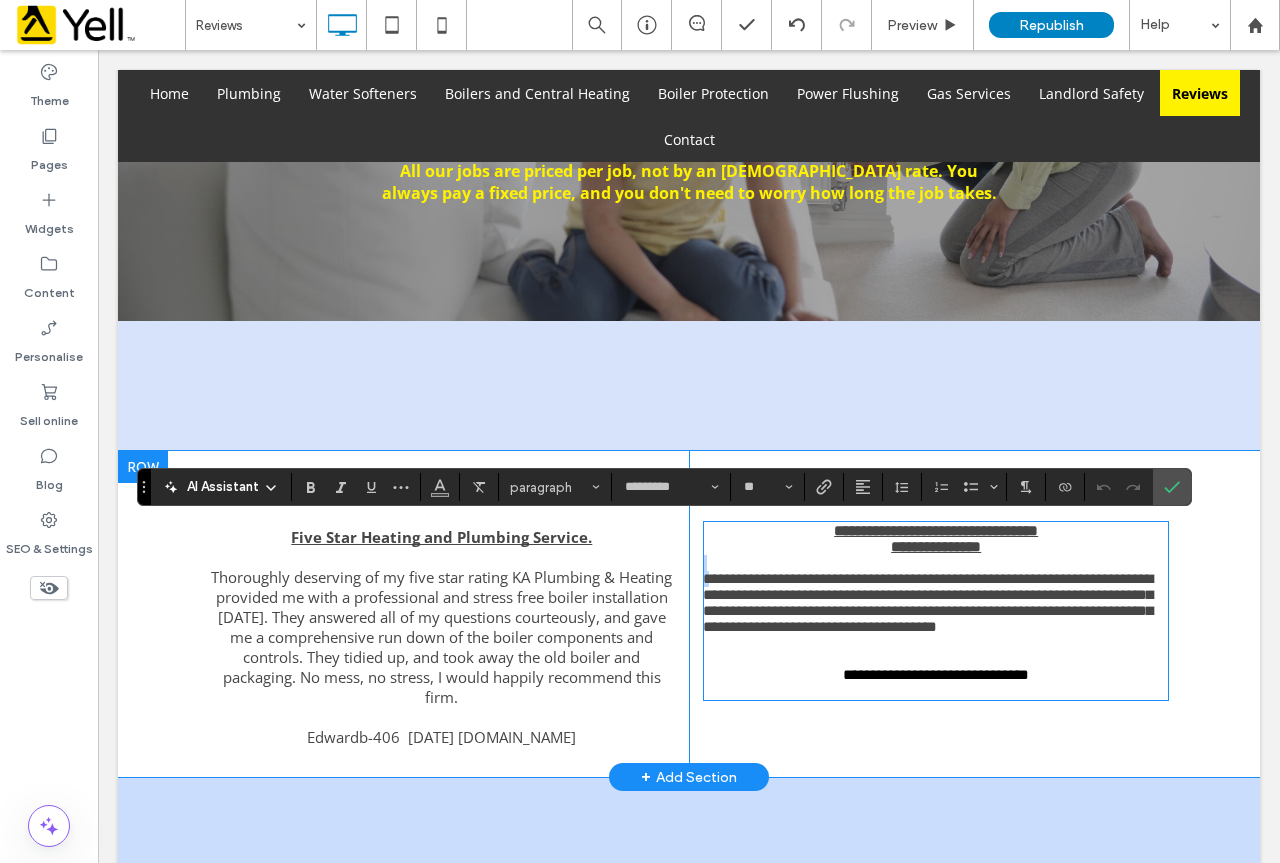 click on "**********" at bounding box center [936, 603] 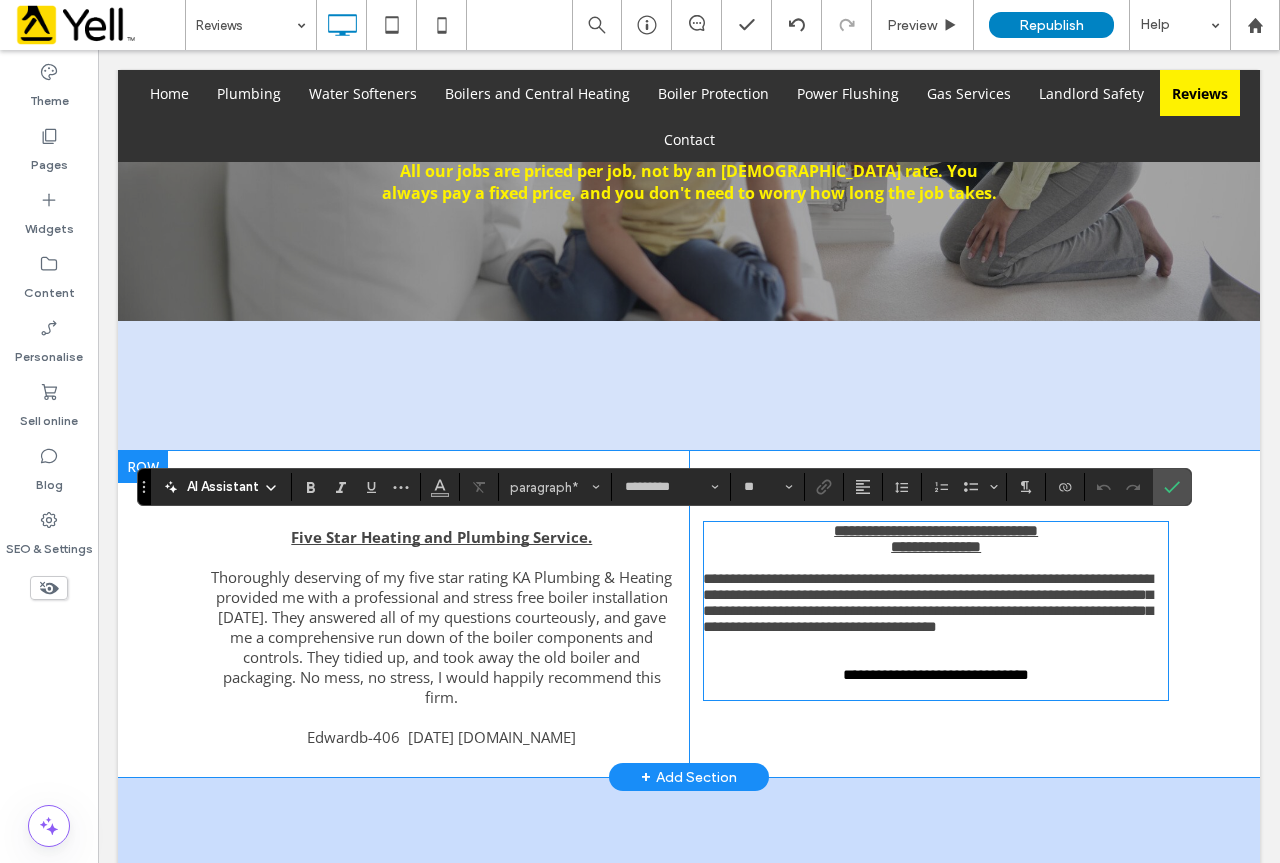 click on "**********" at bounding box center (936, 603) 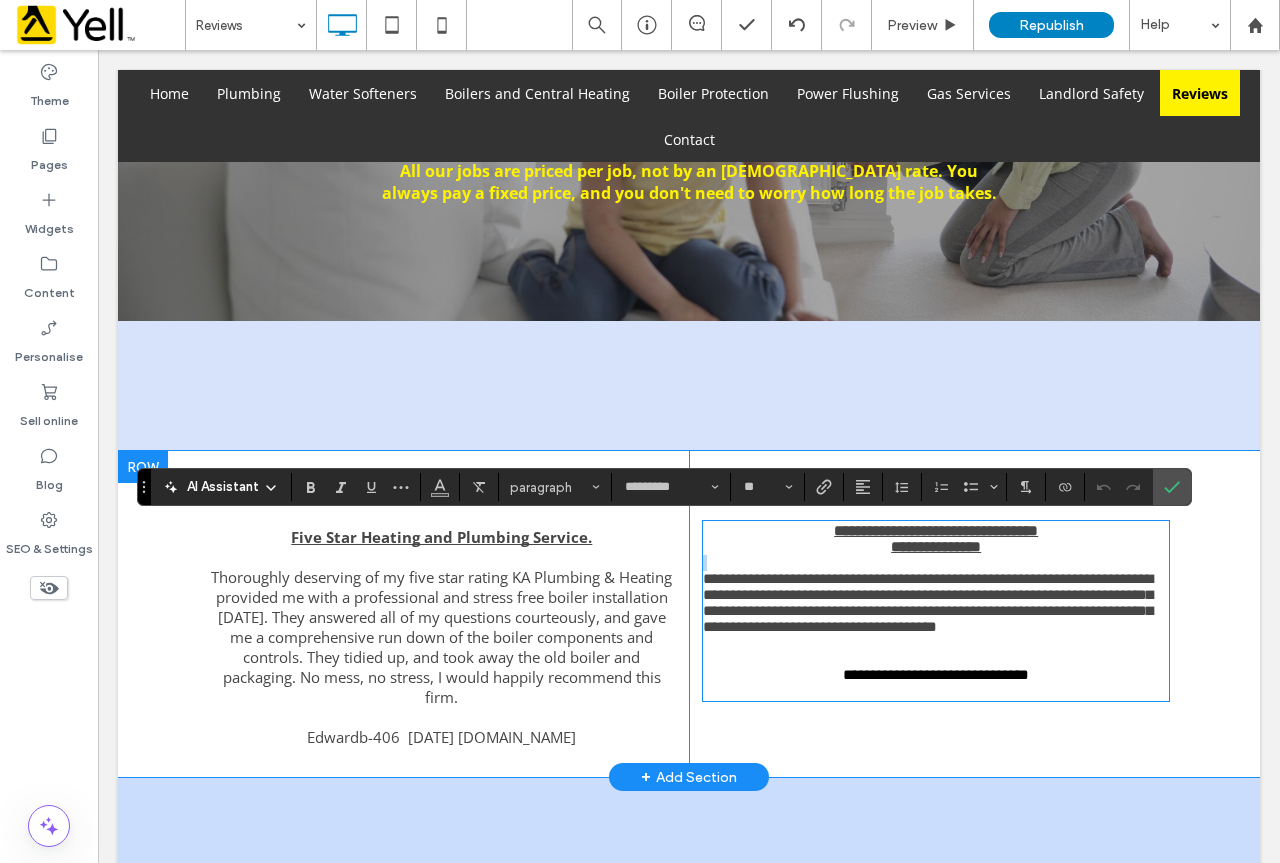 drag, startPoint x: 802, startPoint y: 672, endPoint x: 697, endPoint y: 595, distance: 130.20752 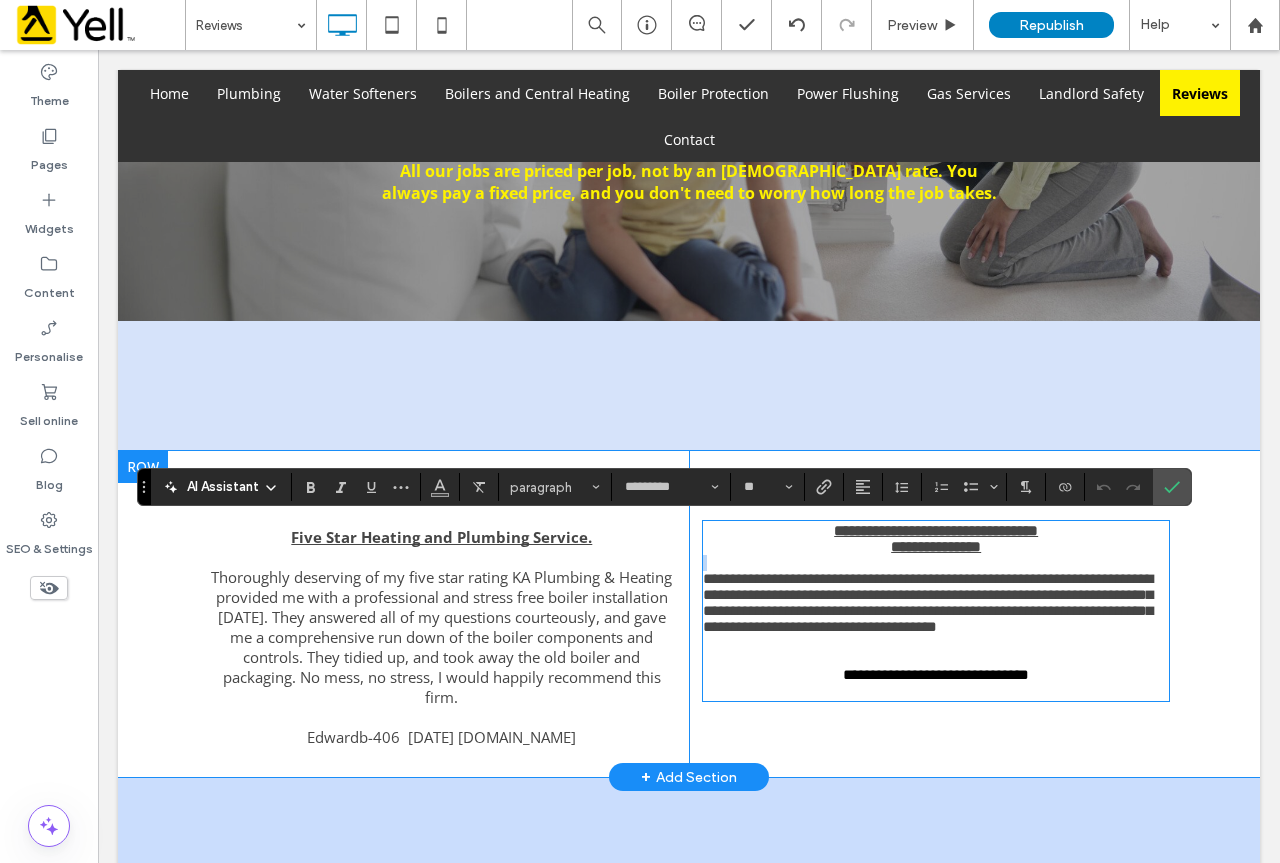 click on "**********" at bounding box center (936, 603) 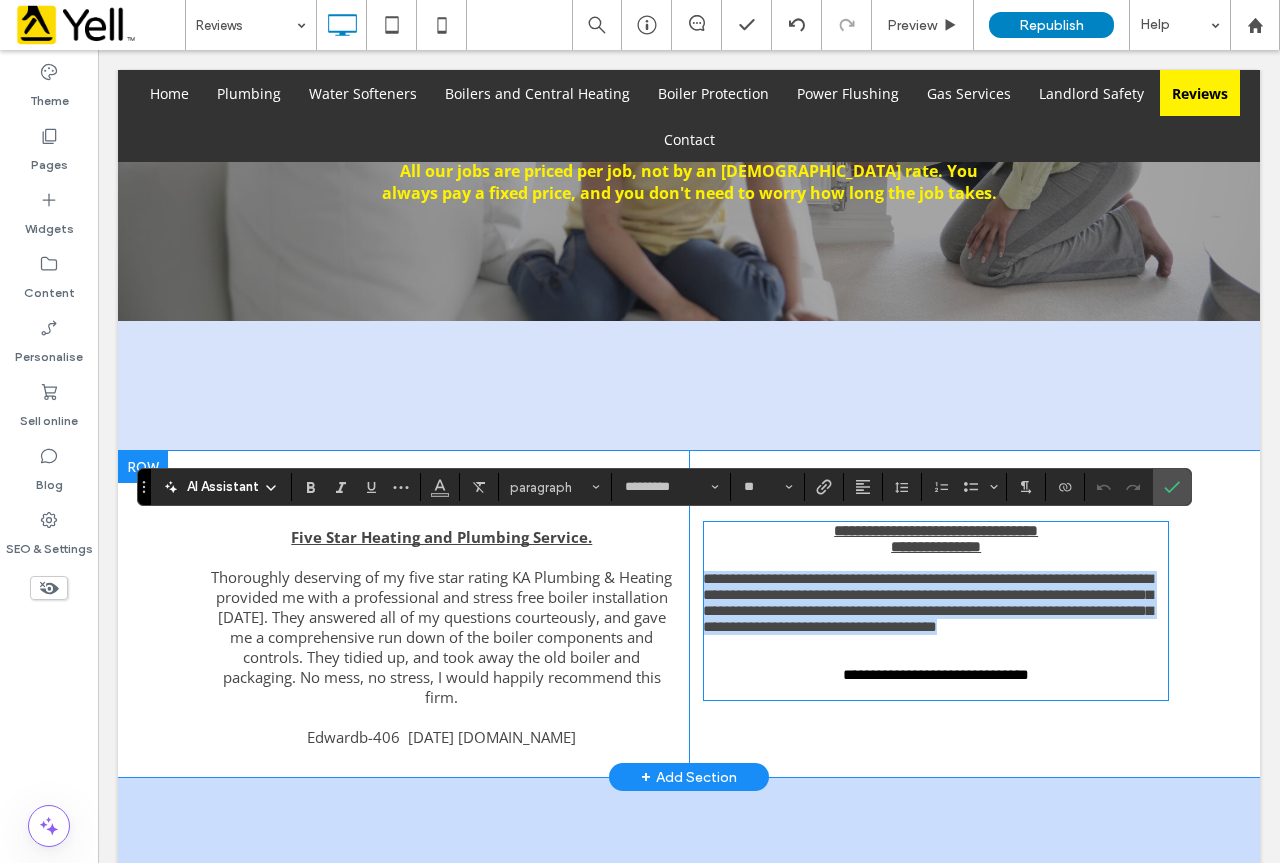 drag, startPoint x: 793, startPoint y: 667, endPoint x: 699, endPoint y: 592, distance: 120.2539 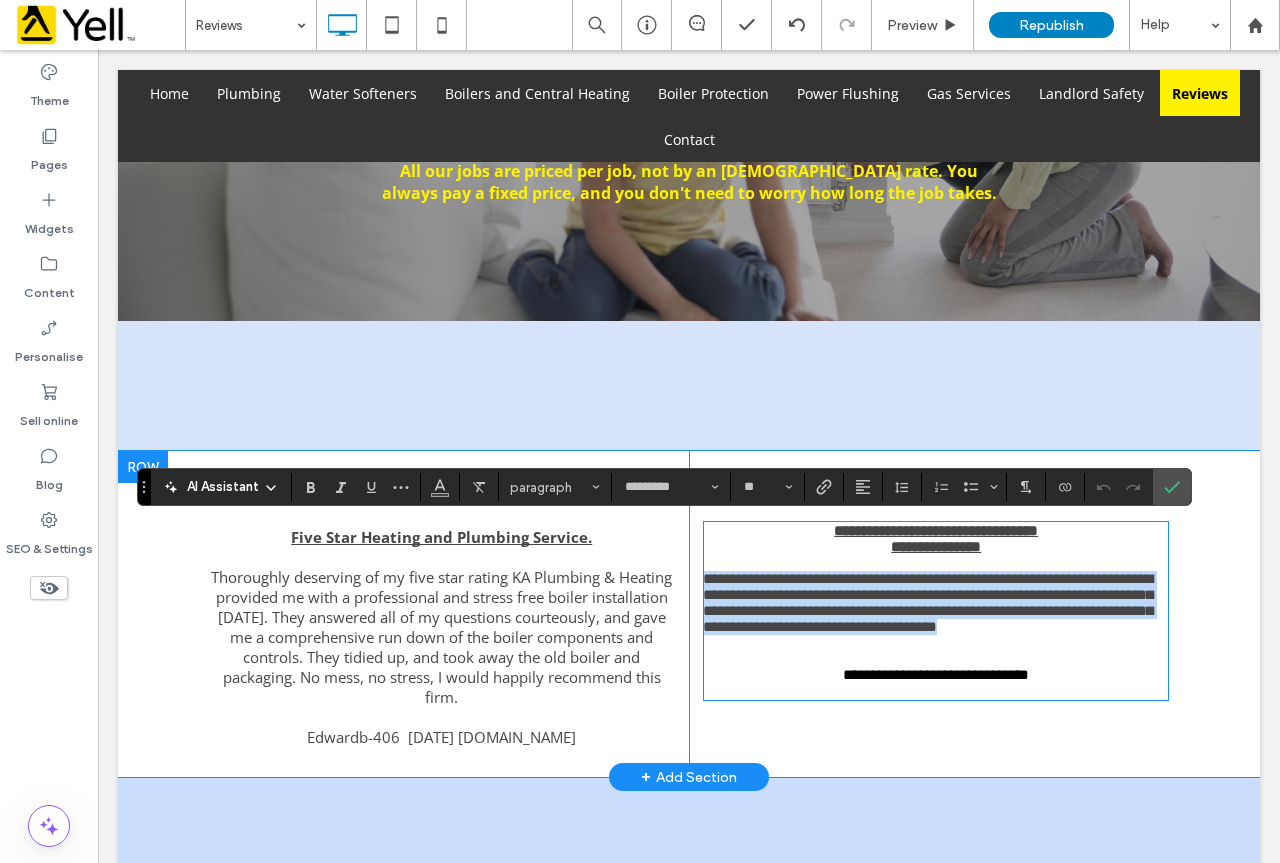 click on "**********" at bounding box center (936, 603) 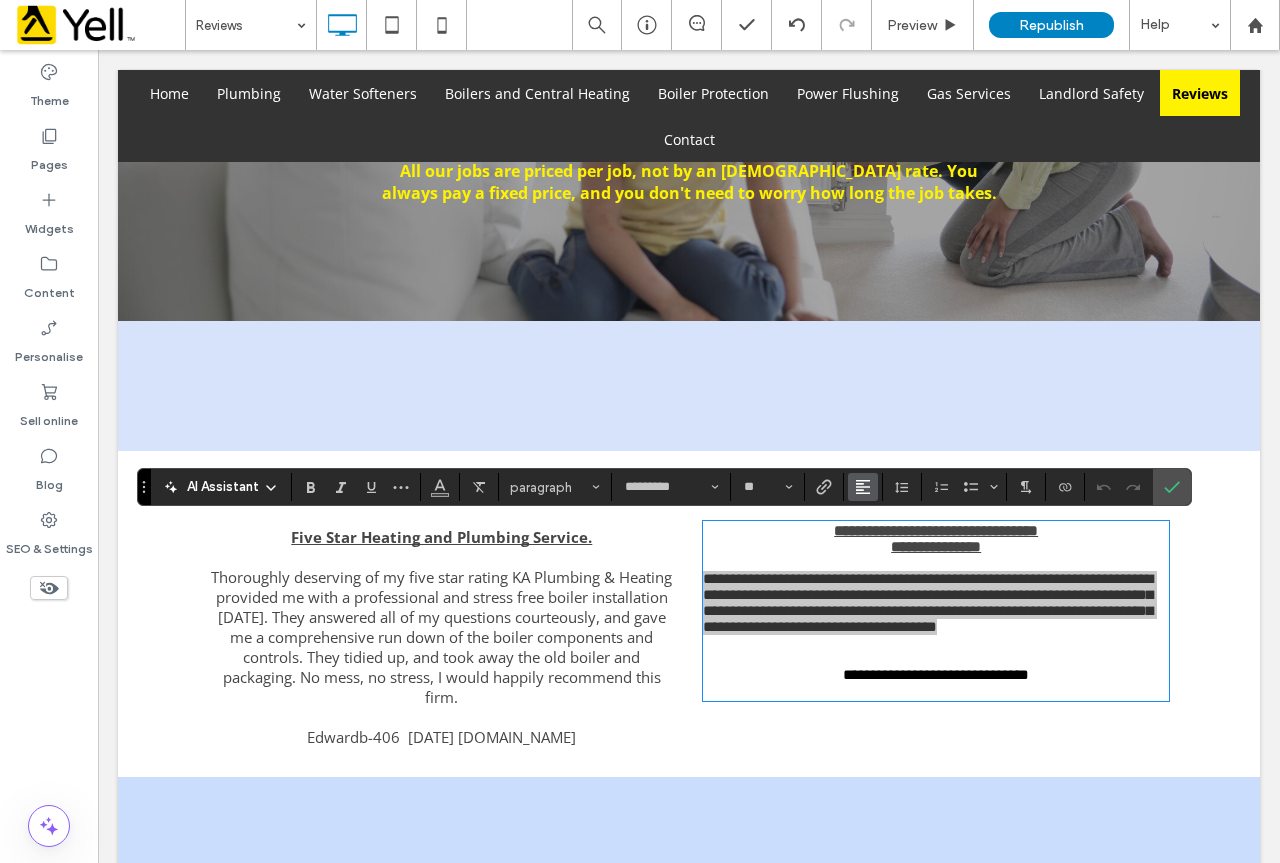 click 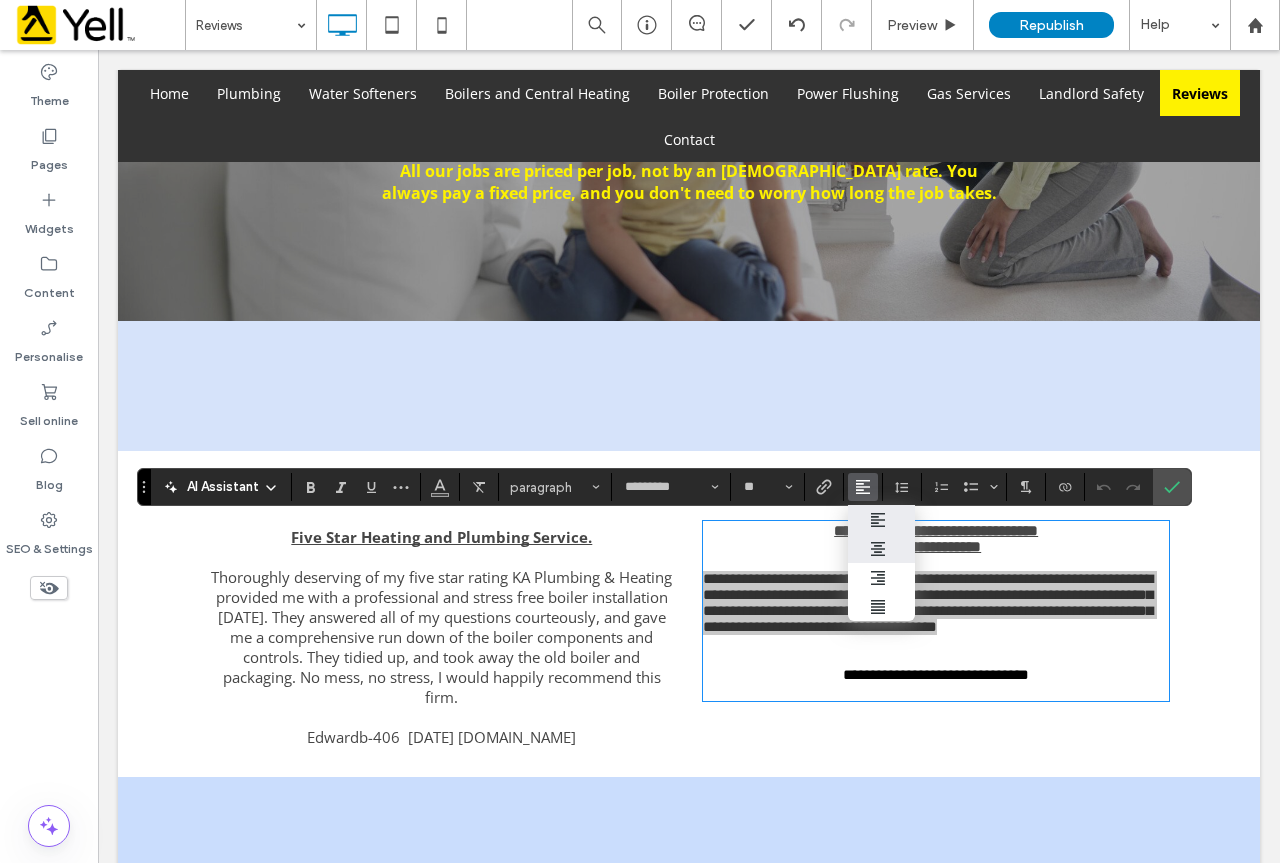 click 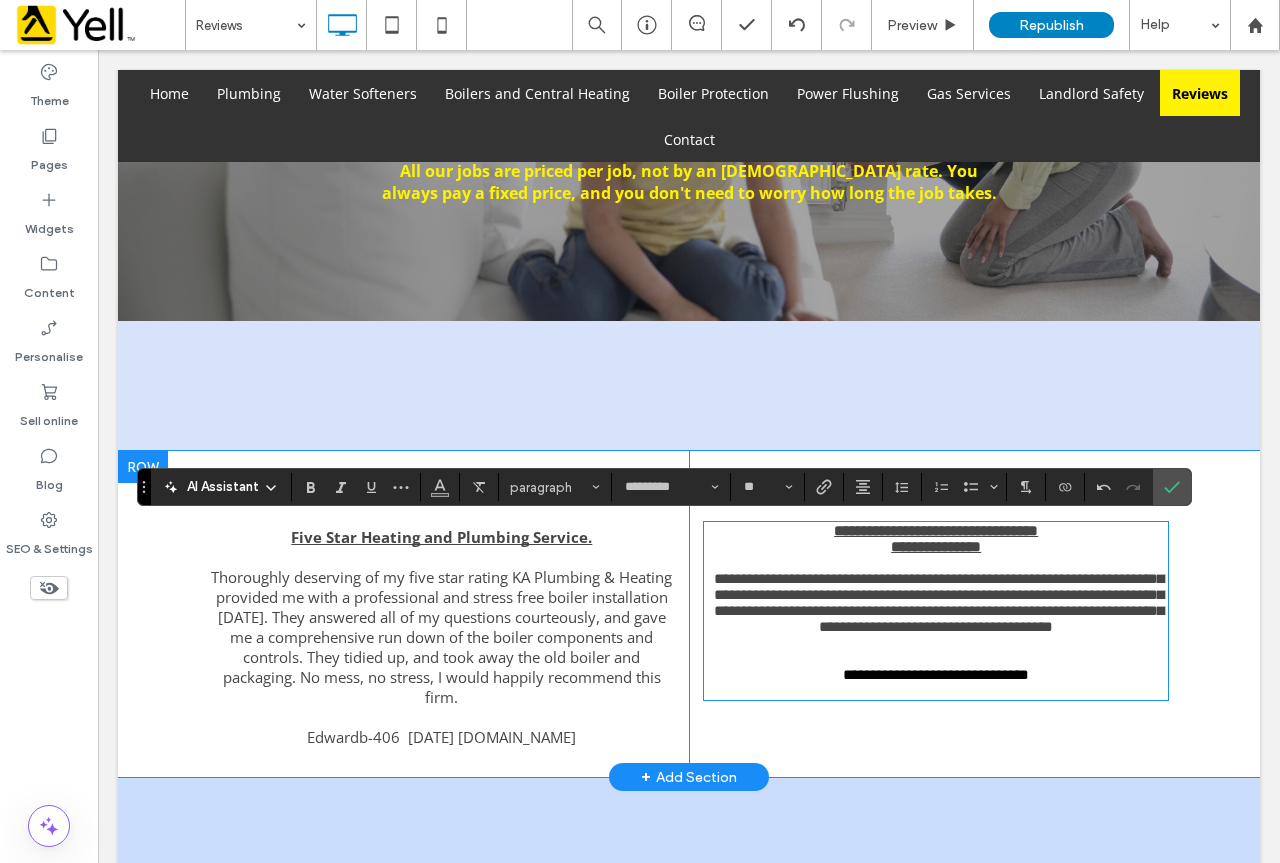 click at bounding box center [936, 659] 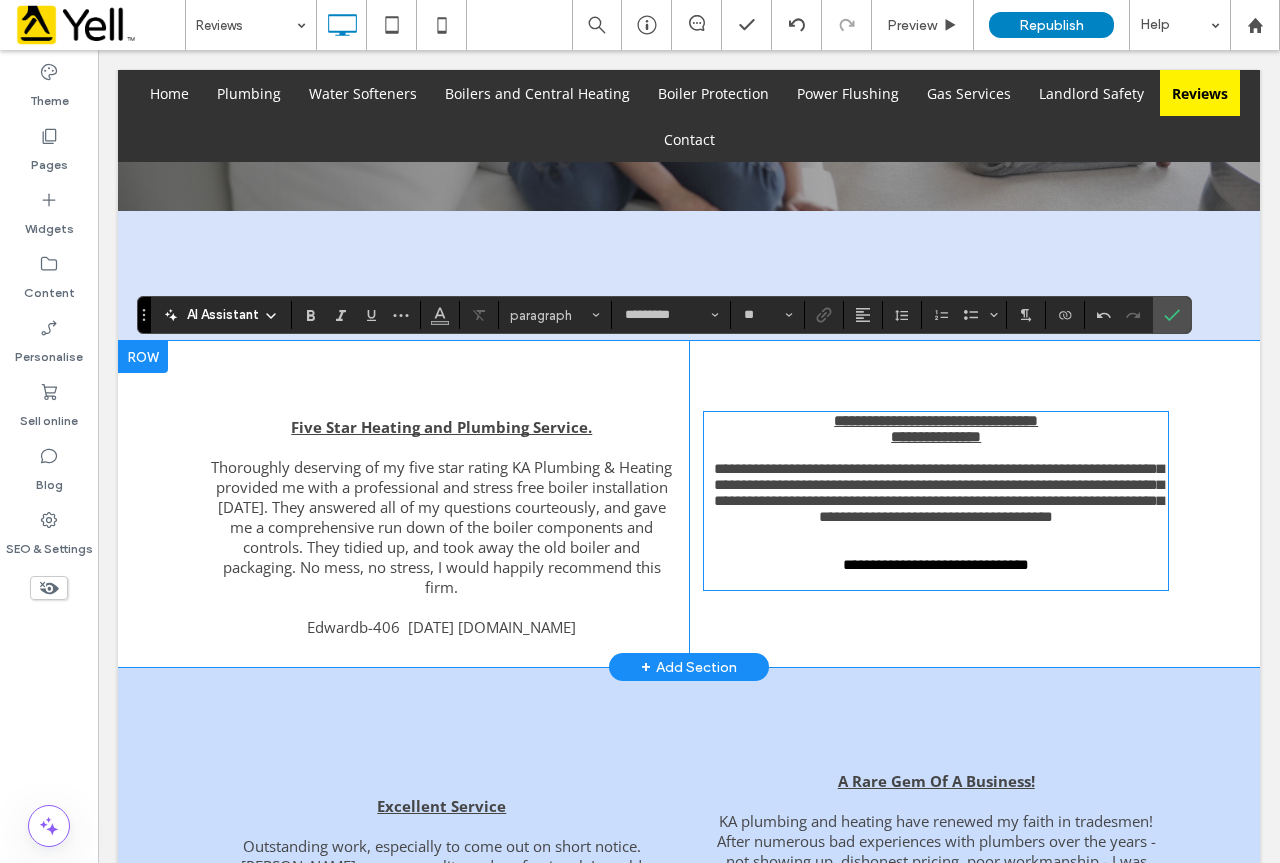 scroll, scrollTop: 530, scrollLeft: 0, axis: vertical 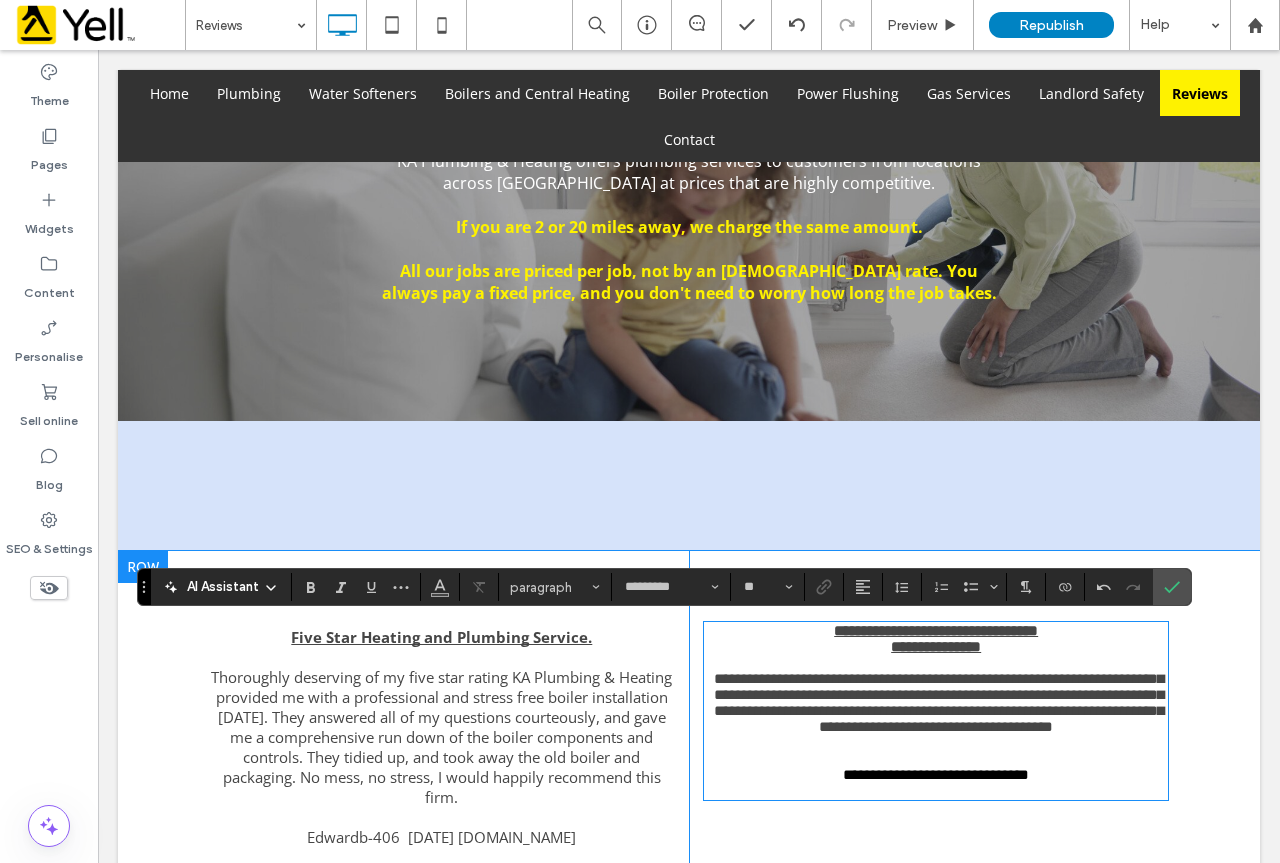 click on "**********" at bounding box center [939, 702] 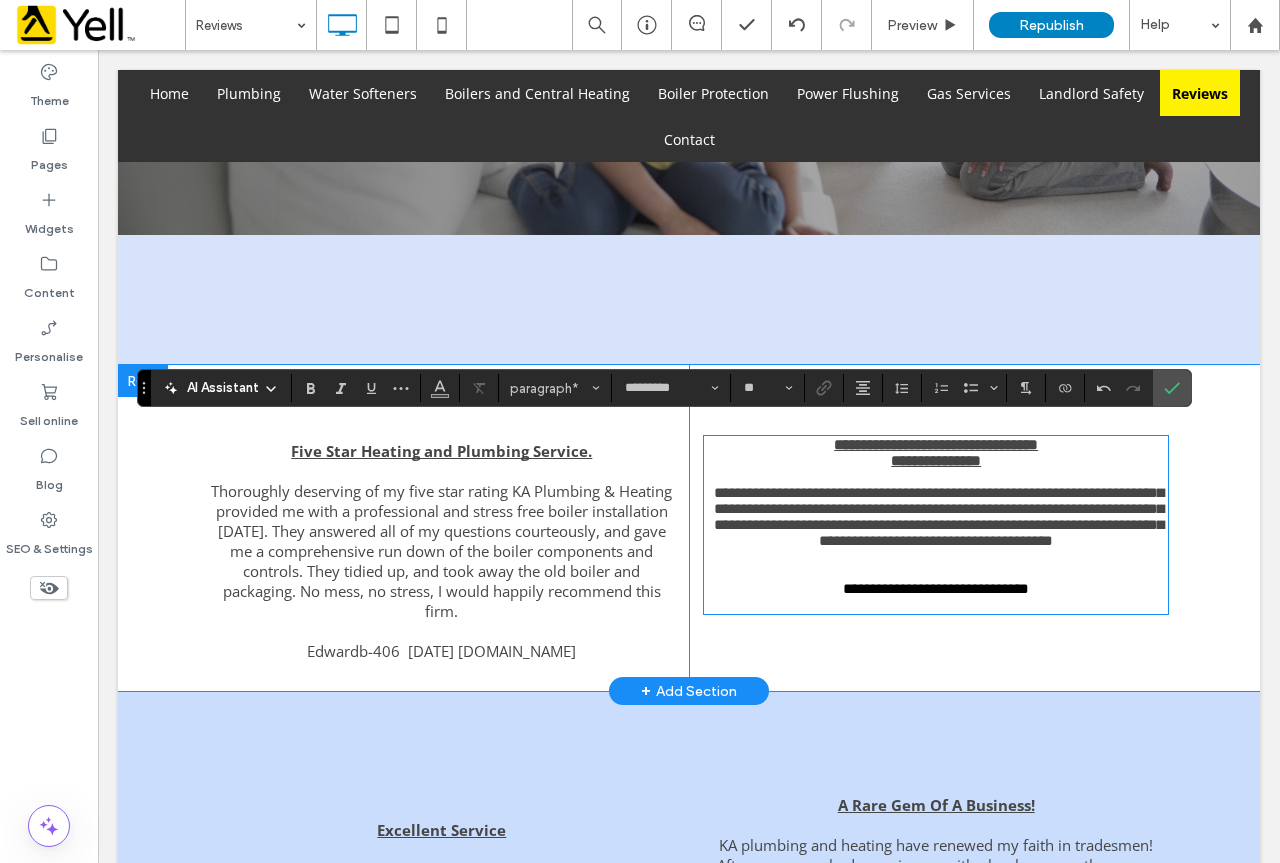 scroll, scrollTop: 730, scrollLeft: 0, axis: vertical 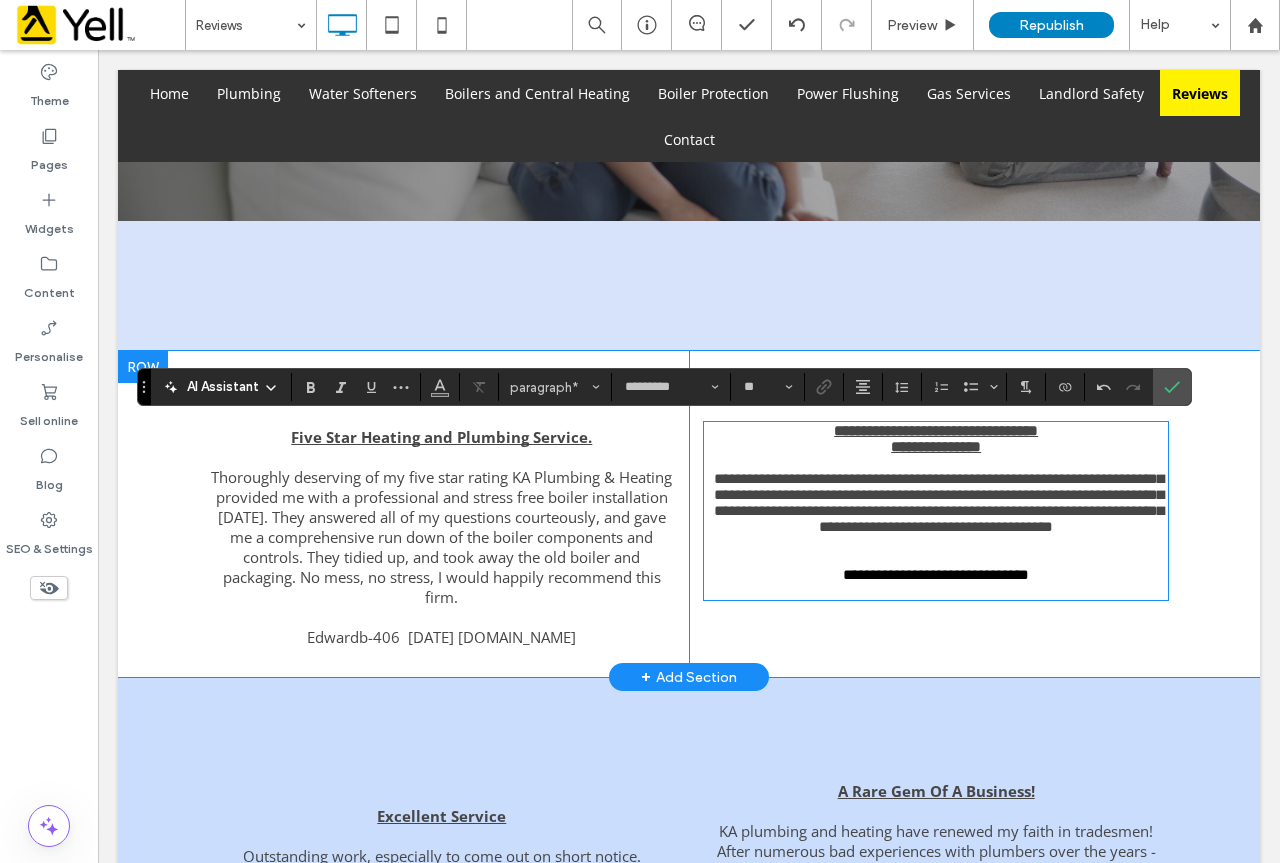 click on "**********" at bounding box center [936, 575] 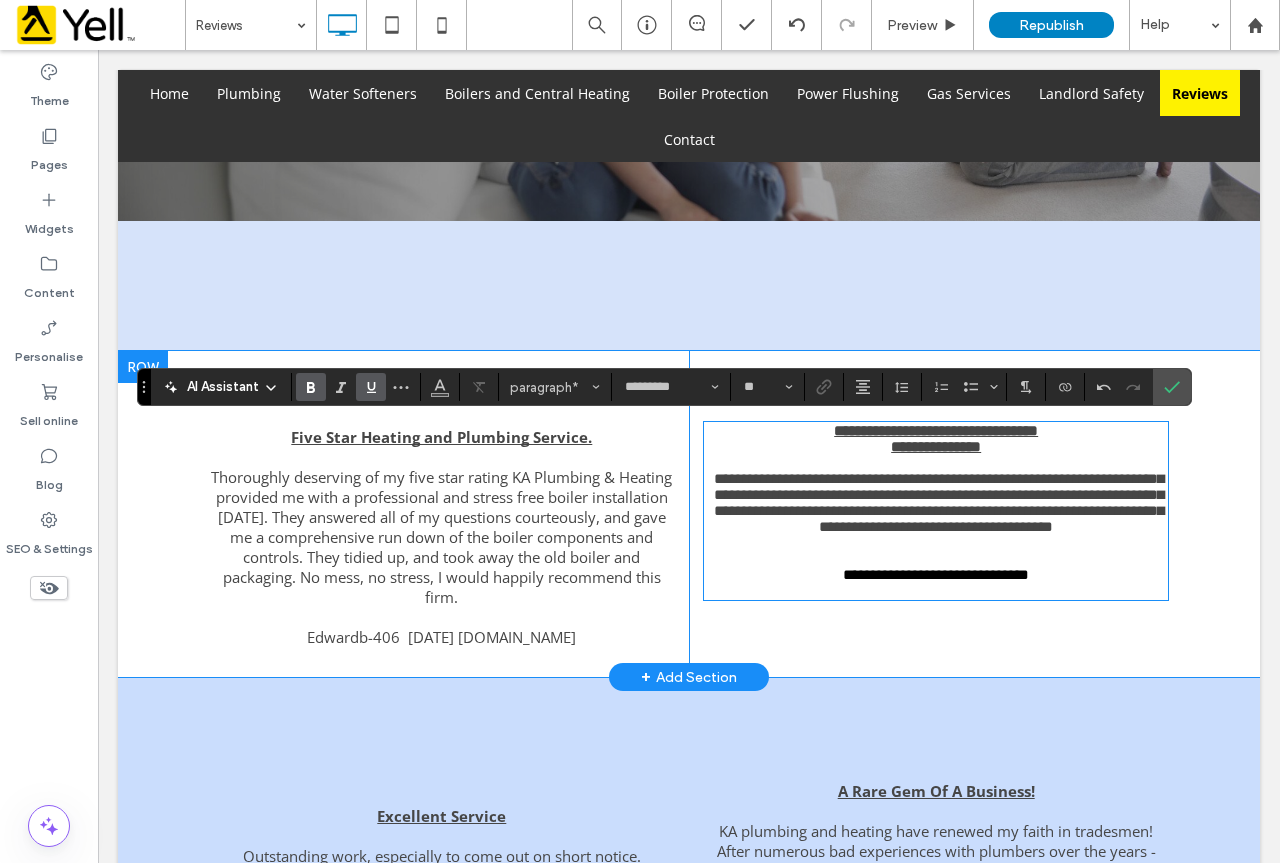 drag, startPoint x: 1062, startPoint y: 637, endPoint x: 775, endPoint y: 438, distance: 349.24203 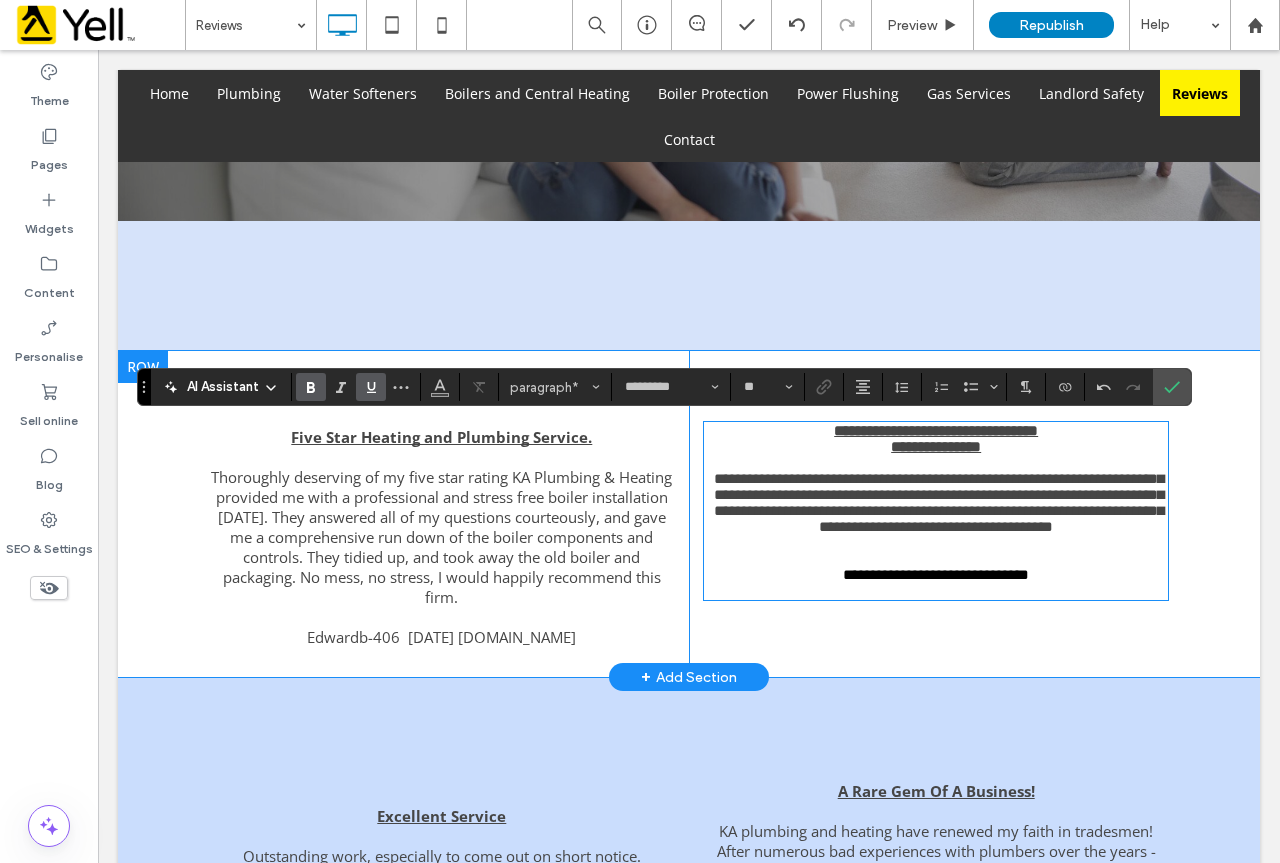 drag, startPoint x: 1053, startPoint y: 639, endPoint x: 788, endPoint y: 436, distance: 333.81732 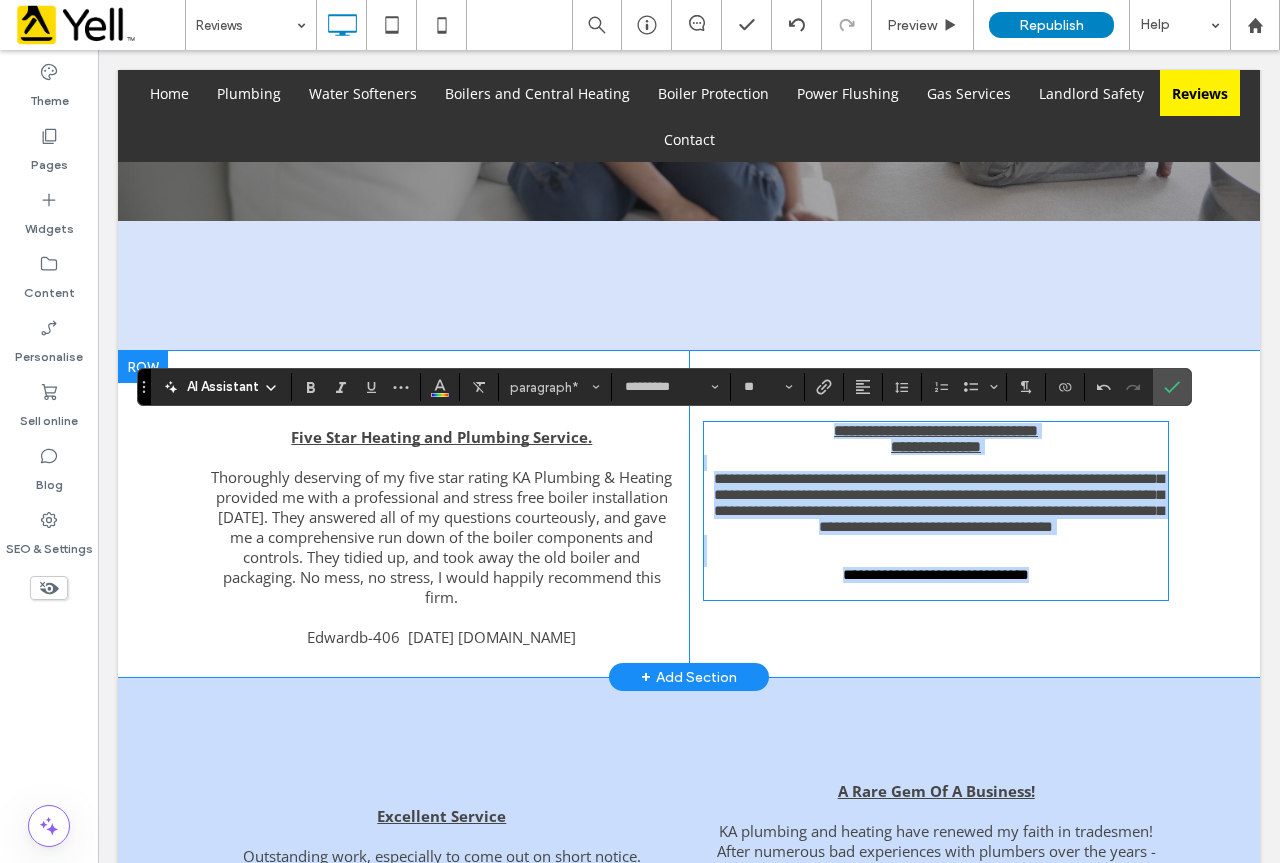 drag, startPoint x: 796, startPoint y: 436, endPoint x: 1038, endPoint y: 642, distance: 317.80496 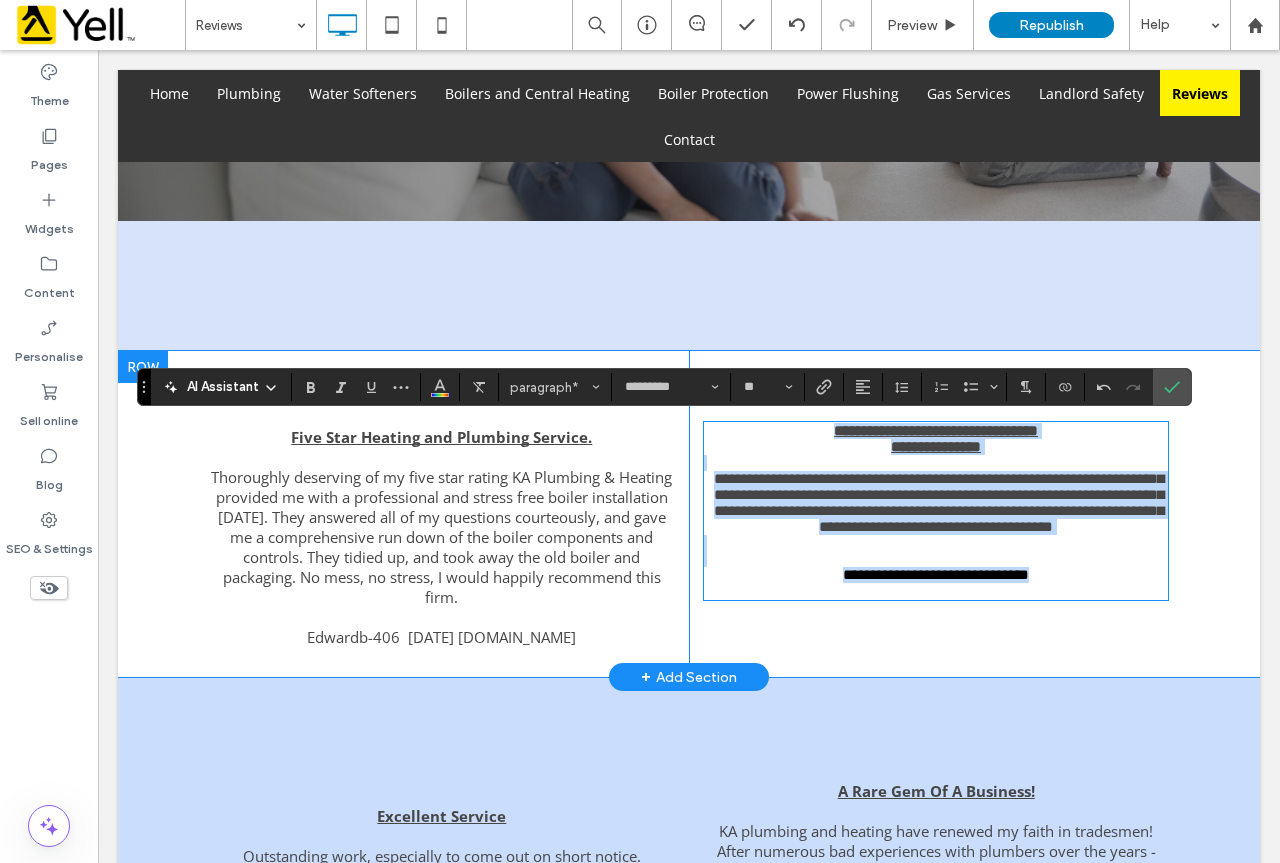 click on "**********" at bounding box center (936, 511) 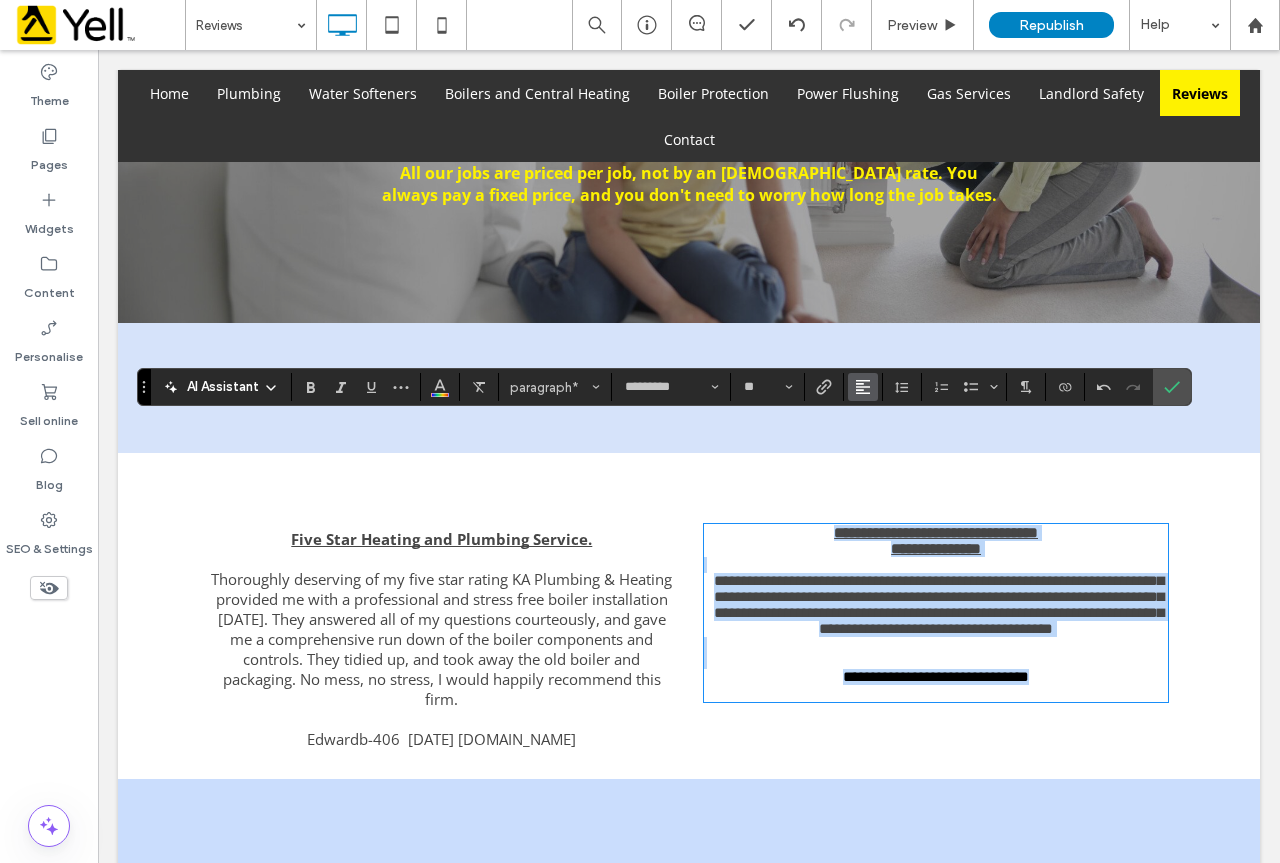 scroll, scrollTop: 530, scrollLeft: 0, axis: vertical 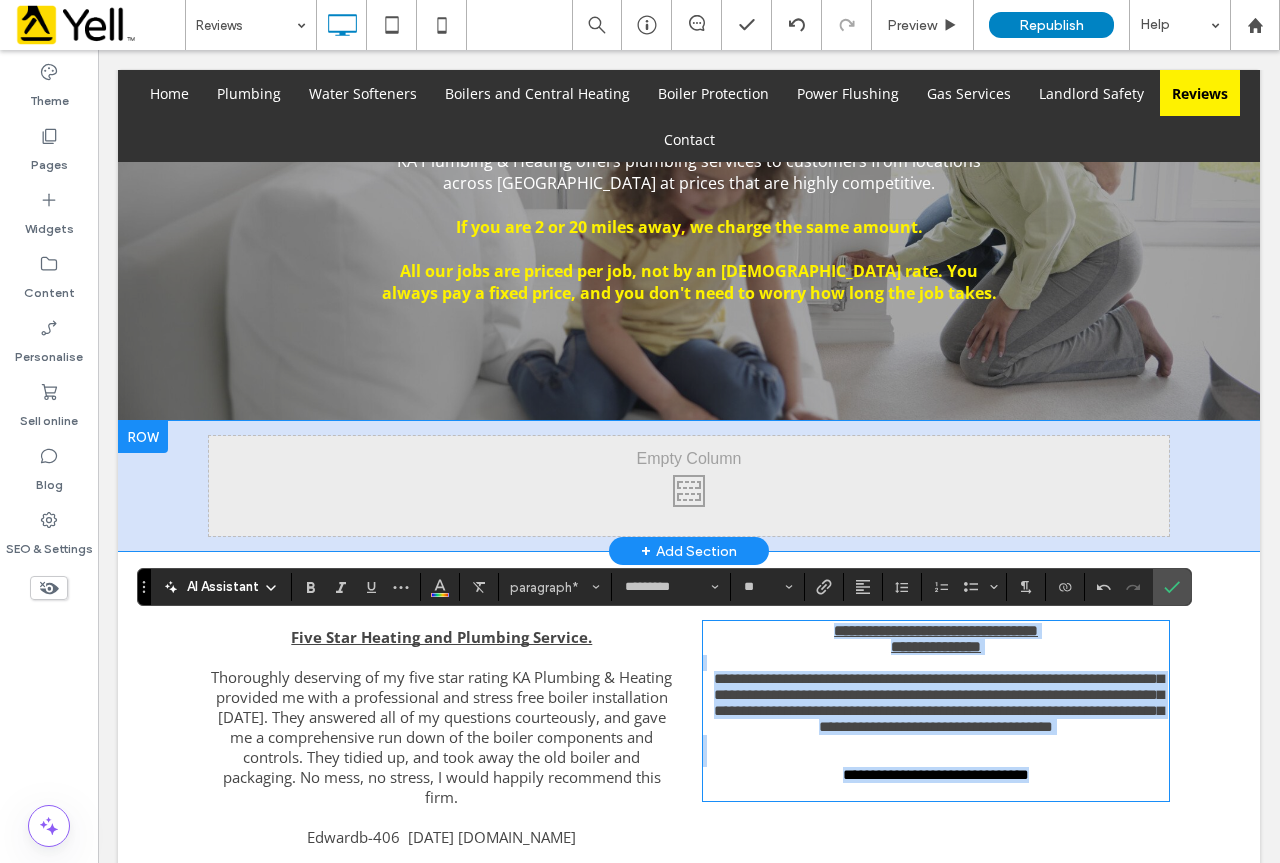 click on "Click To Paste     Click To Paste" at bounding box center (689, 486) 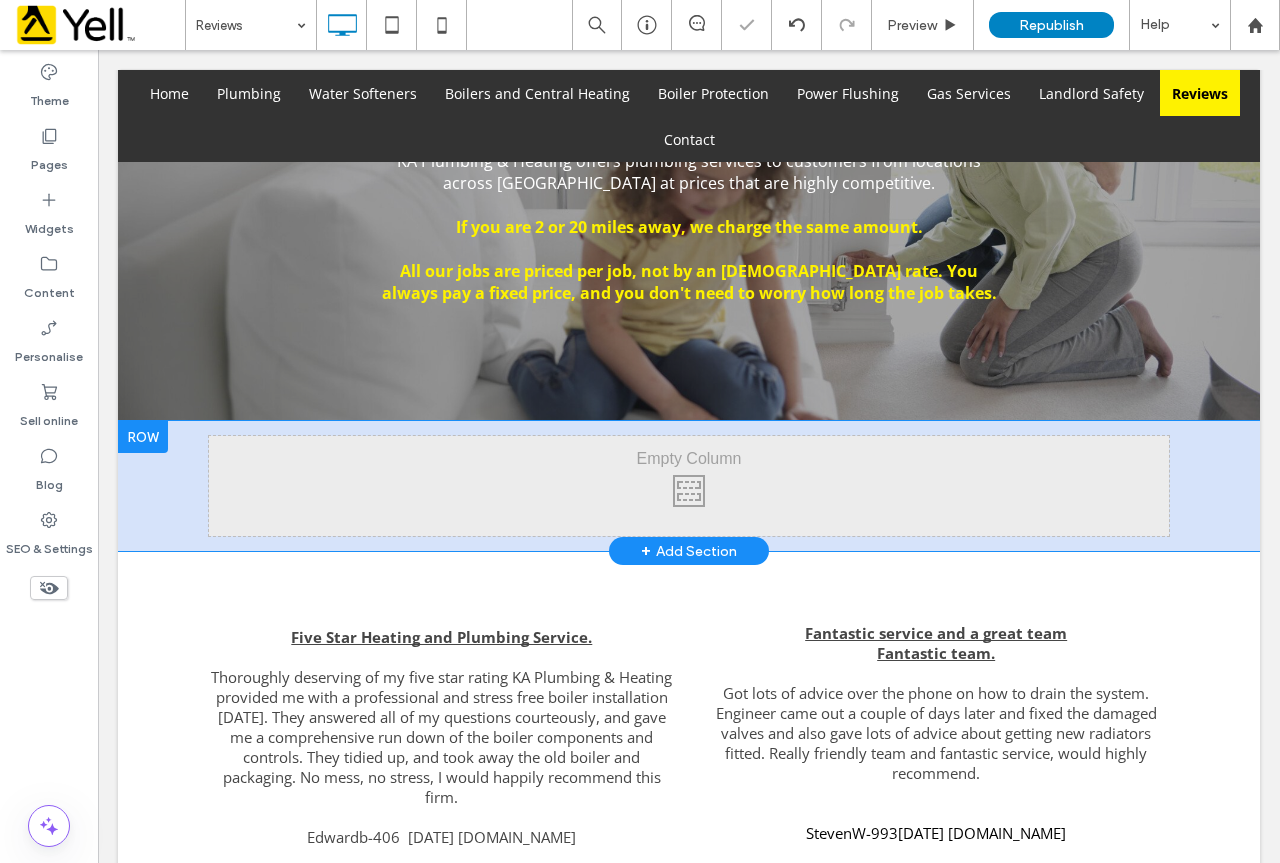 click on "Click To Paste     Click To Paste" at bounding box center (689, 486) 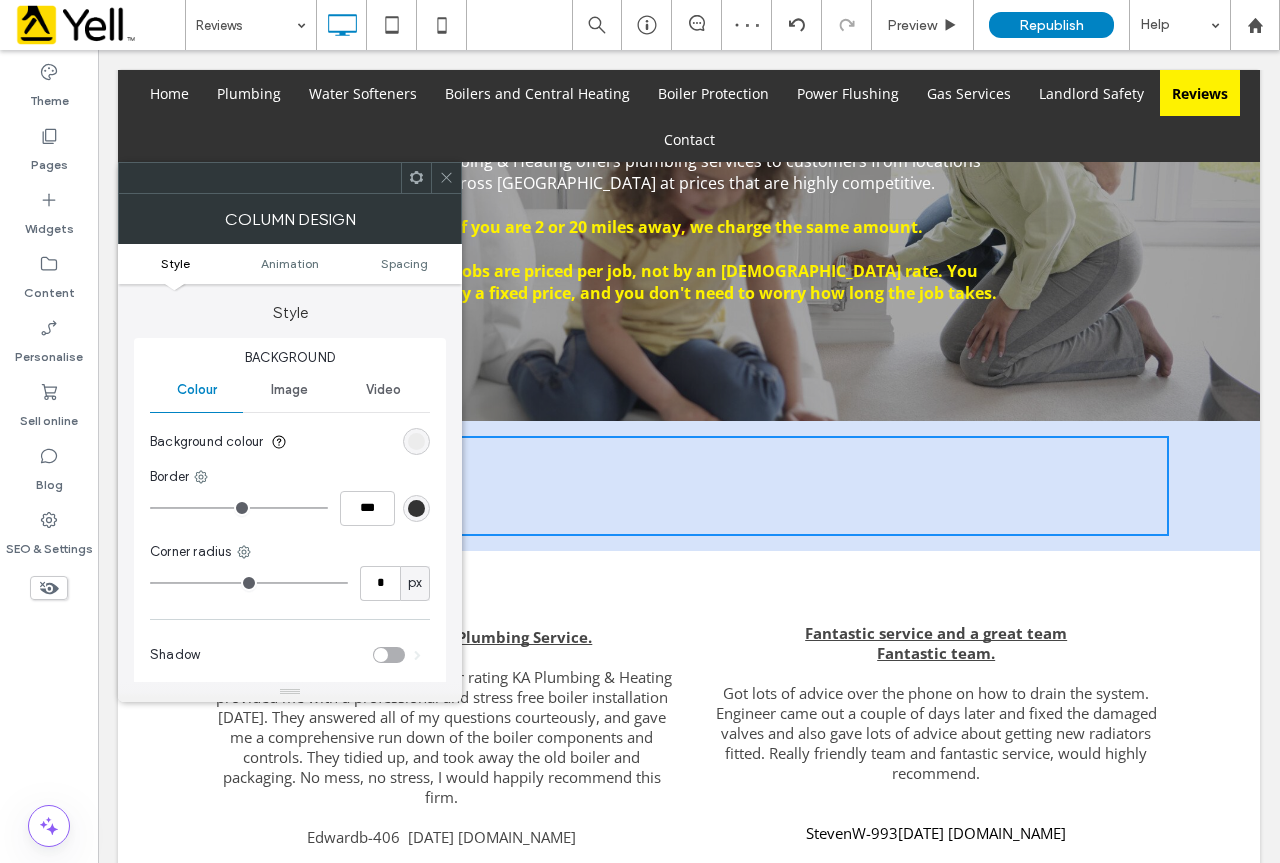 click on "Click To Paste     Click To Paste" at bounding box center [689, 486] 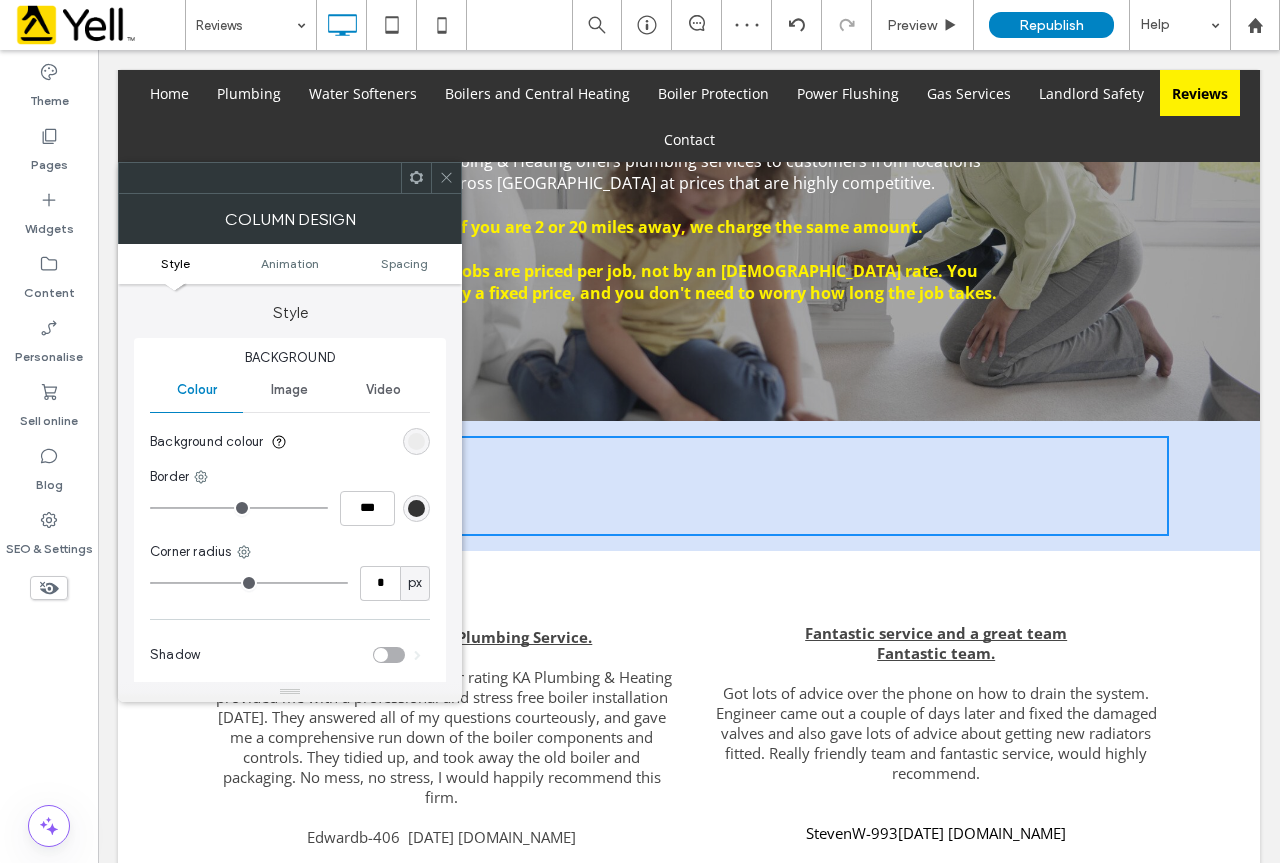click on "Click To Paste     Click To Paste" at bounding box center (689, 486) 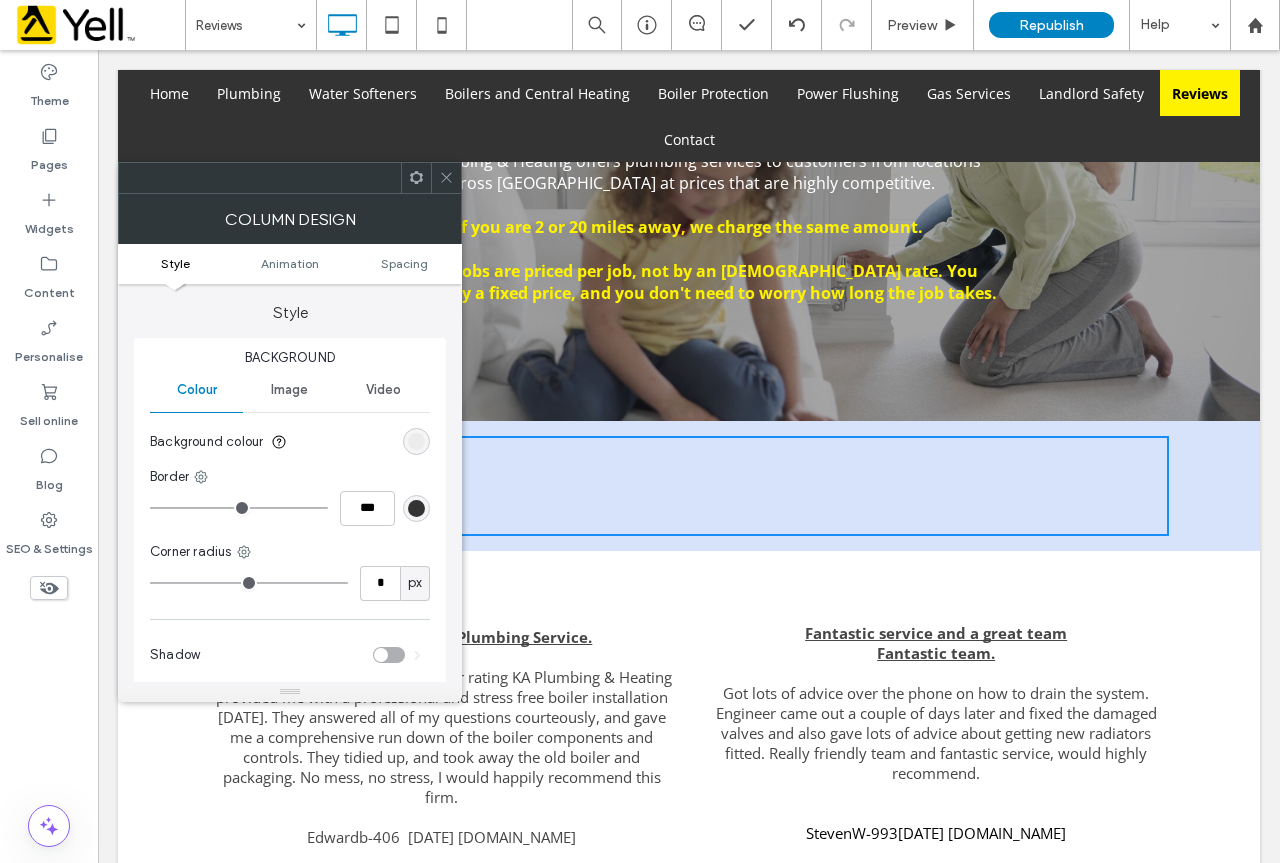 click on "Click To Paste     Click To Paste" at bounding box center (689, 486) 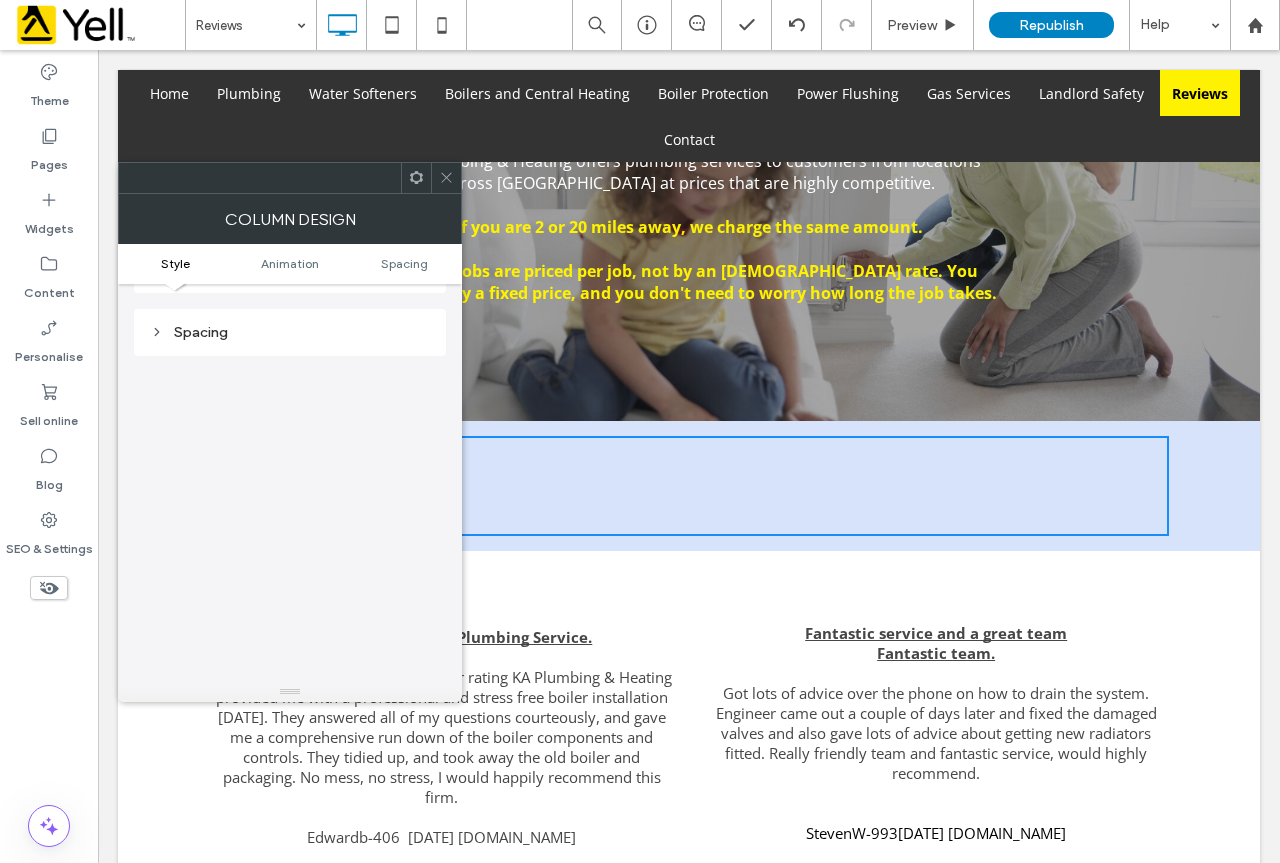 scroll, scrollTop: 469, scrollLeft: 0, axis: vertical 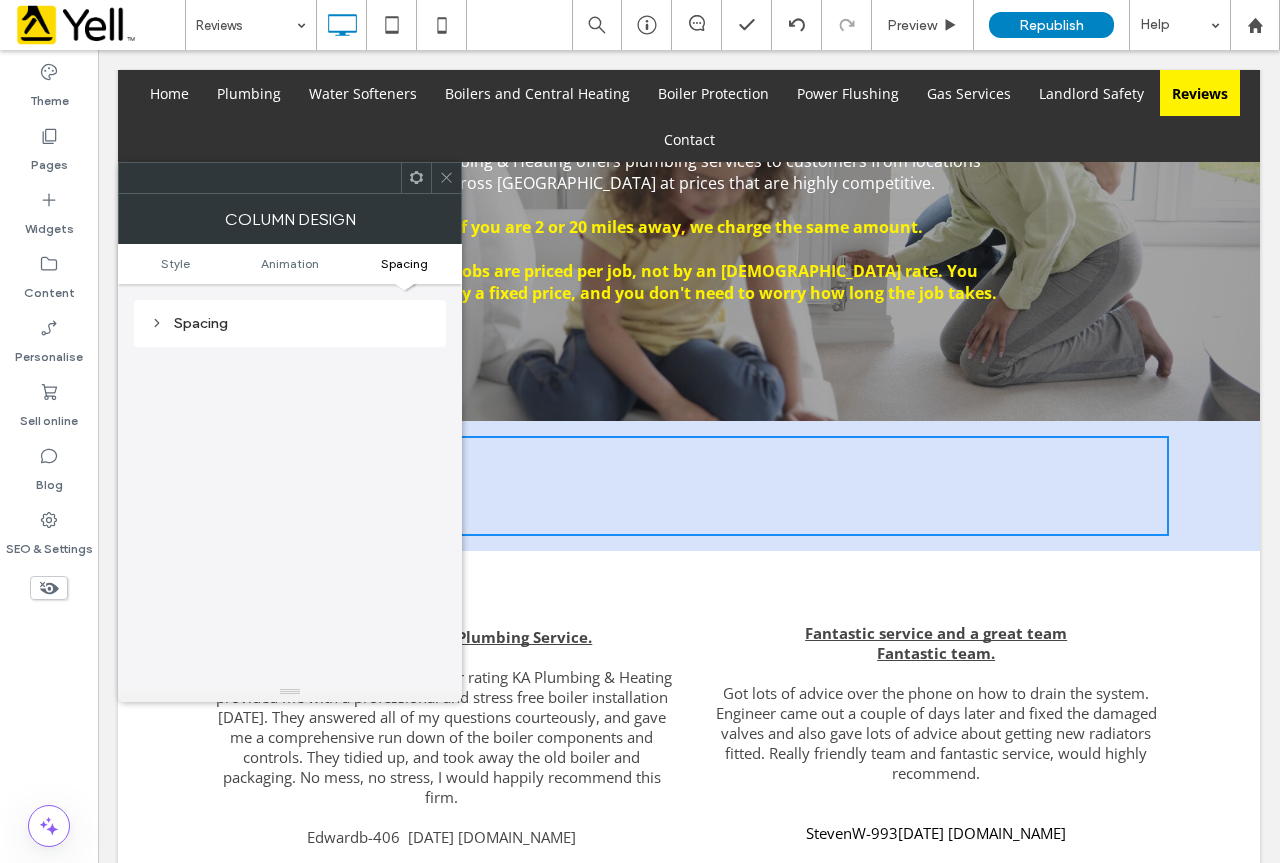 click on "Click To Paste     Click To Paste" at bounding box center (689, 486) 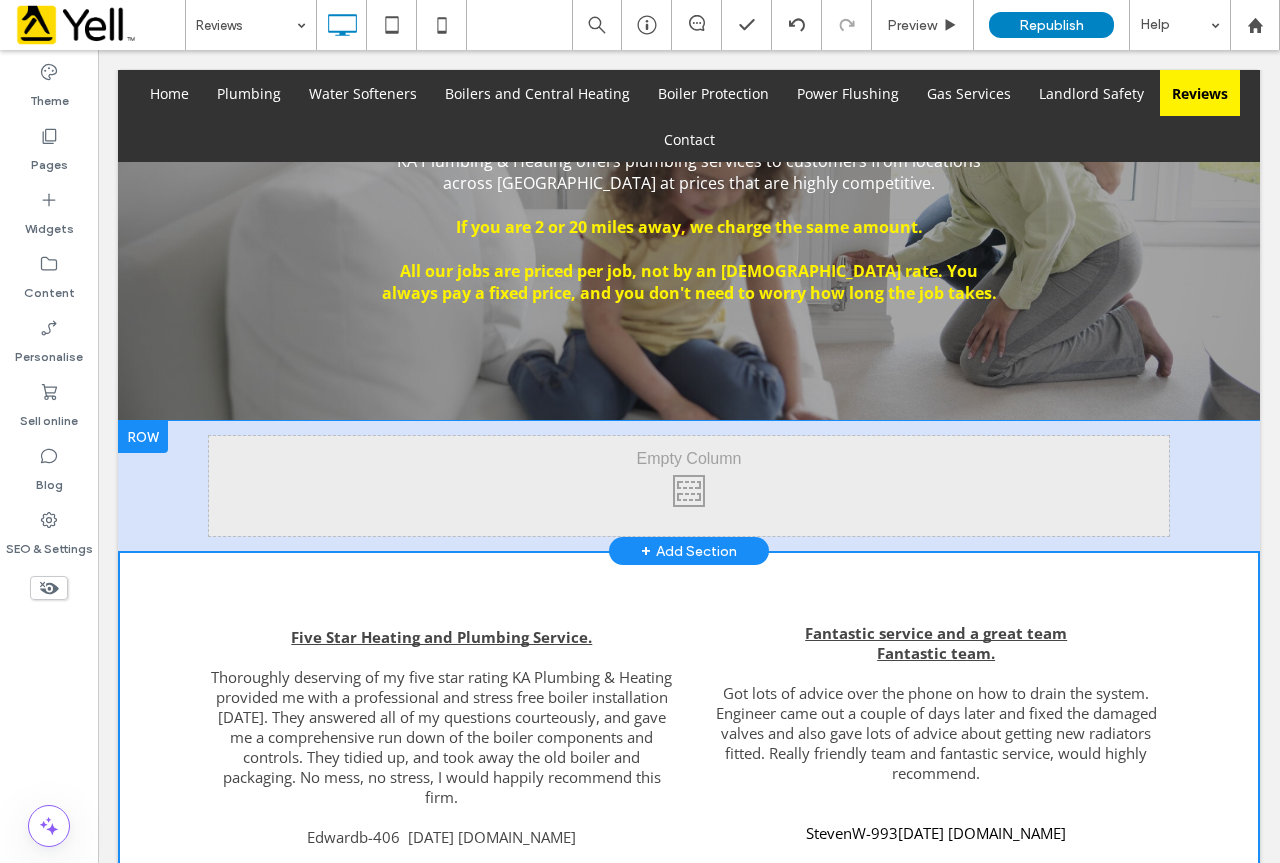 click on "Click To Paste     Click To Paste" at bounding box center [689, 486] 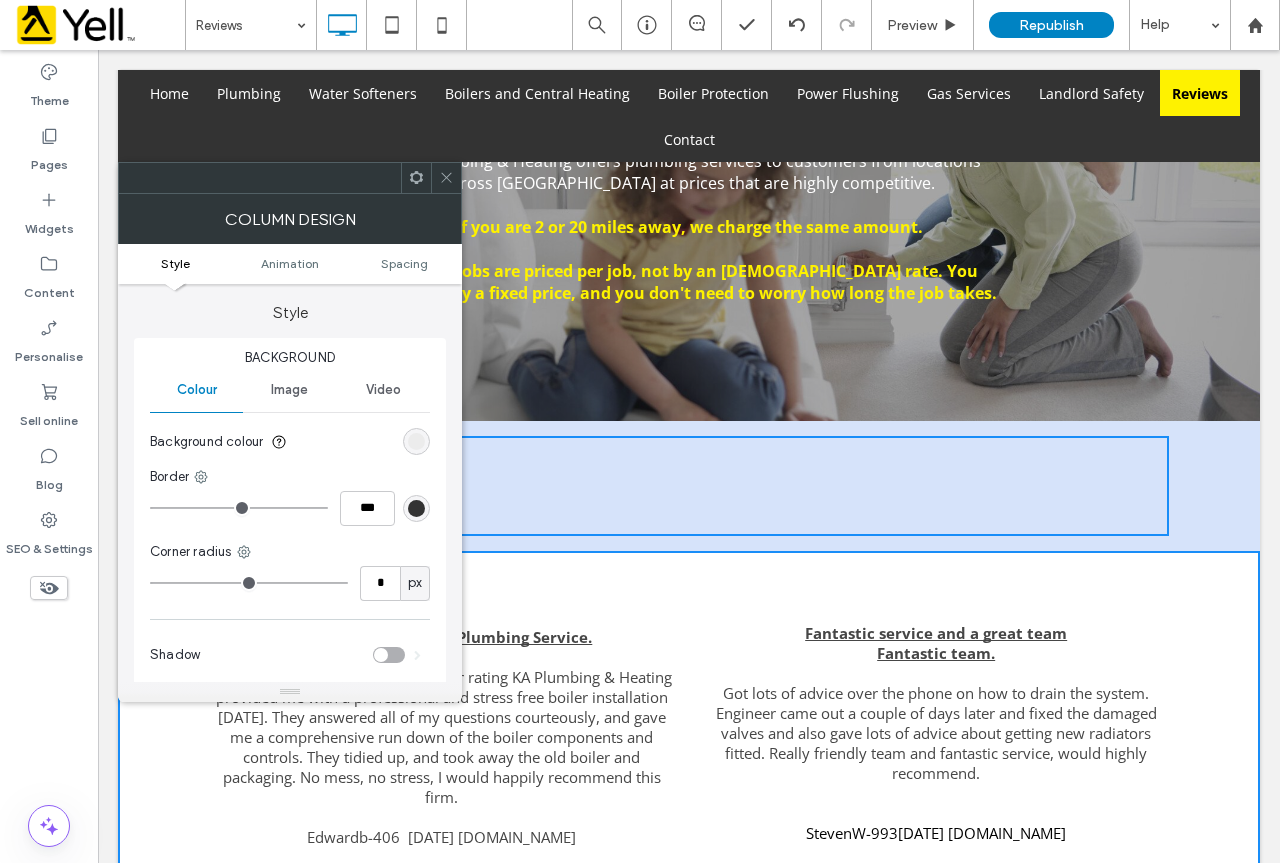 click on "Click To Paste     Click To Paste" at bounding box center [689, 486] 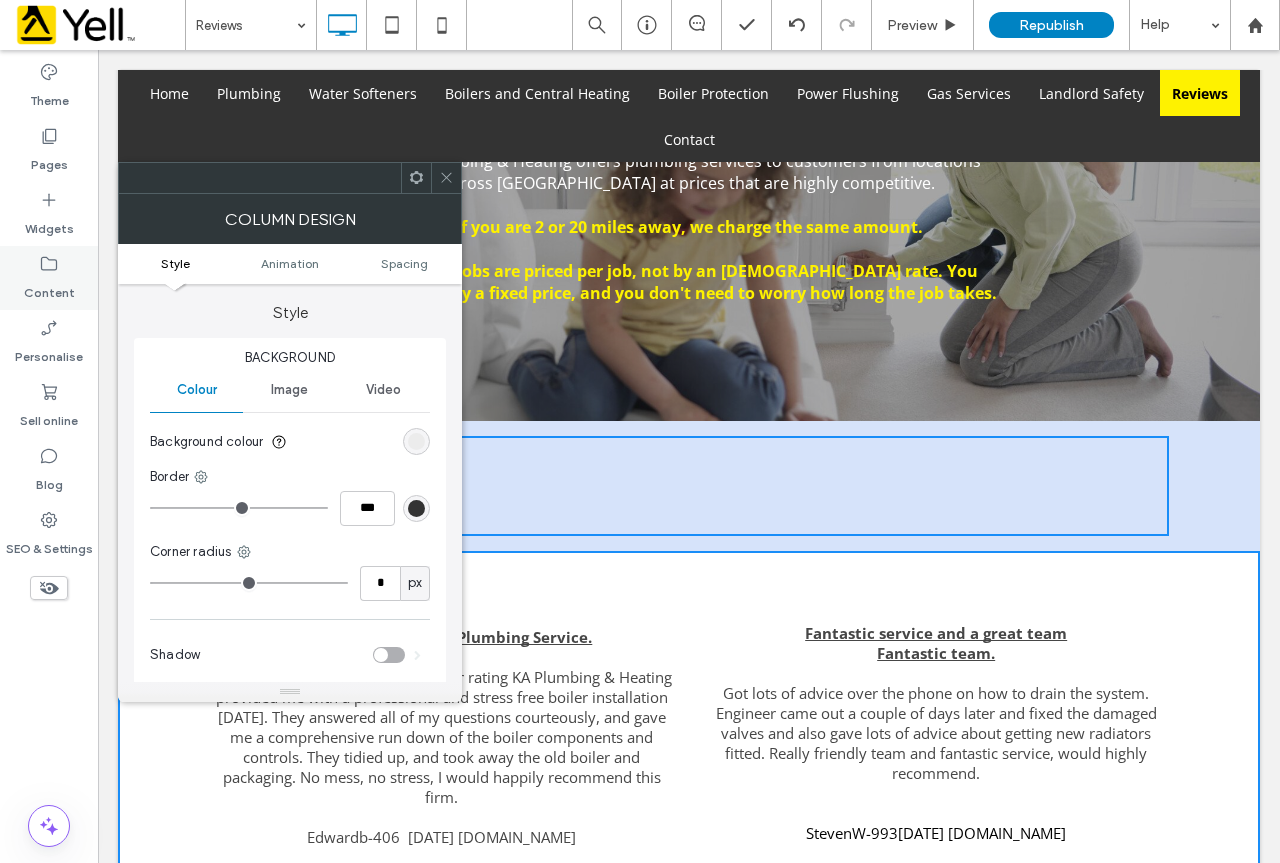 click on "Content" at bounding box center (49, 288) 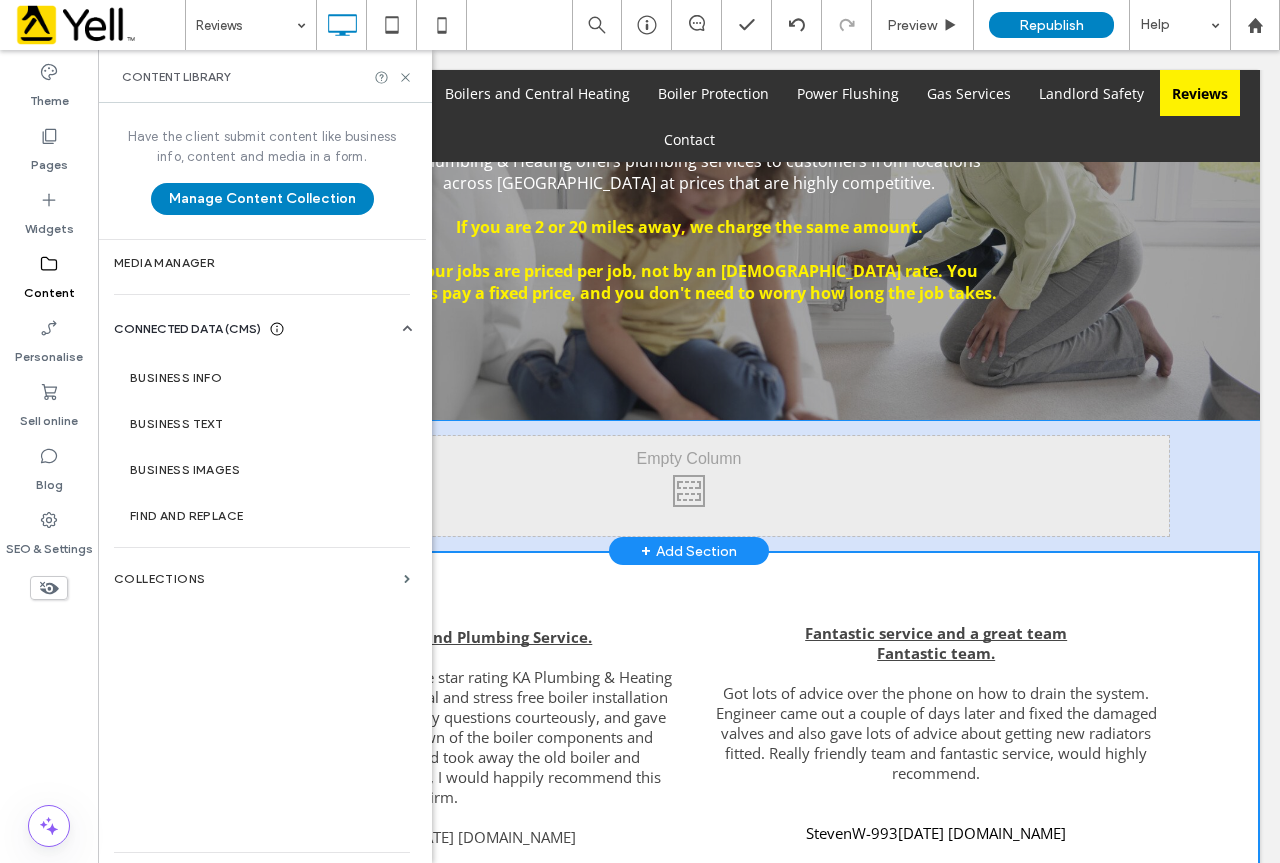 click on "Click To Paste     Click To Paste" at bounding box center [689, 486] 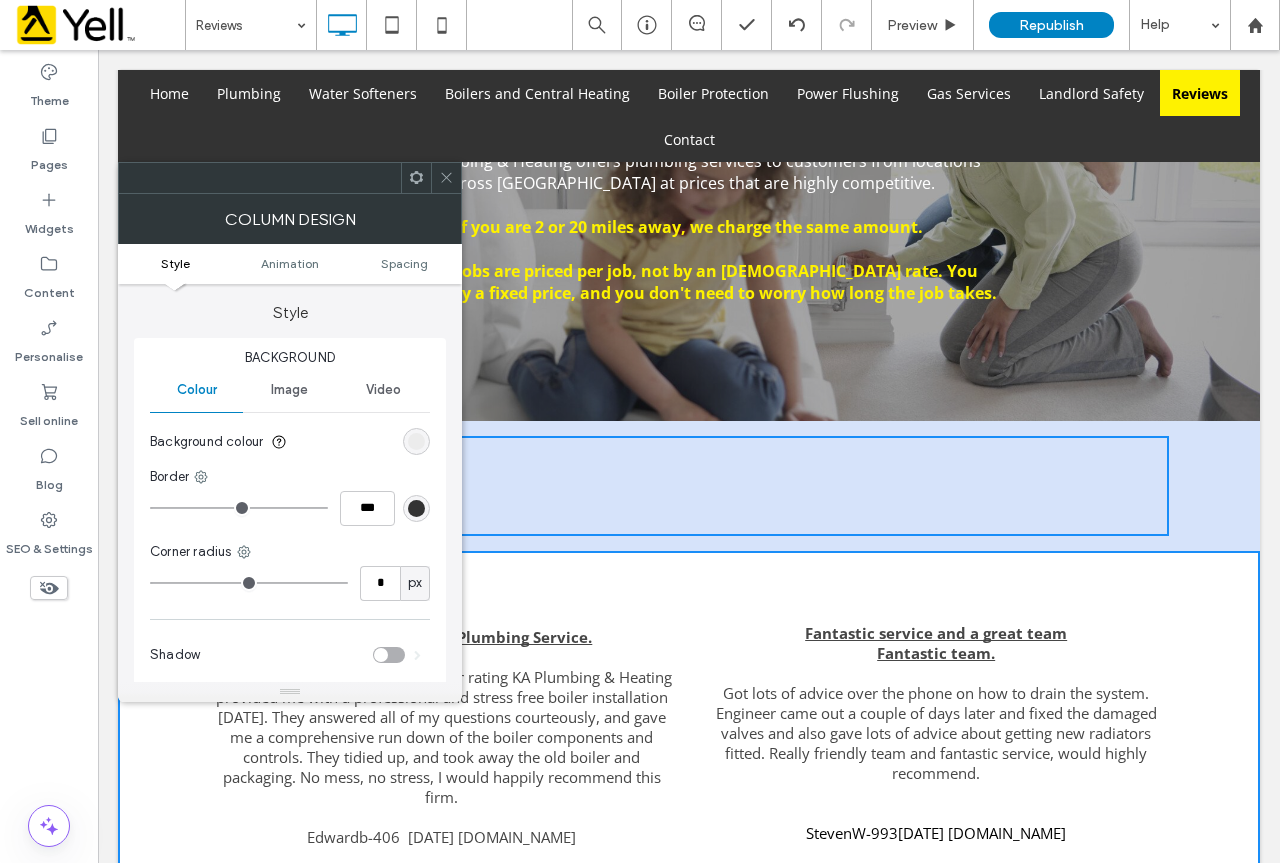 click on "Click To Paste     Click To Paste" at bounding box center (689, 486) 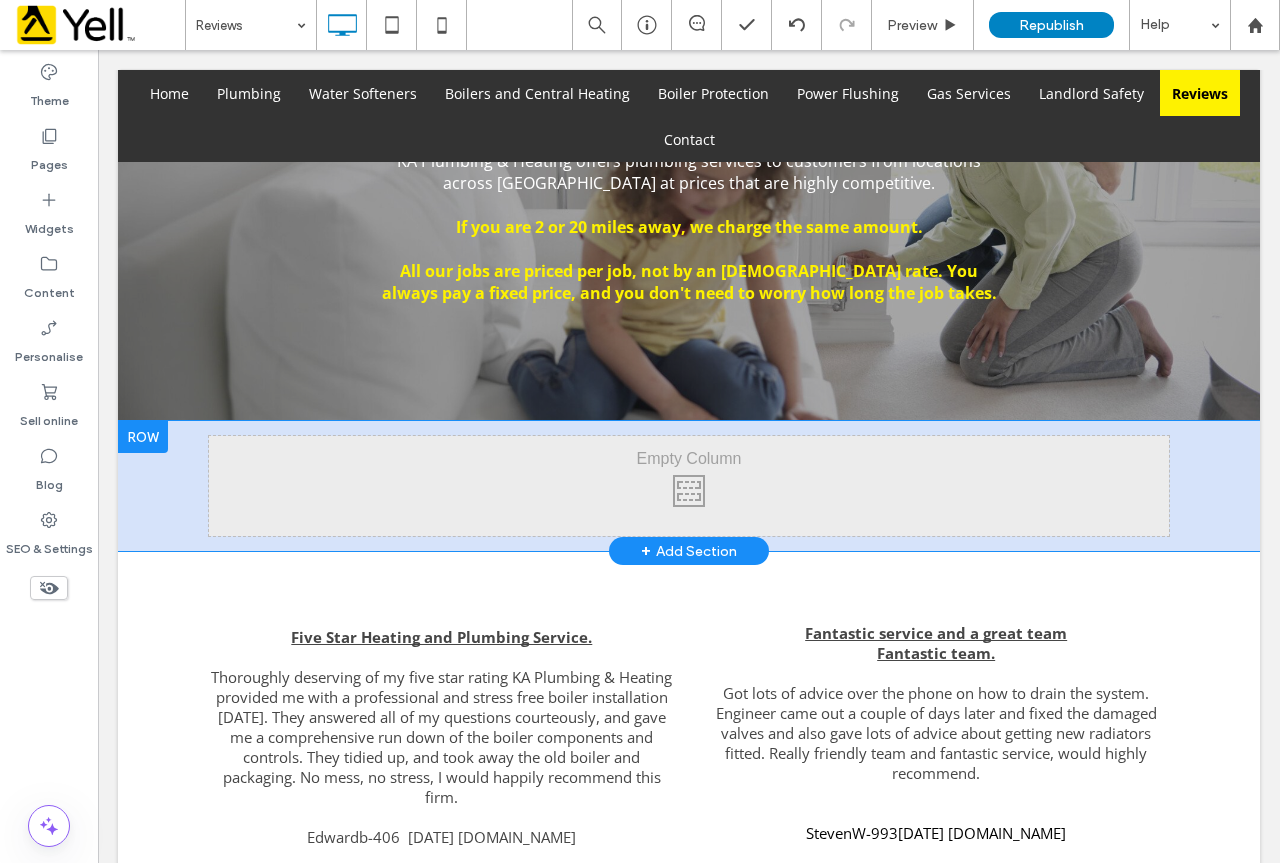 click on "Click To Paste     Click To Paste" at bounding box center [689, 486] 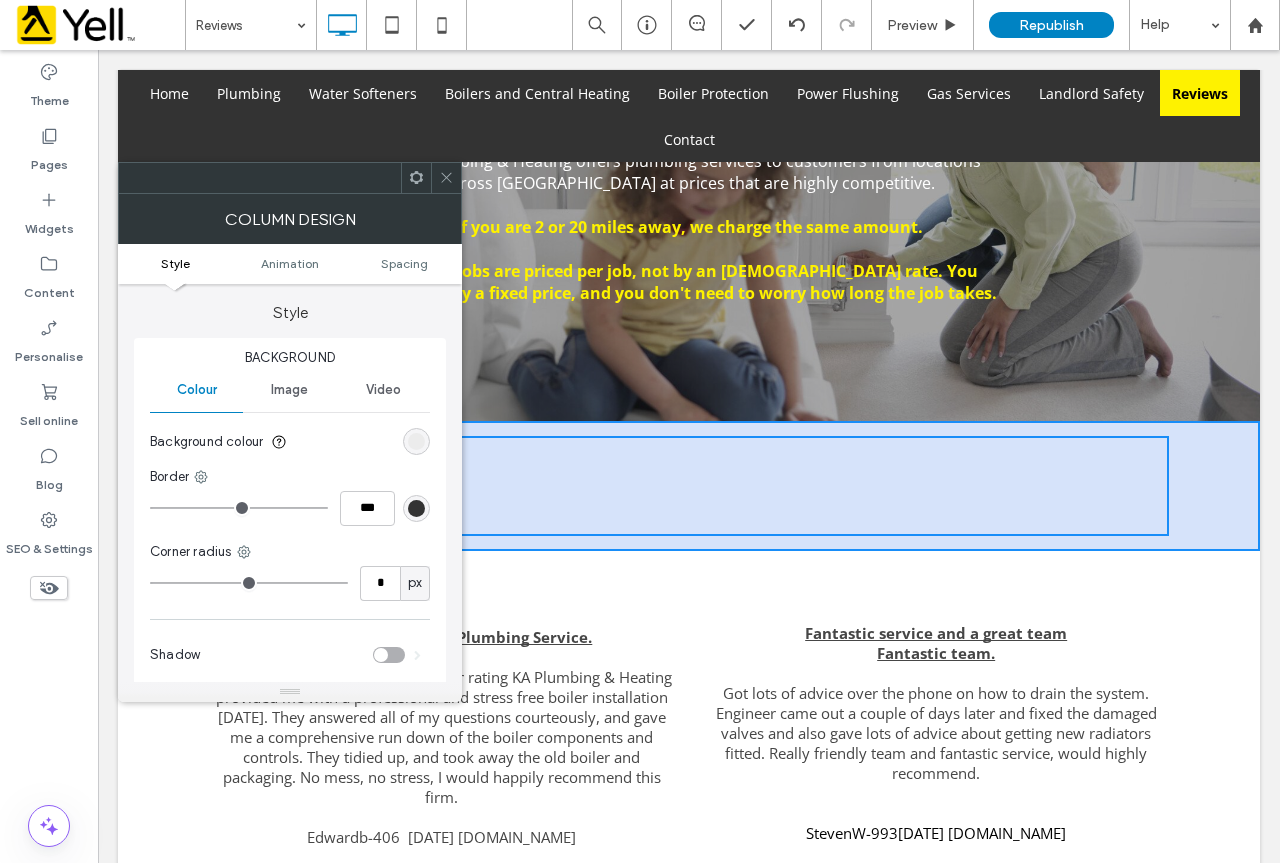 click on "Fantastic service and a great team" at bounding box center [936, 633] 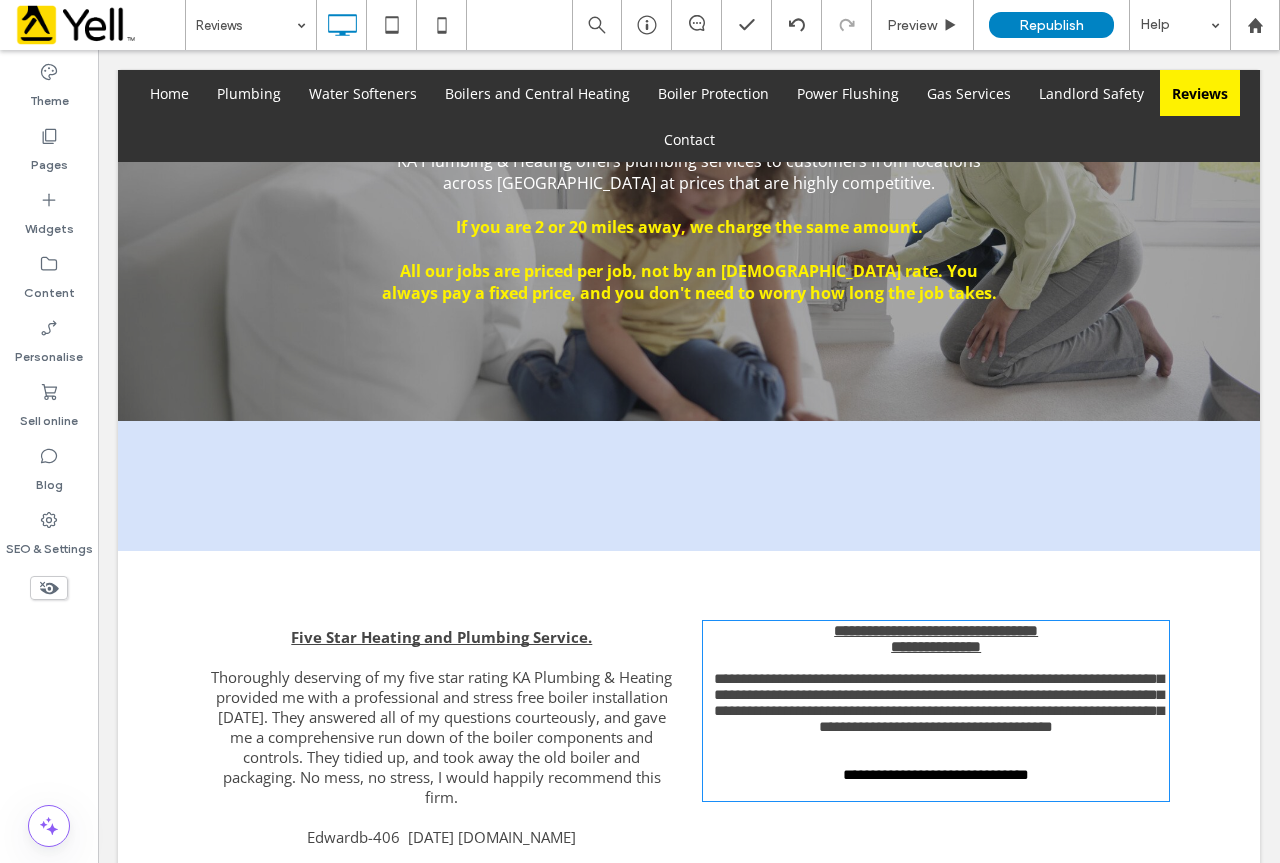 type on "*********" 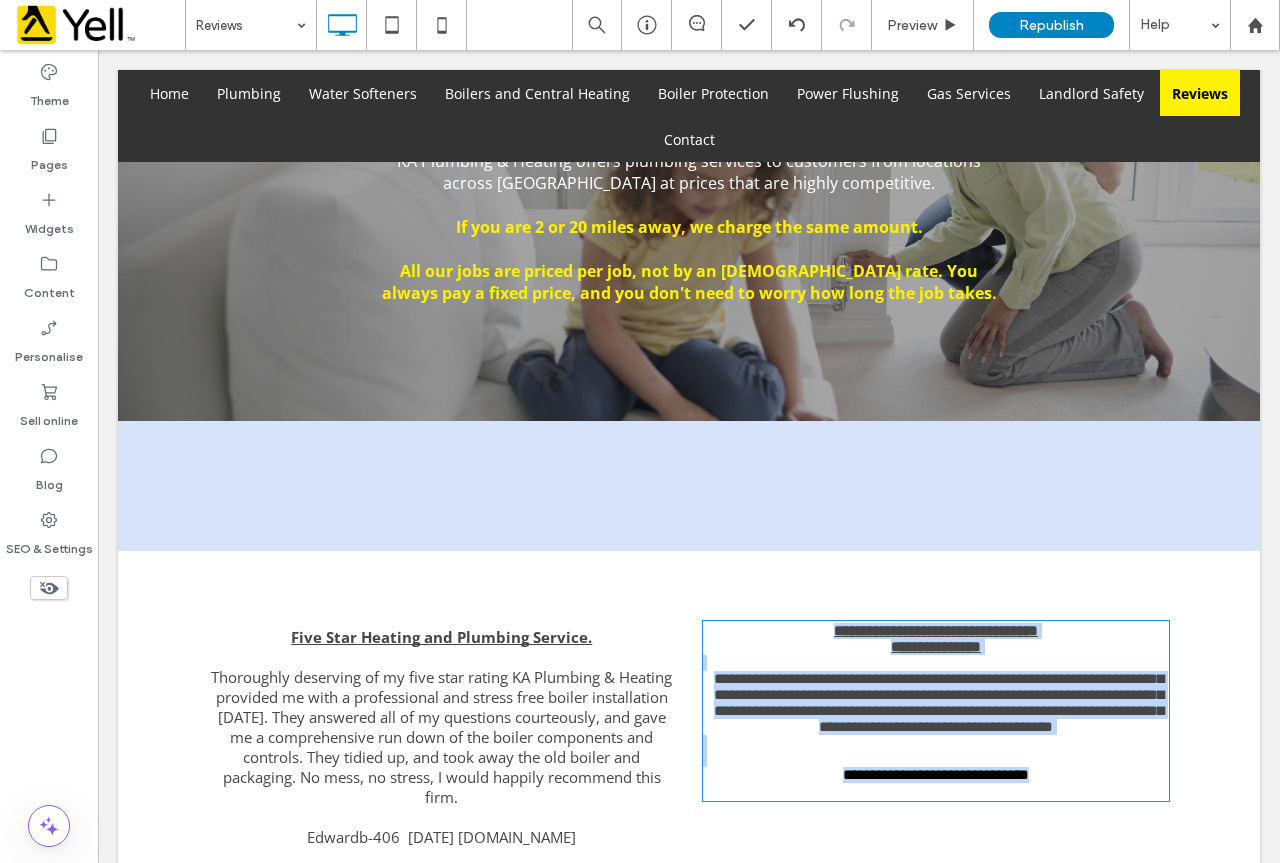 scroll, scrollTop: 817, scrollLeft: 0, axis: vertical 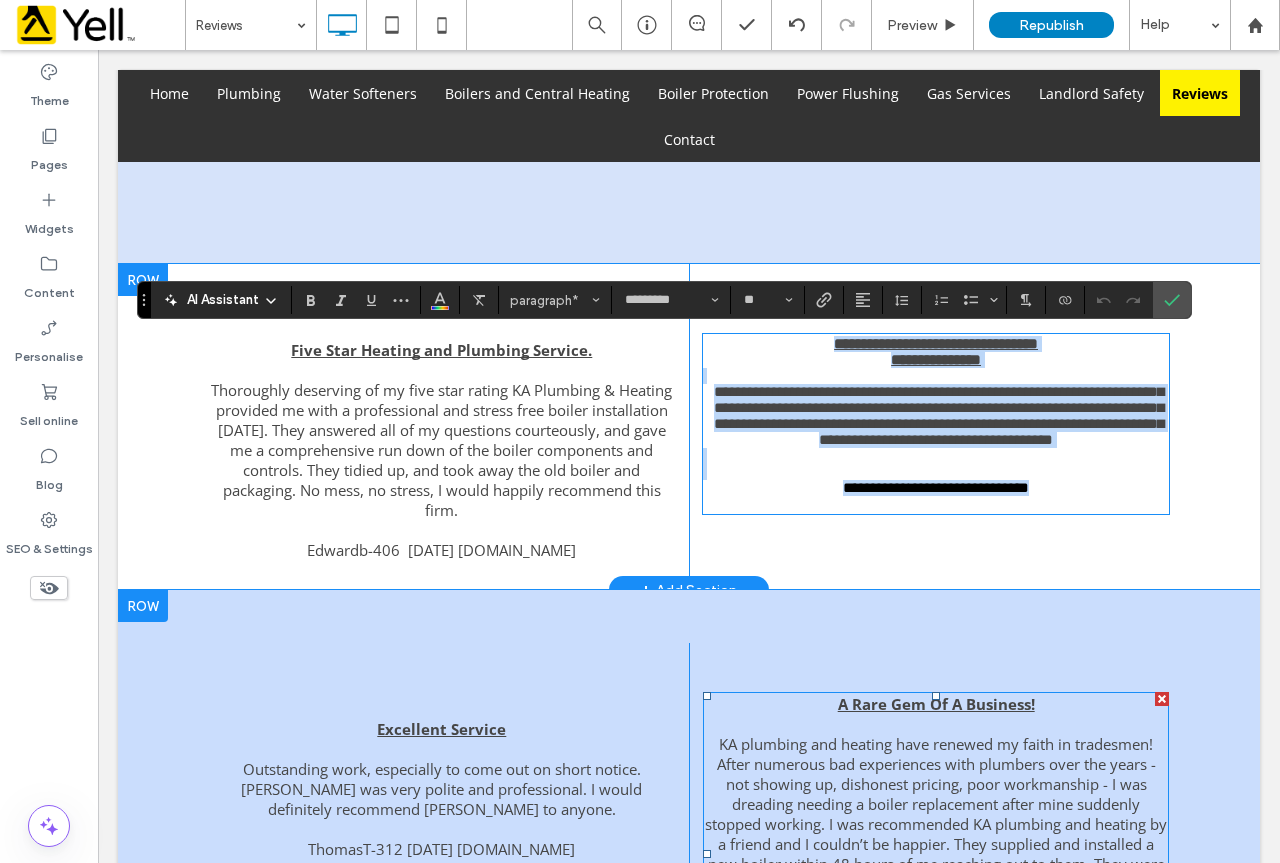 click on "A Rare Gem Of A Business!" at bounding box center [936, 704] 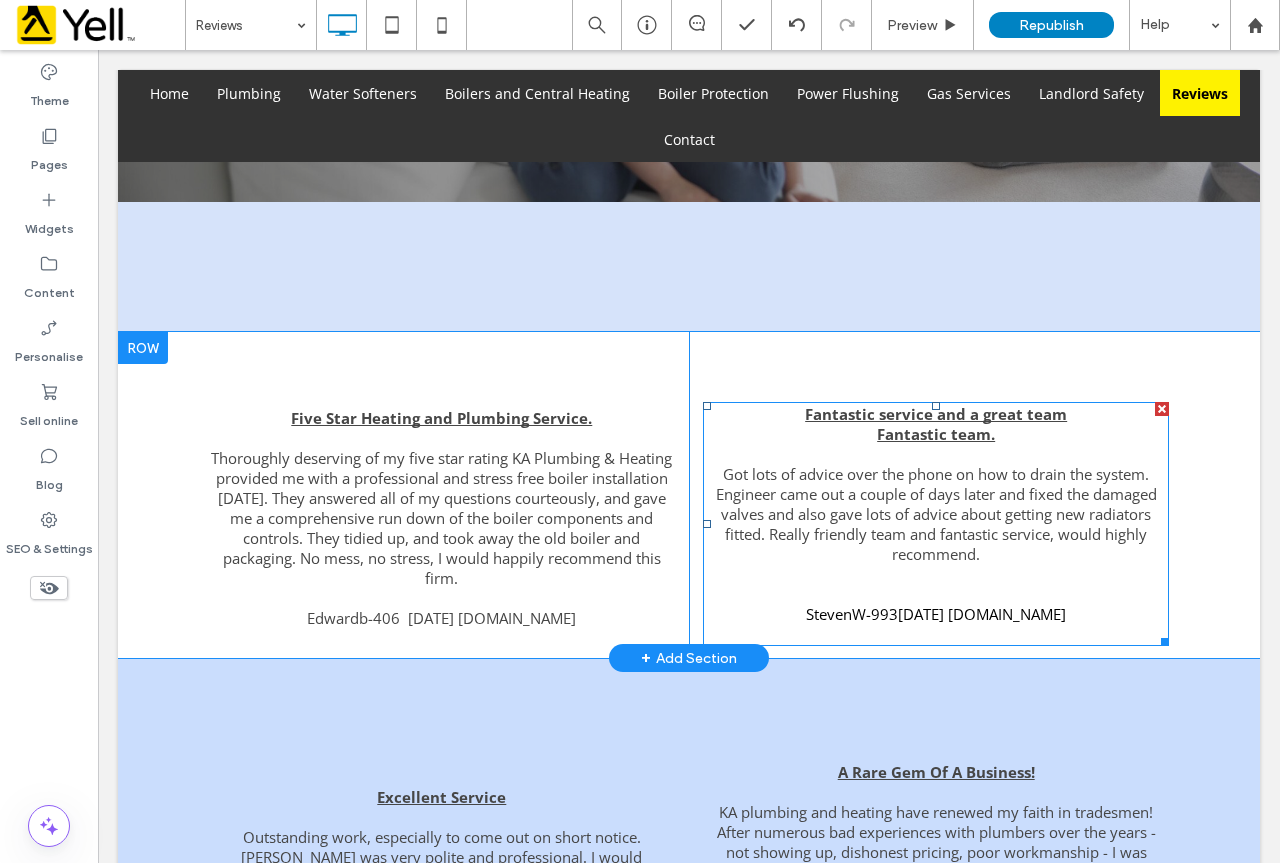 scroll, scrollTop: 717, scrollLeft: 0, axis: vertical 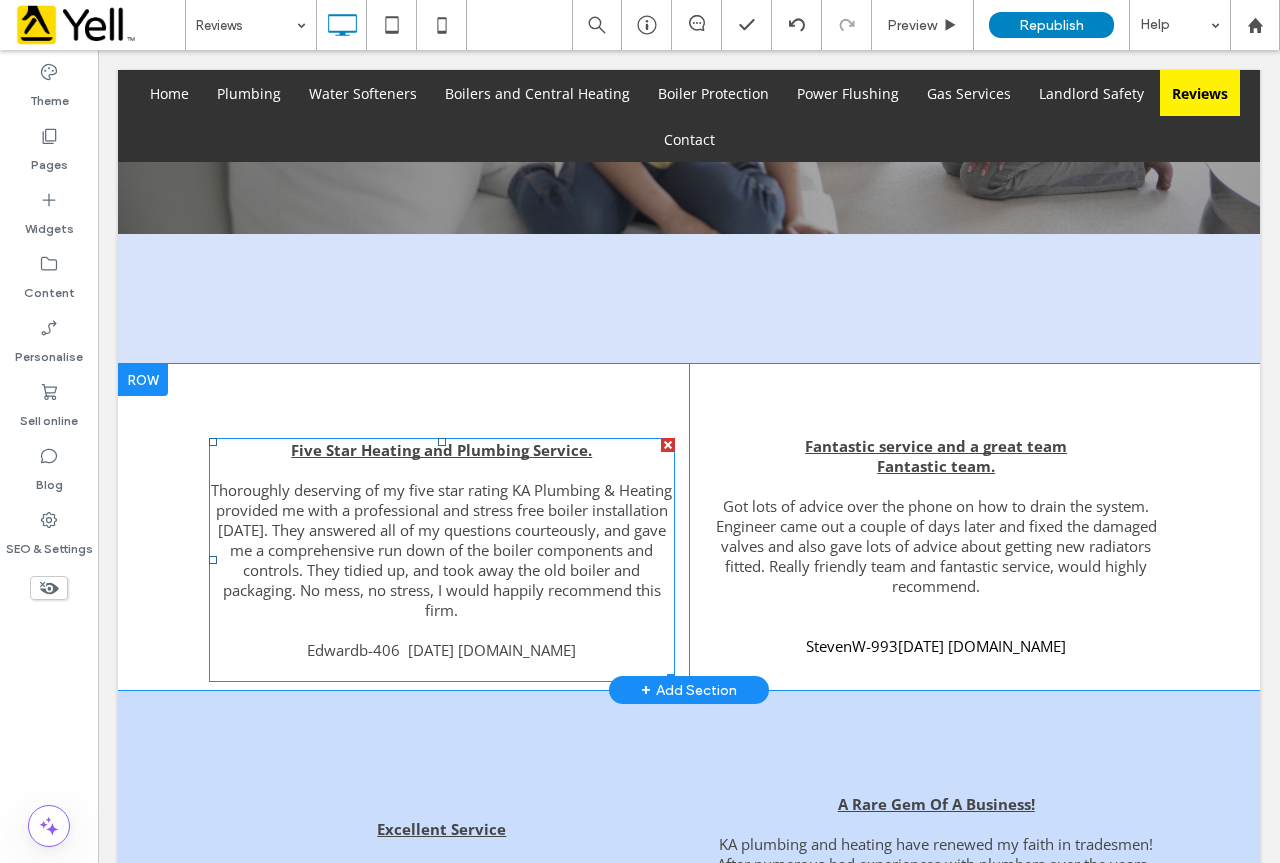 click on "Thoroughly deserving of my five star rating KA Plumbing & Heating provided me with a professional and stress free boiler installation [DATE]. They answered all of my questions courteously, and gave me a comprehensive run down of the boiler components and controls. They tidied up, and took away the old boiler and packaging. No mess, no stress, I would happily recommend this firm." at bounding box center [441, 550] 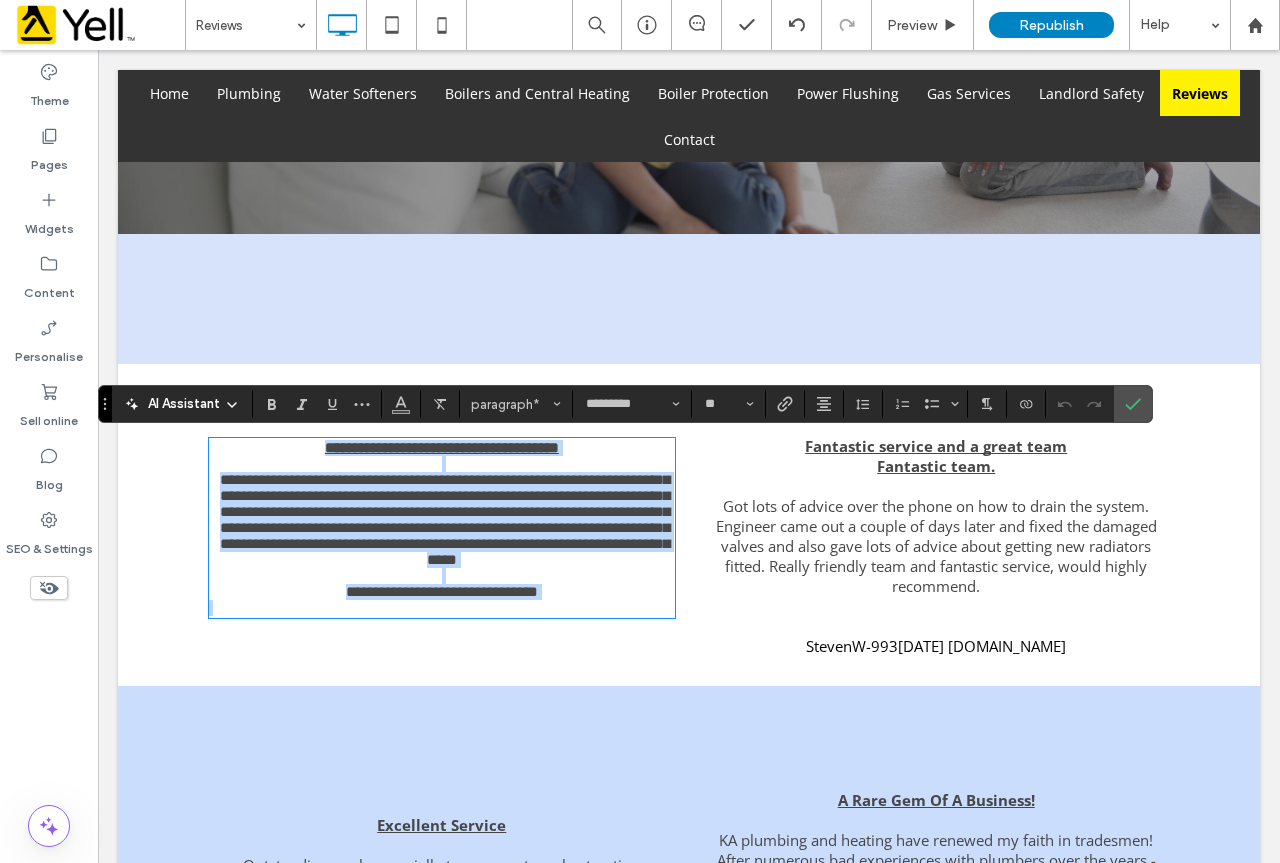 copy on "**********" 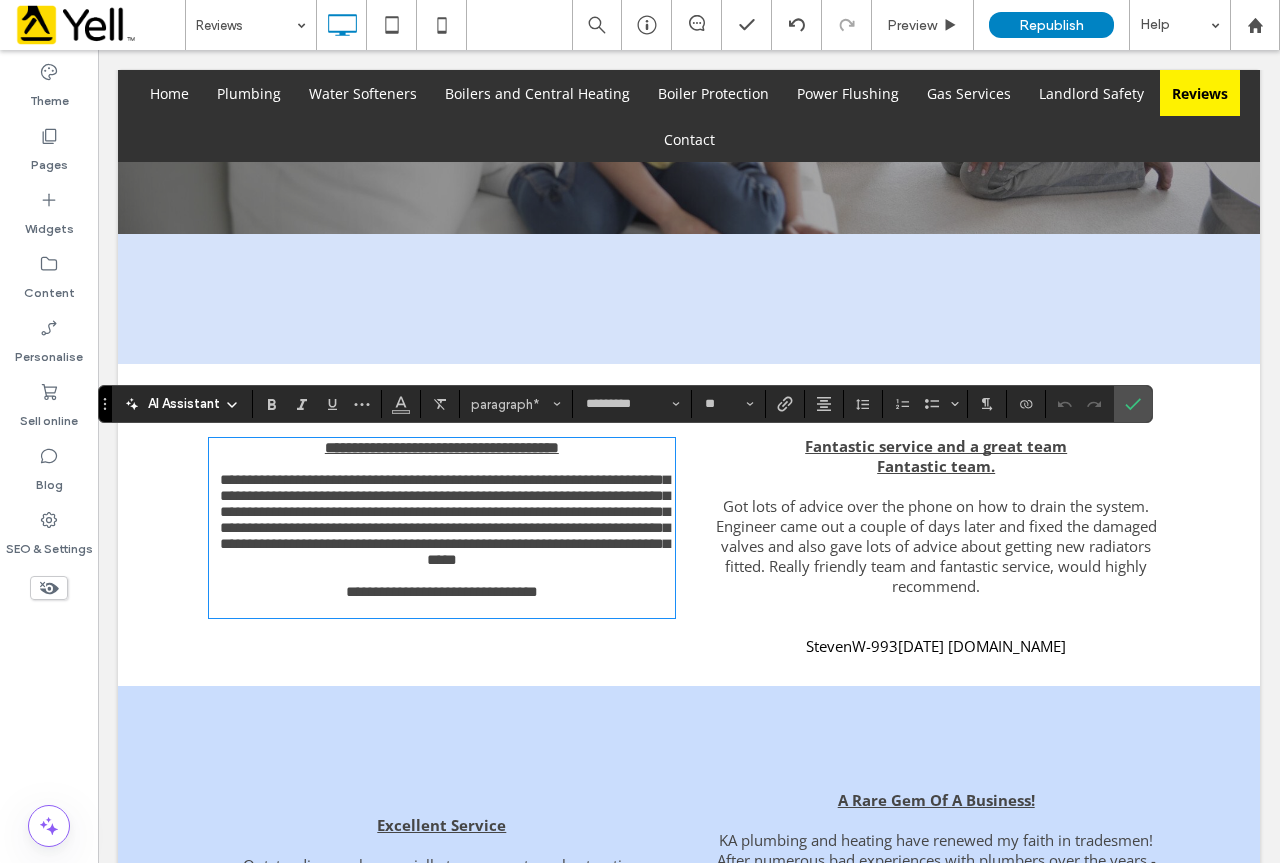 click on "Click To Paste     Click To Paste" at bounding box center [689, 299] 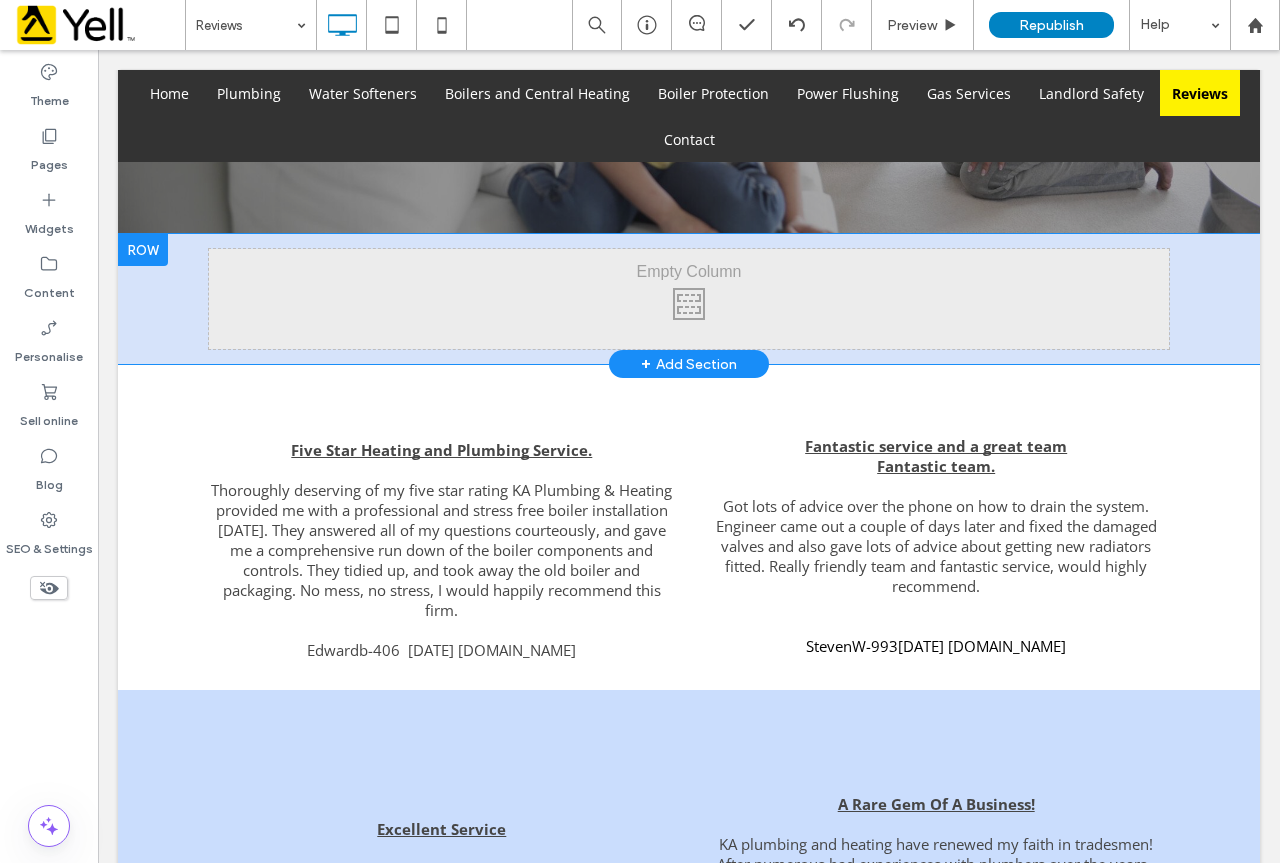 click on "Click To Paste     Click To Paste" at bounding box center (689, 299) 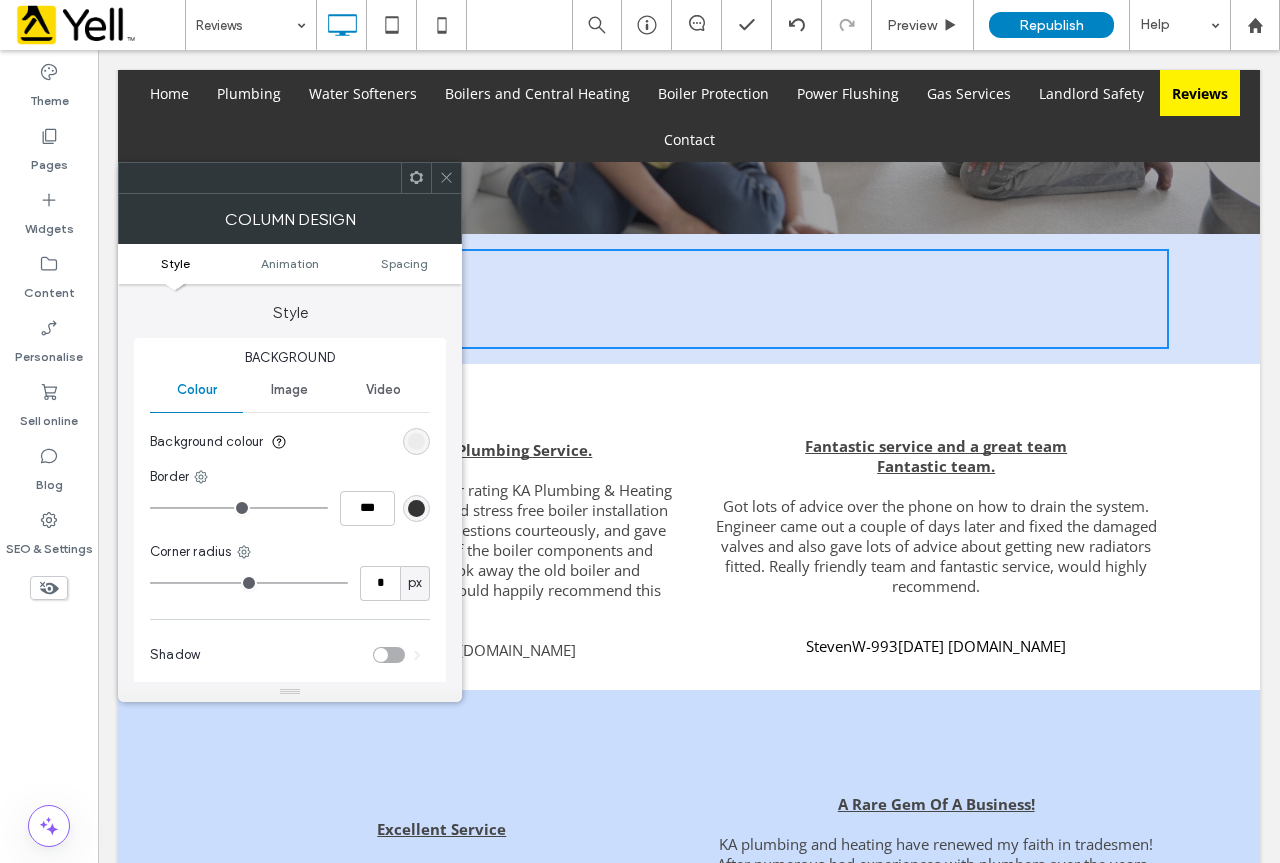 click on "Click To Paste     Click To Paste" at bounding box center (689, 299) 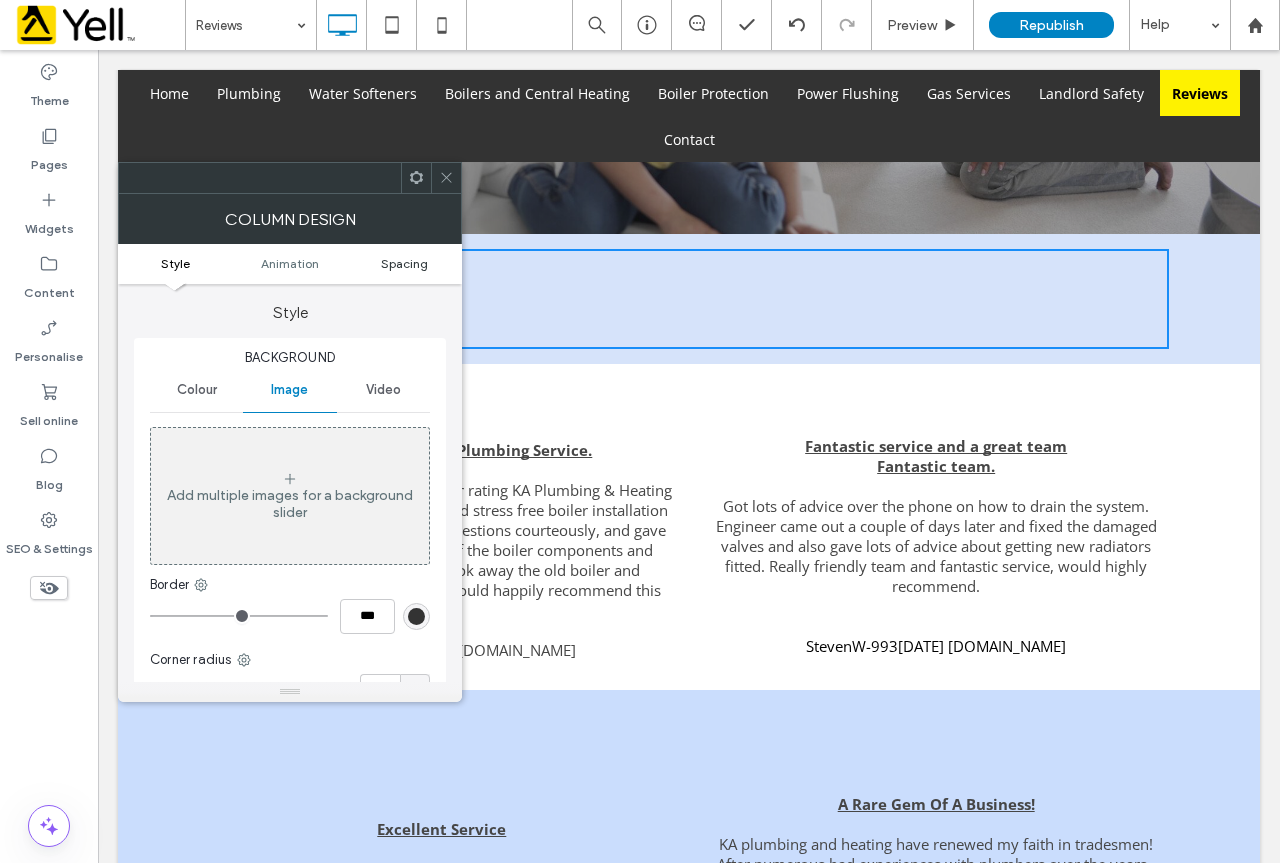 click on "Spacing" at bounding box center (404, 263) 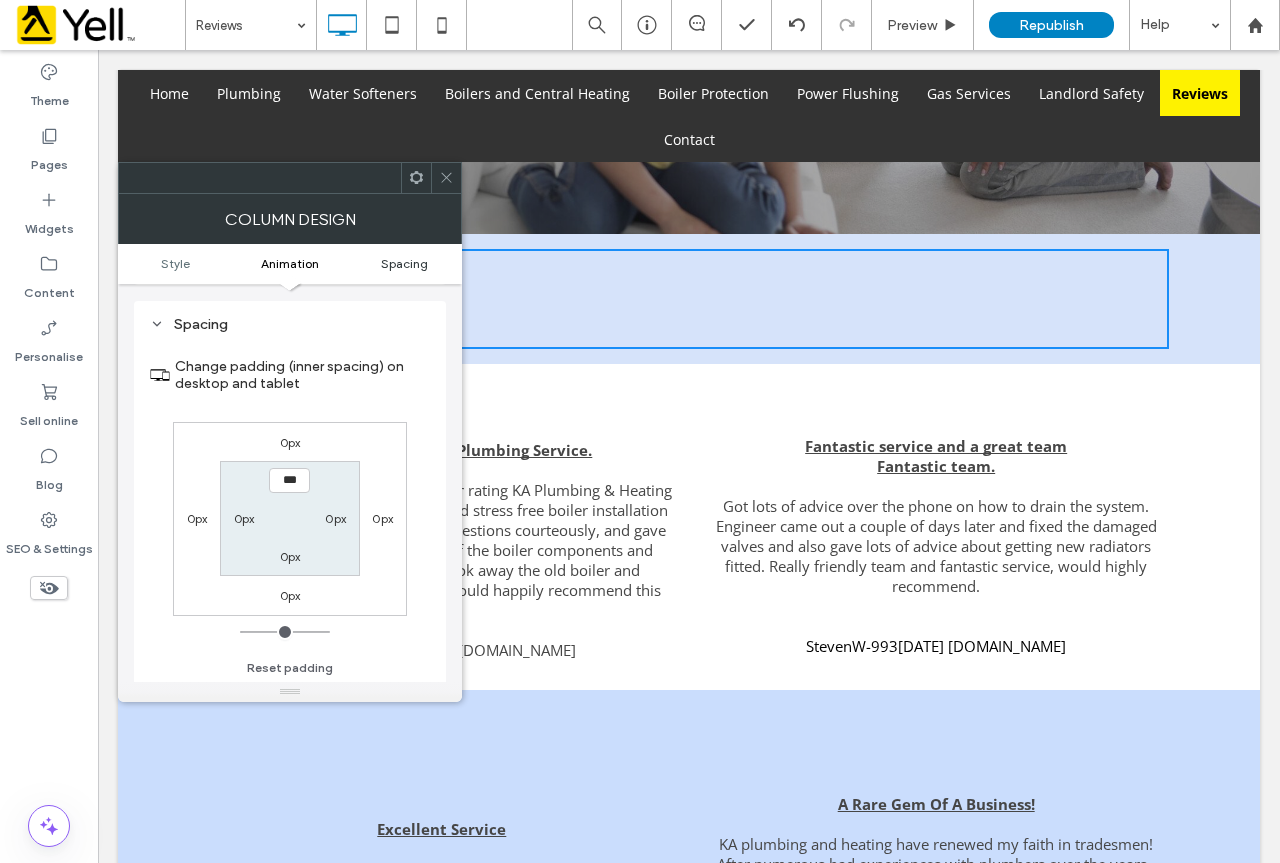 scroll, scrollTop: 577, scrollLeft: 0, axis: vertical 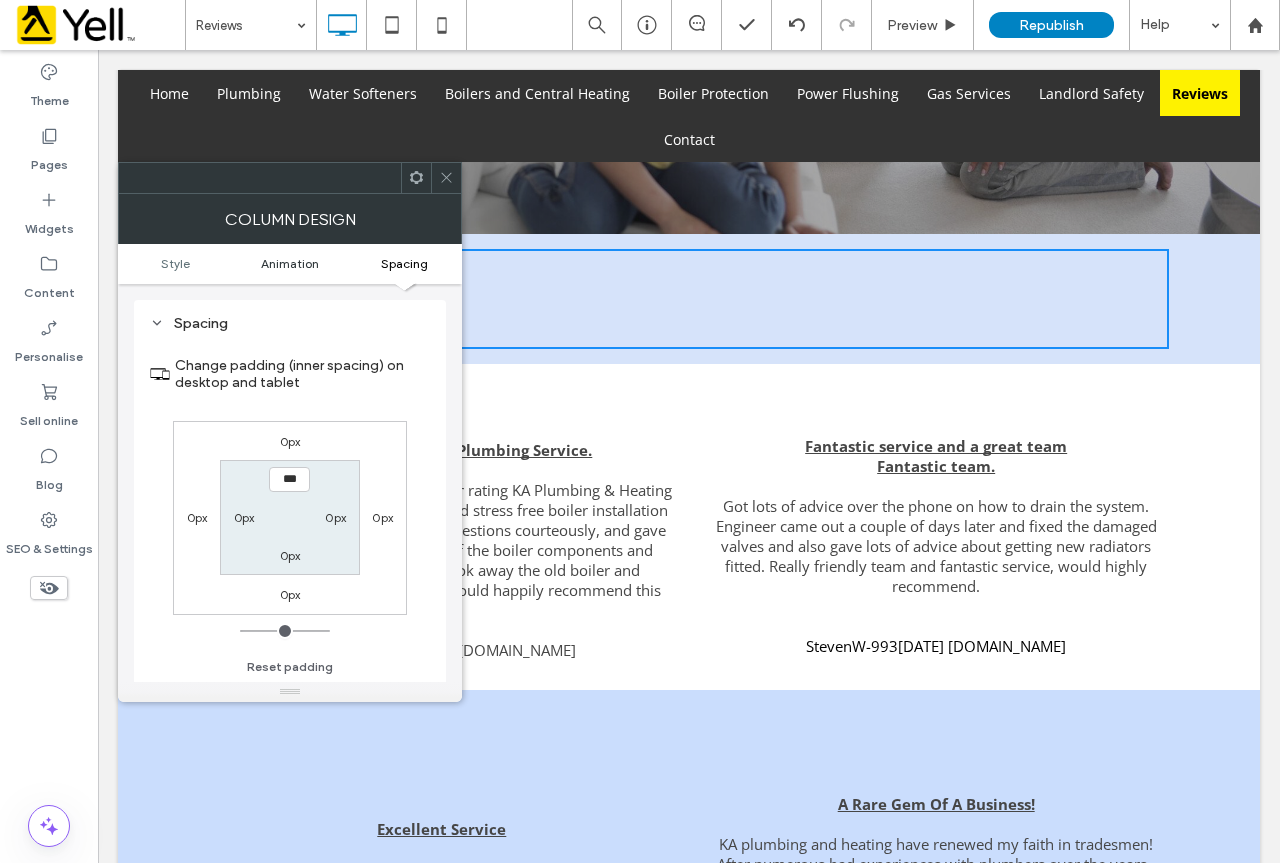 click on "Animation" at bounding box center (290, 263) 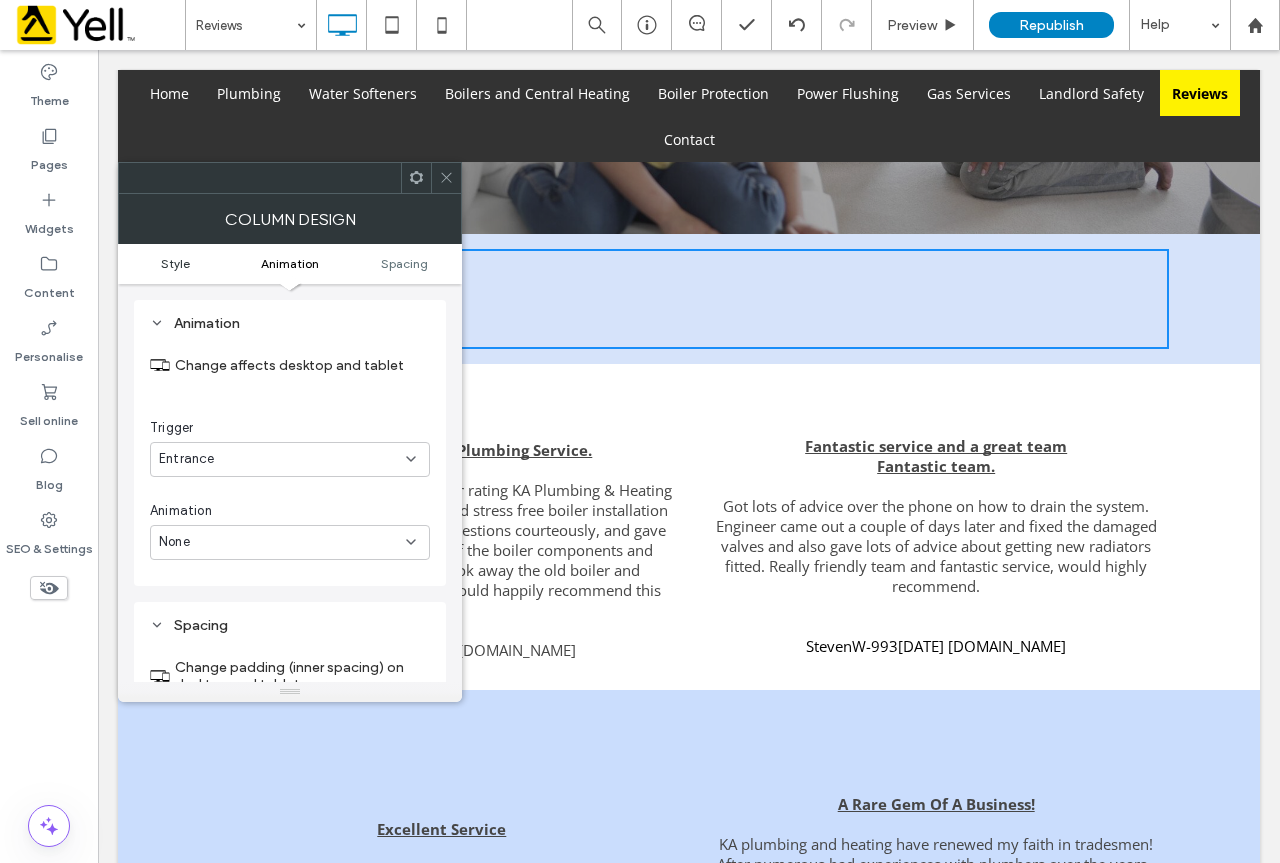click on "Style" at bounding box center [175, 263] 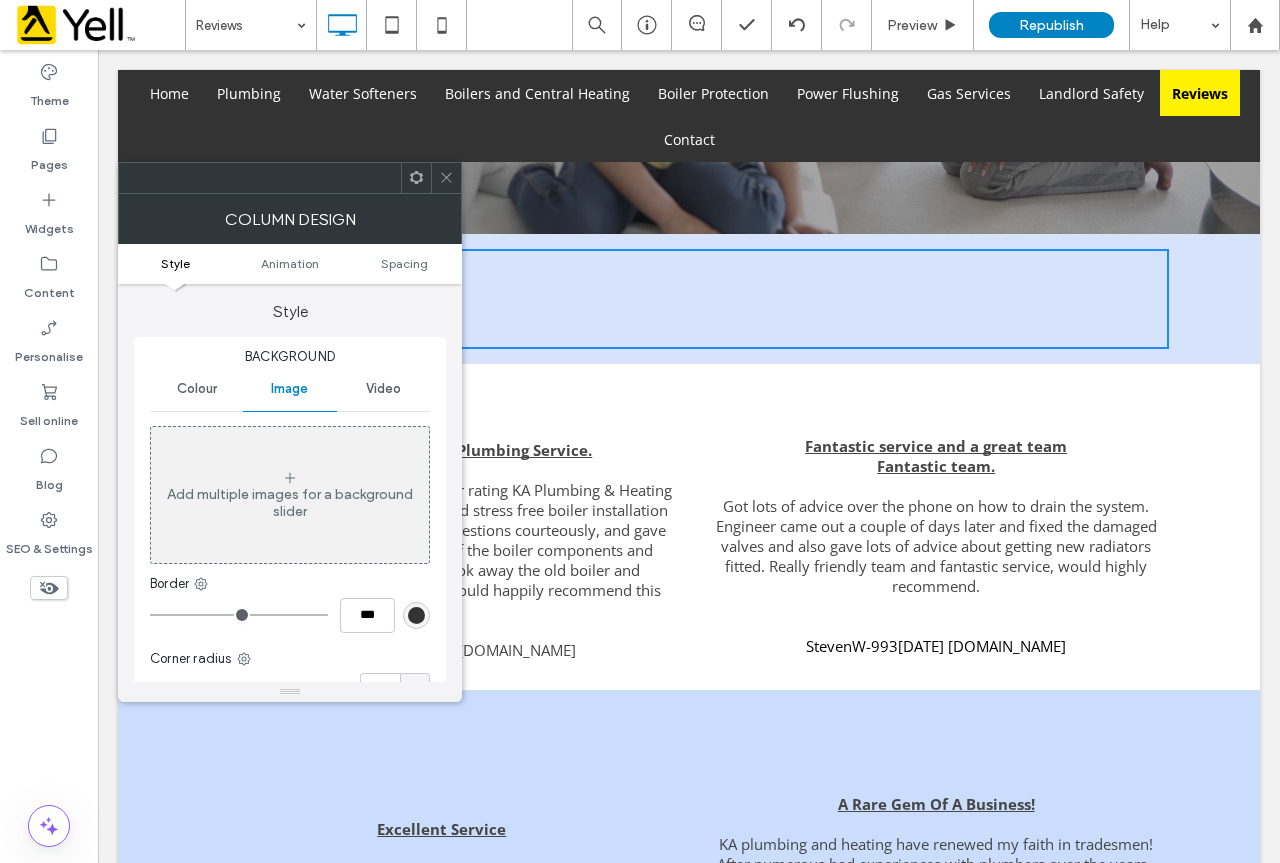 scroll, scrollTop: 0, scrollLeft: 0, axis: both 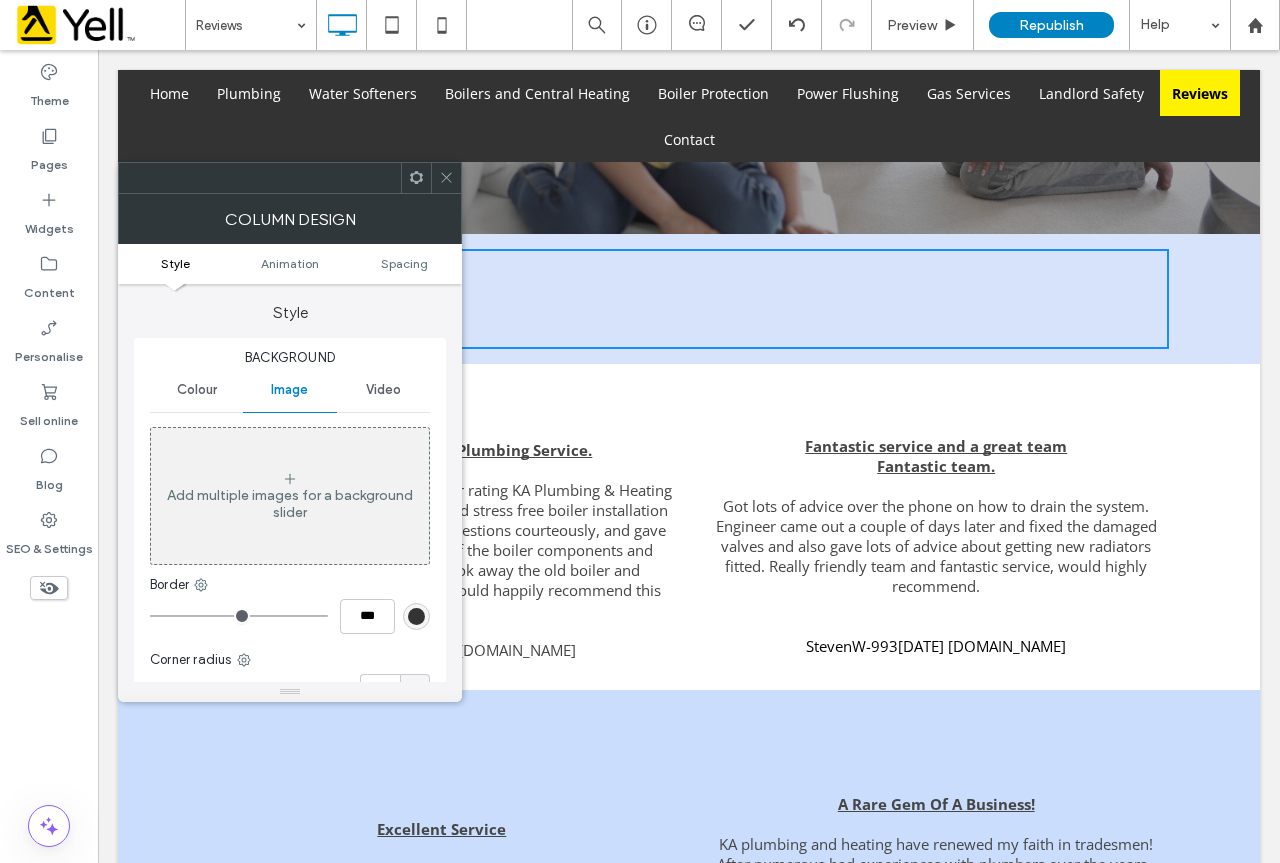 click on "Click To Paste     Click To Paste" at bounding box center (689, 299) 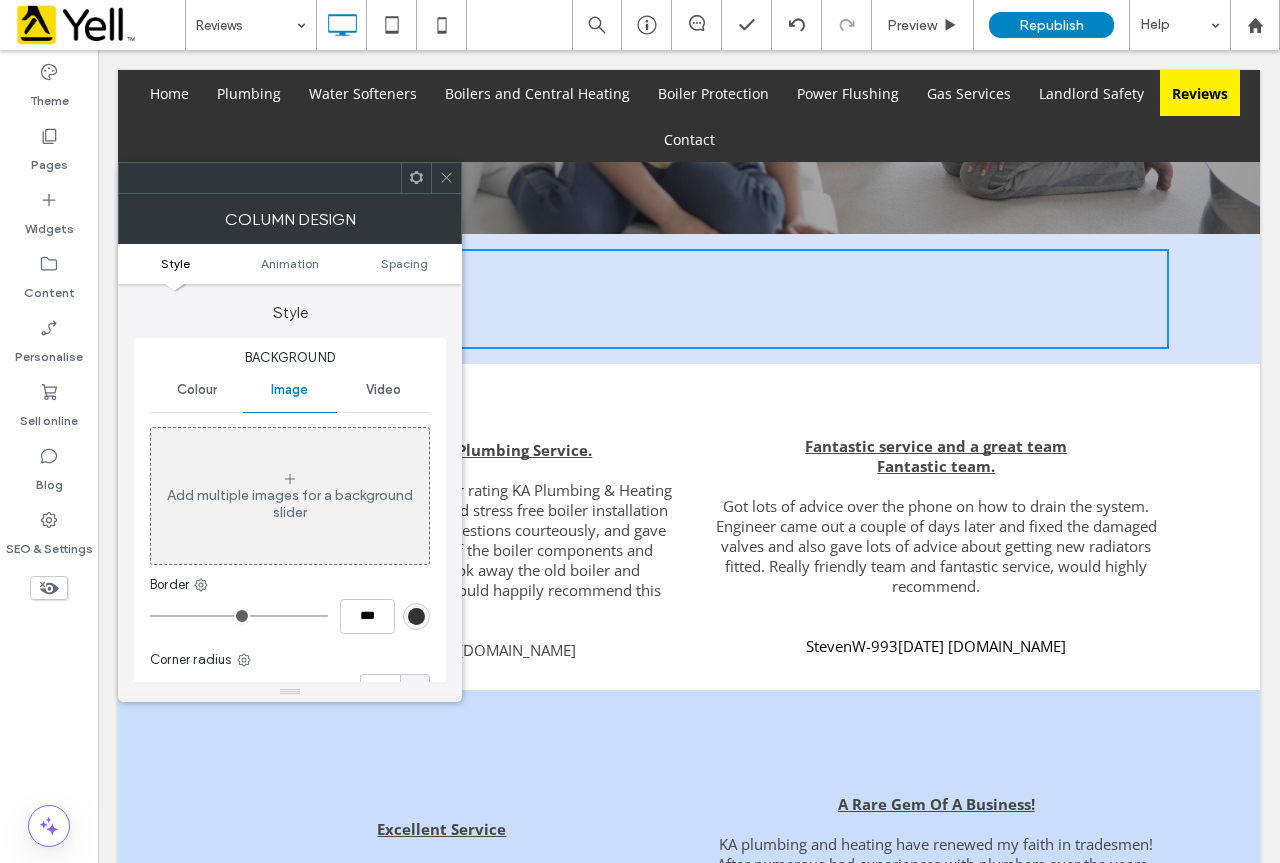 click 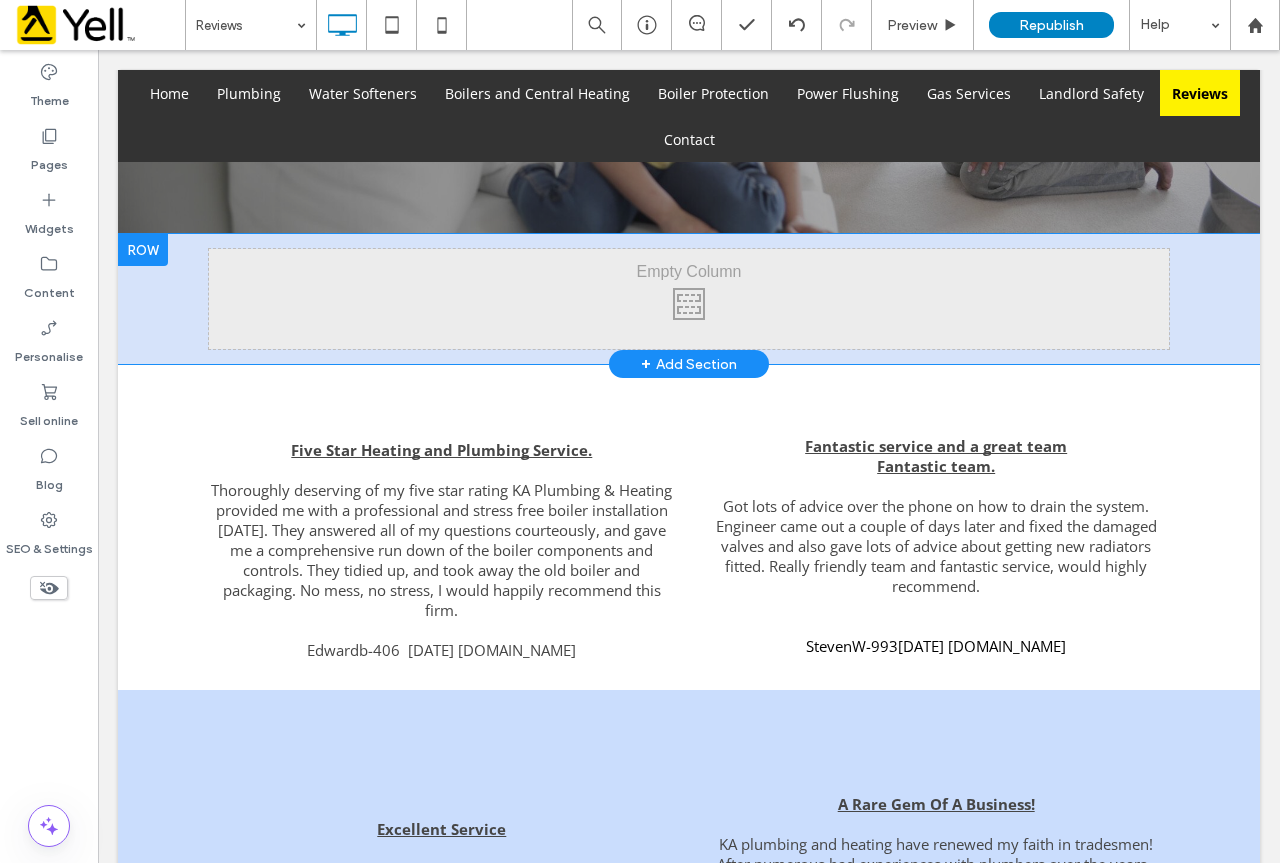 click on "Click To Paste     Click To Paste" at bounding box center [689, 299] 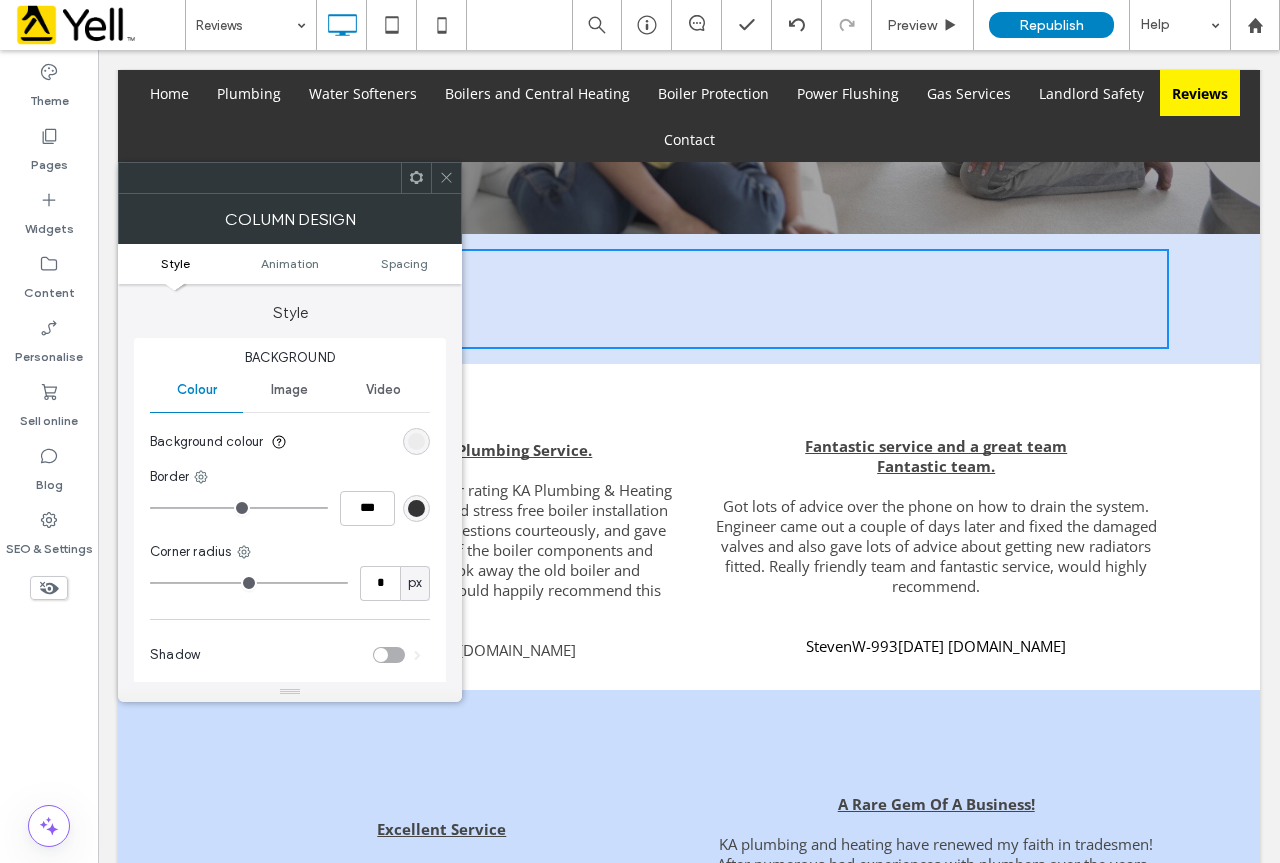 click on "Got lots of advice over the phone on how to drain the system. Engineer came out a couple of days later and fixed the damaged valves and also gave lots of advice about getting new radiators fitted. Really friendly team and fantastic service, would highly recommend." at bounding box center [936, 546] 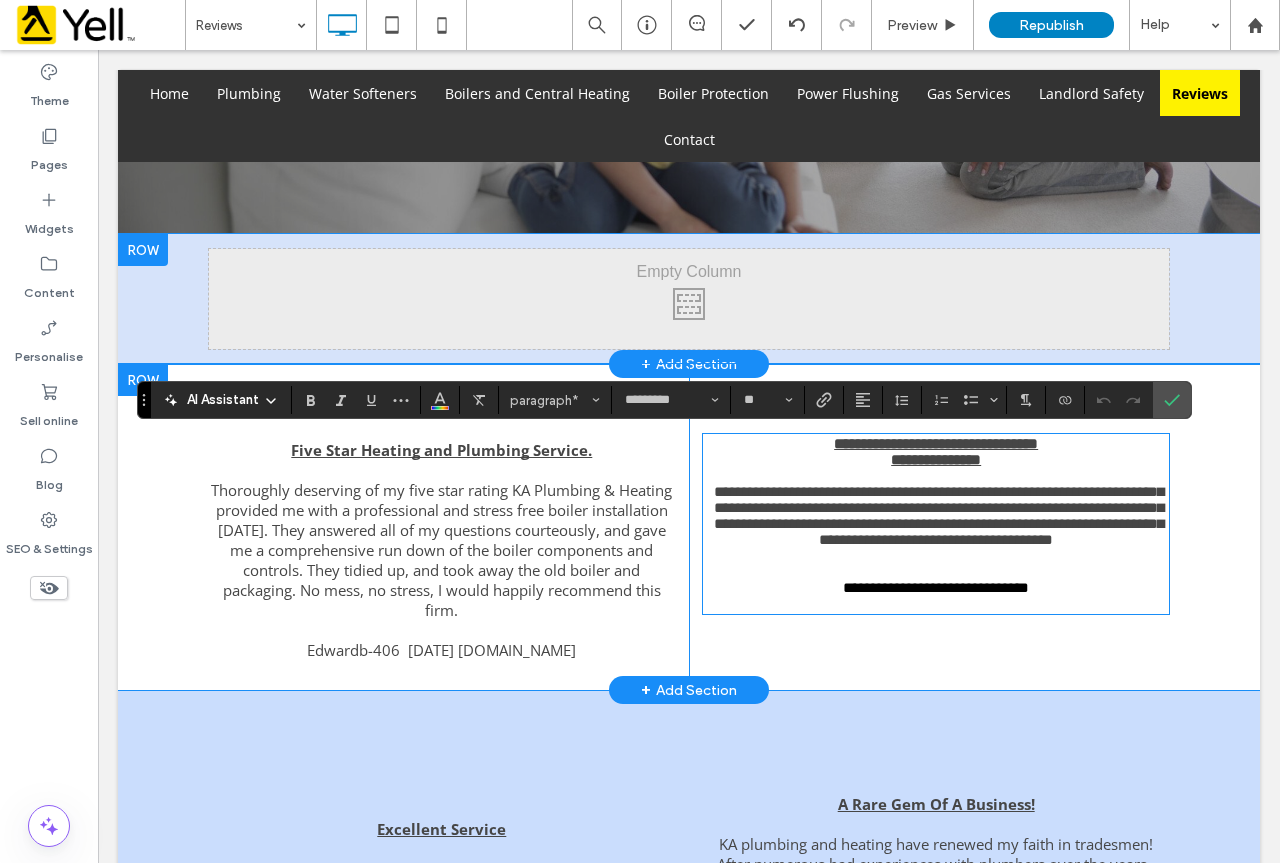 click on "Click To Paste     Click To Paste" at bounding box center [689, 299] 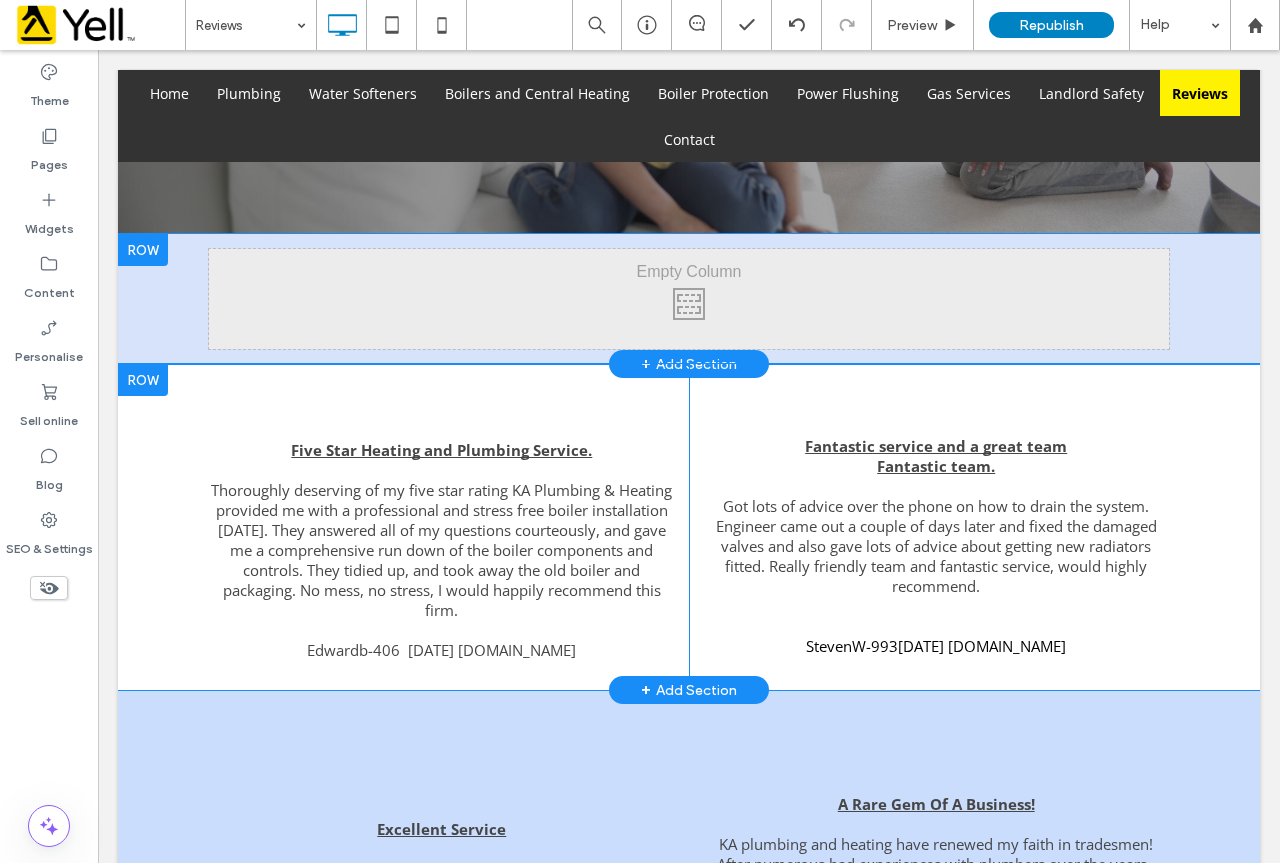 click on "Click To Paste     Click To Paste" at bounding box center (689, 299) 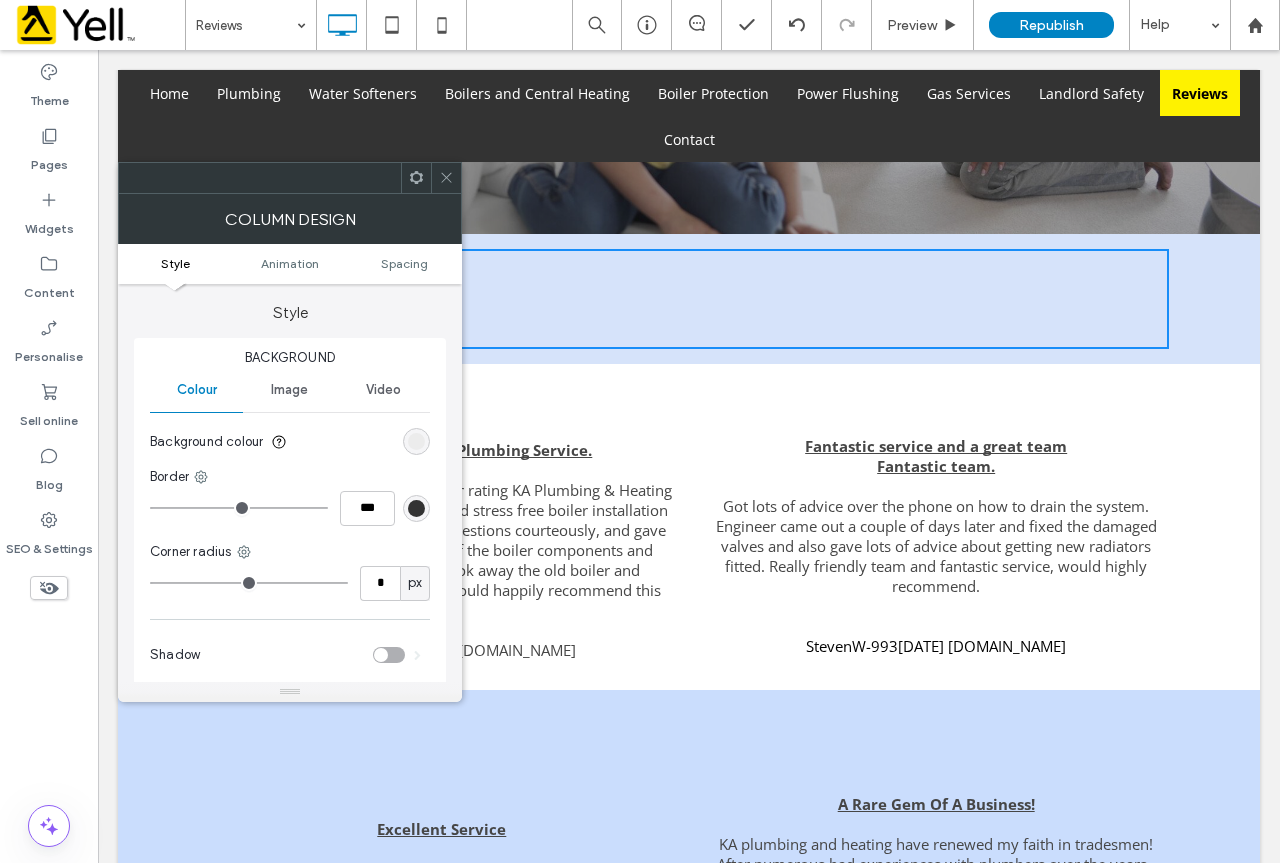 click at bounding box center (446, 178) 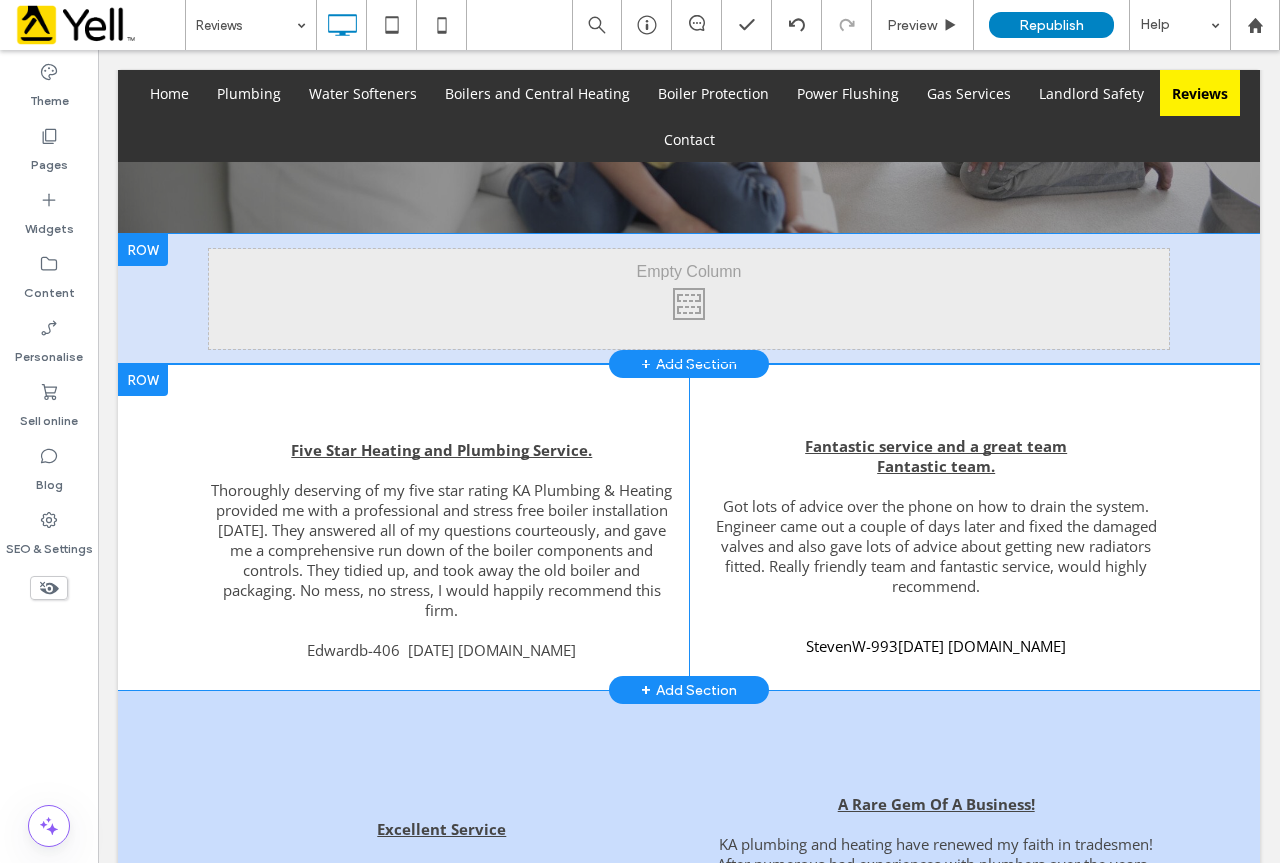 click on "Click To Paste     Click To Paste" at bounding box center (689, 299) 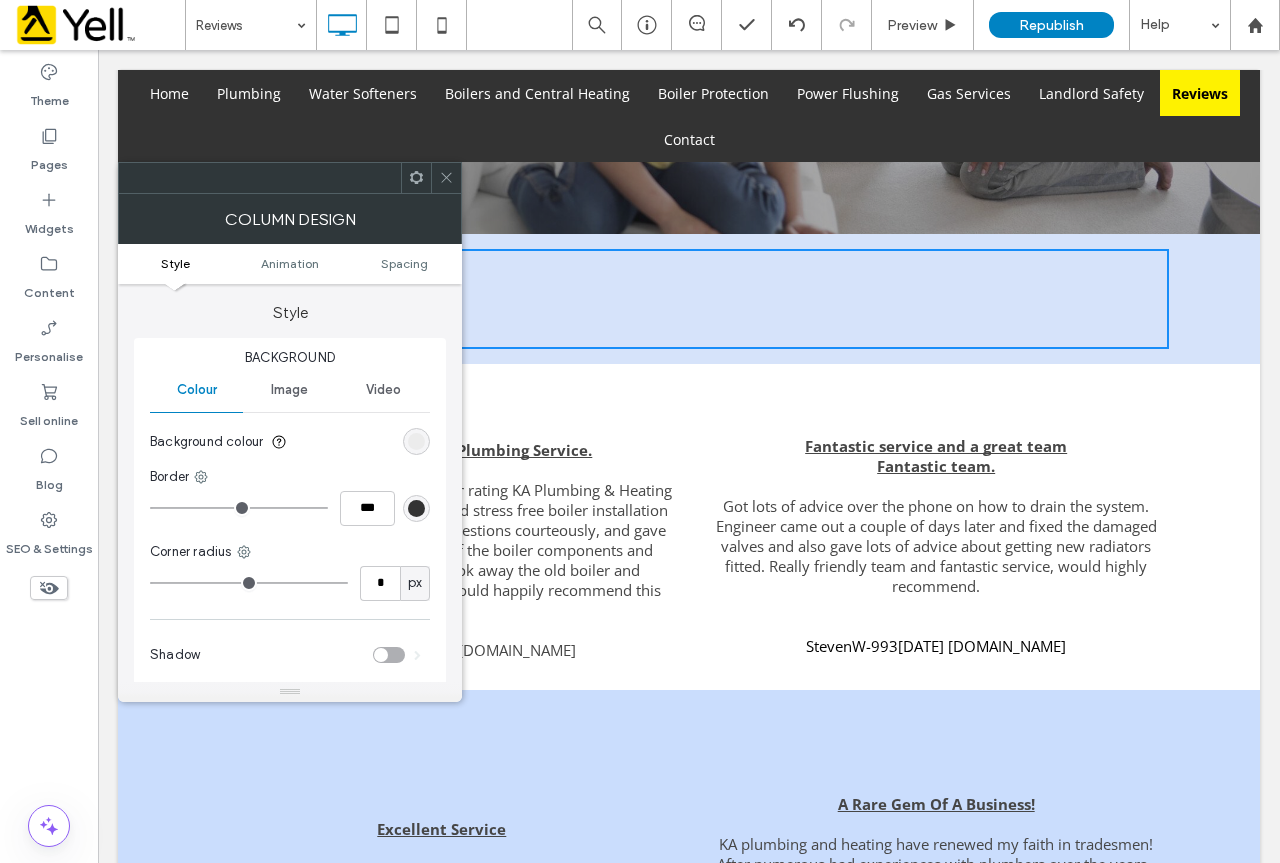 click 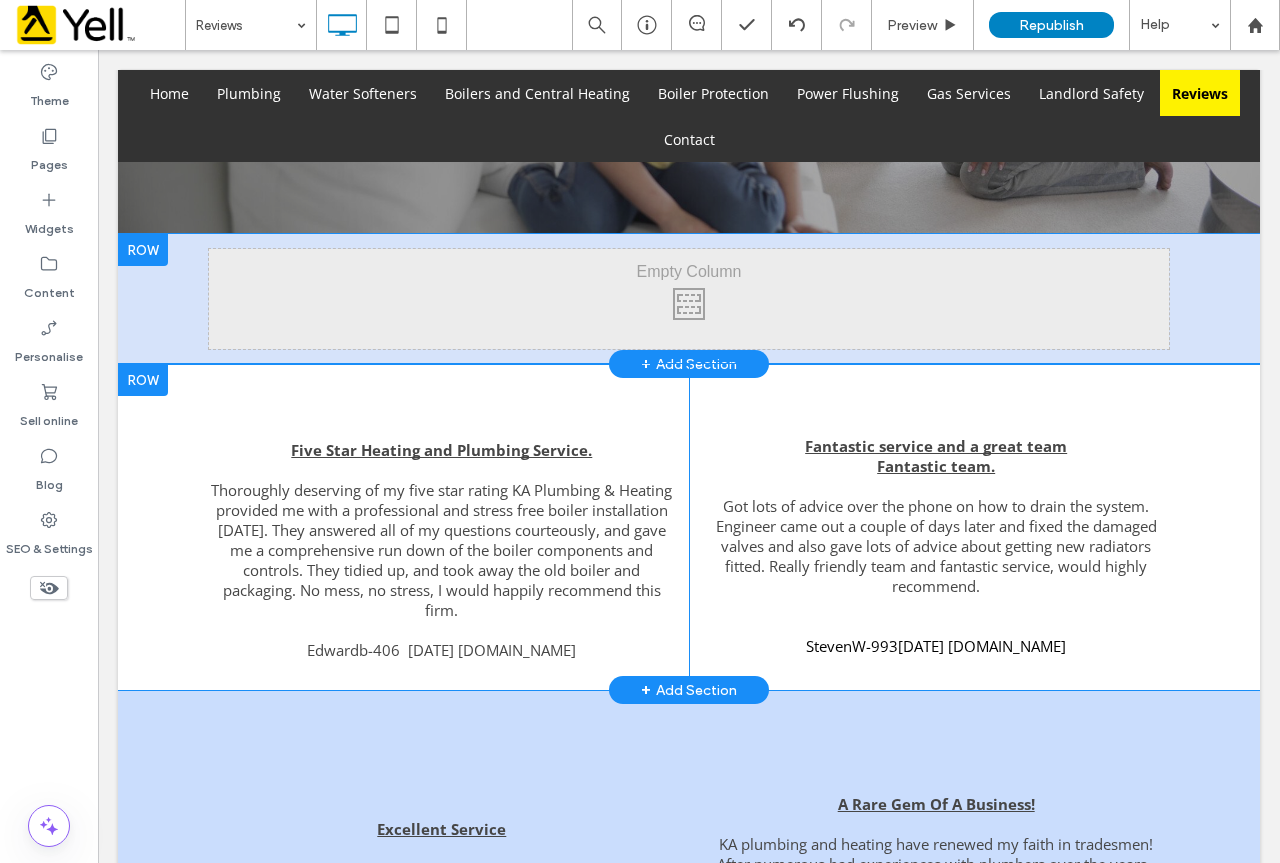 click on "Click To Paste     Click To Paste" at bounding box center (689, 299) 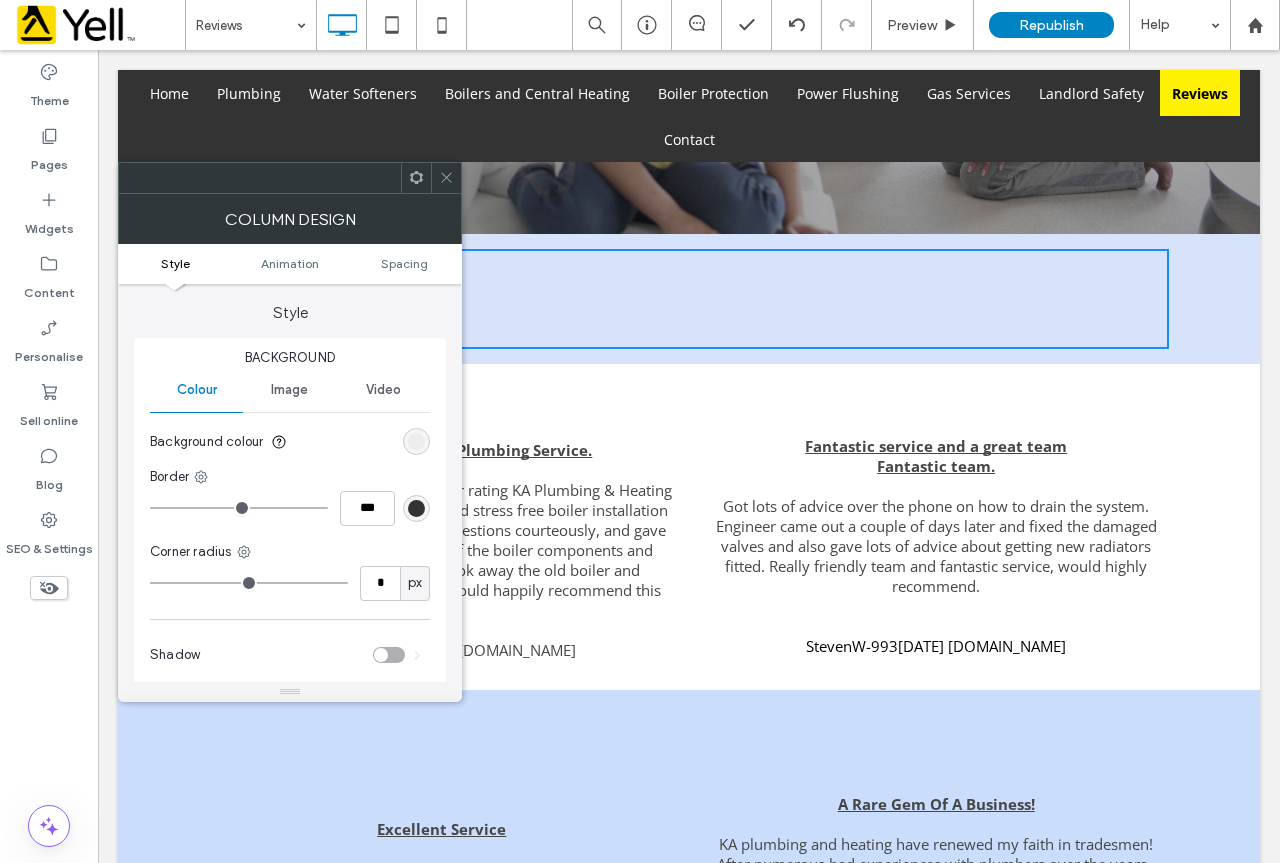 click on "Click To Paste     Click To Paste" at bounding box center (689, 299) 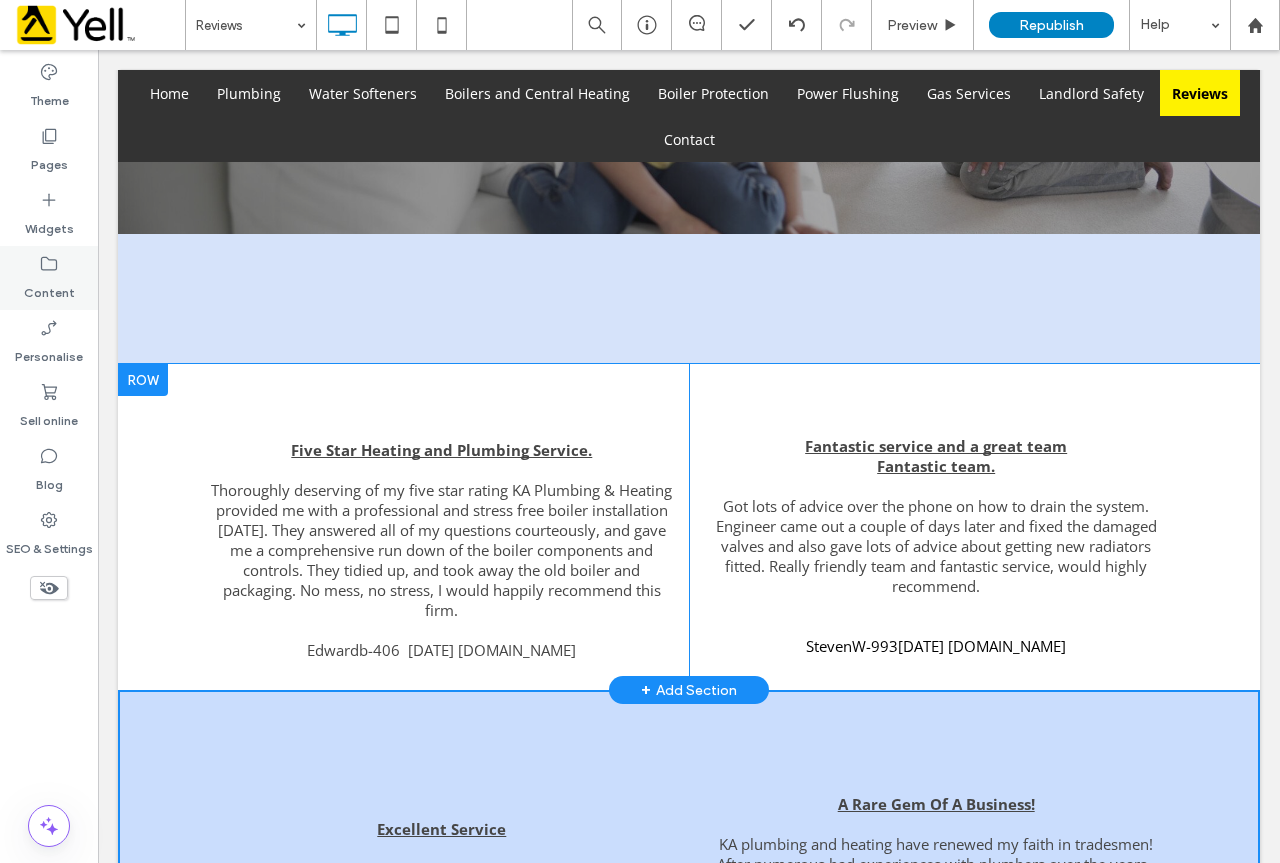 click on "Content" at bounding box center (49, 288) 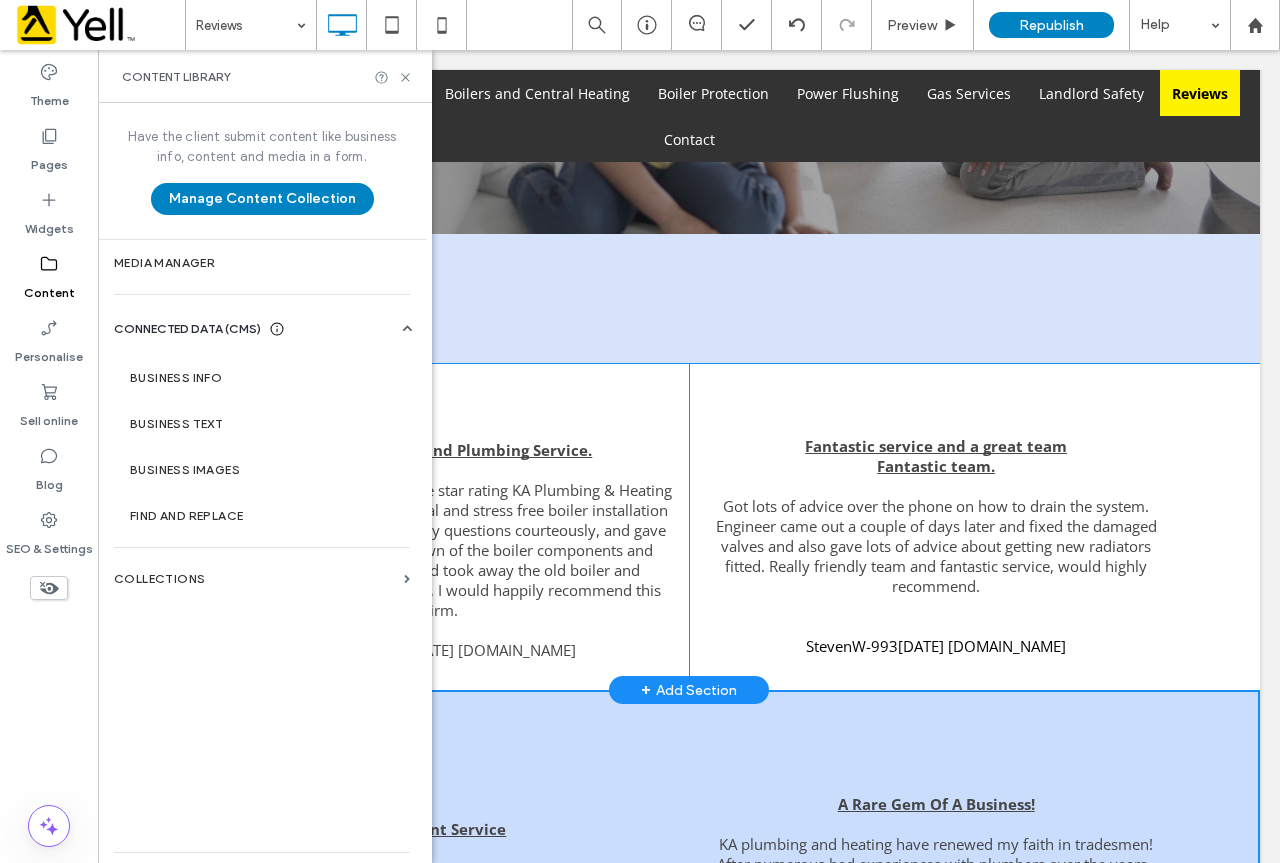 click on "Content" at bounding box center [49, 288] 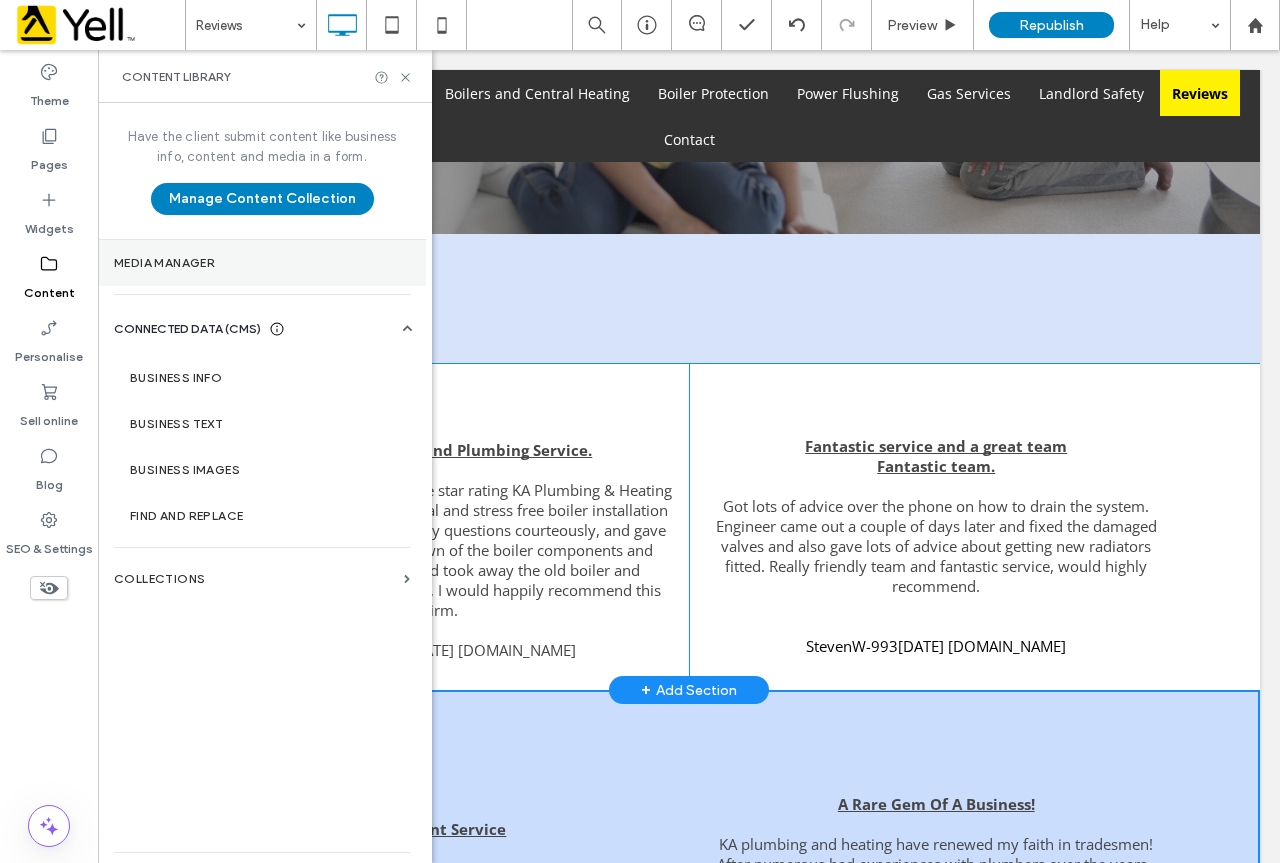 click on "Media Manager" at bounding box center (262, 263) 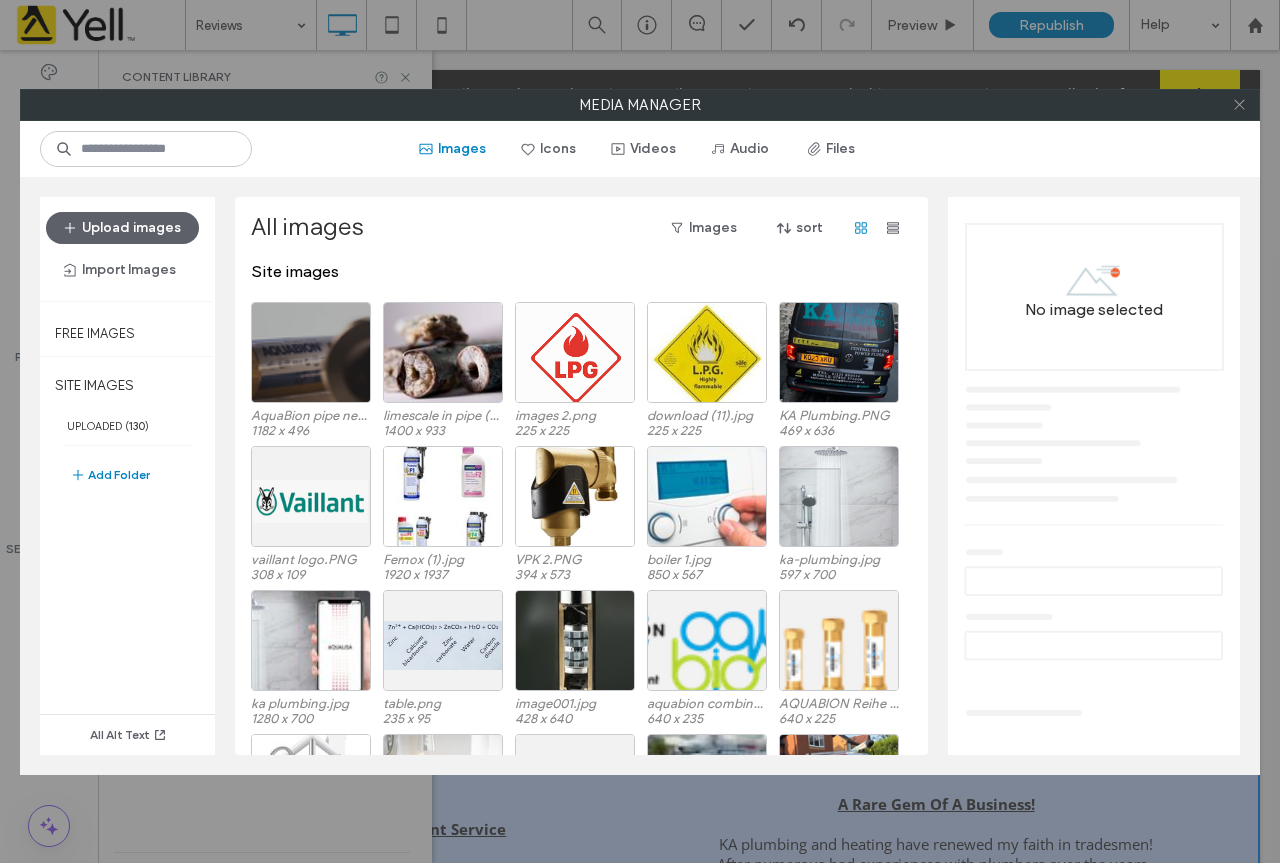 click 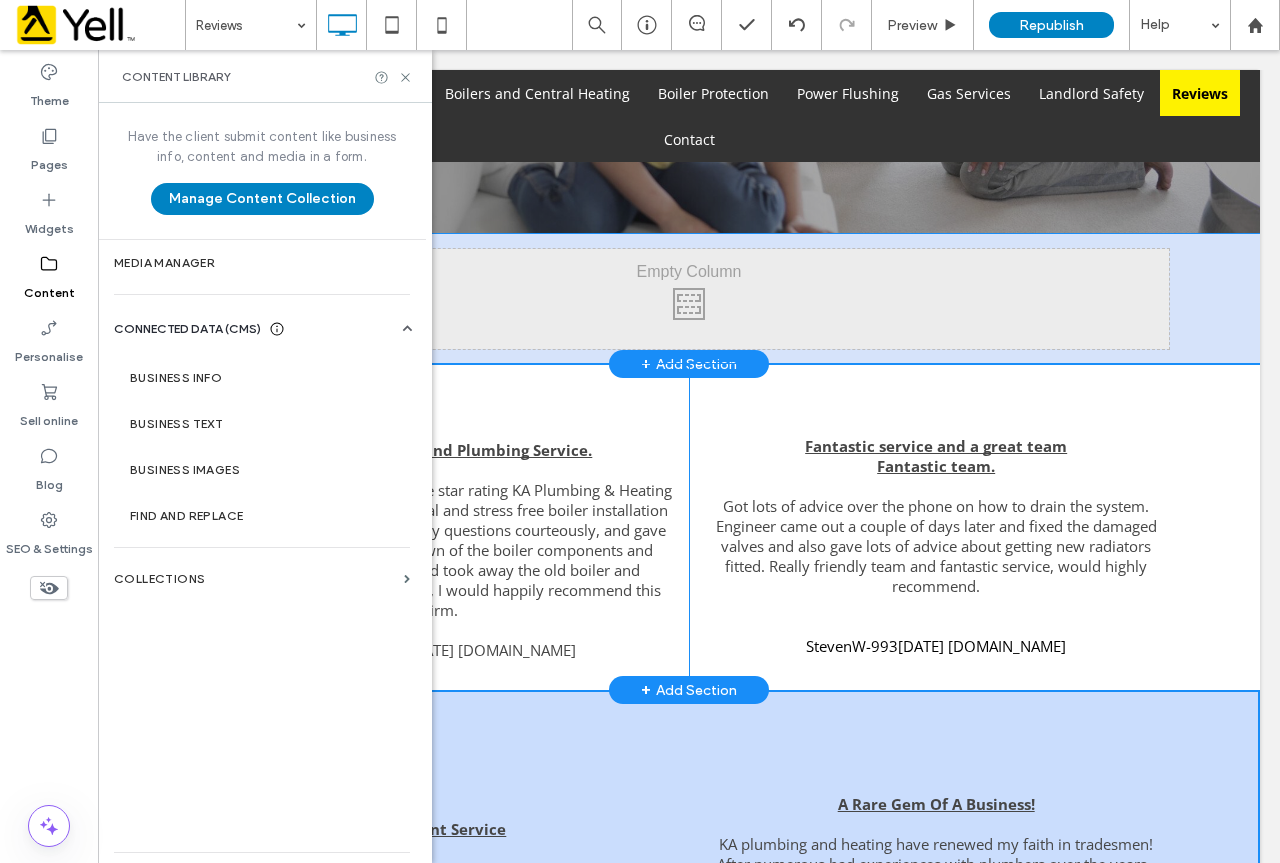 click on "Click To Paste     Click To Paste
Row + Add Section" at bounding box center [689, 299] 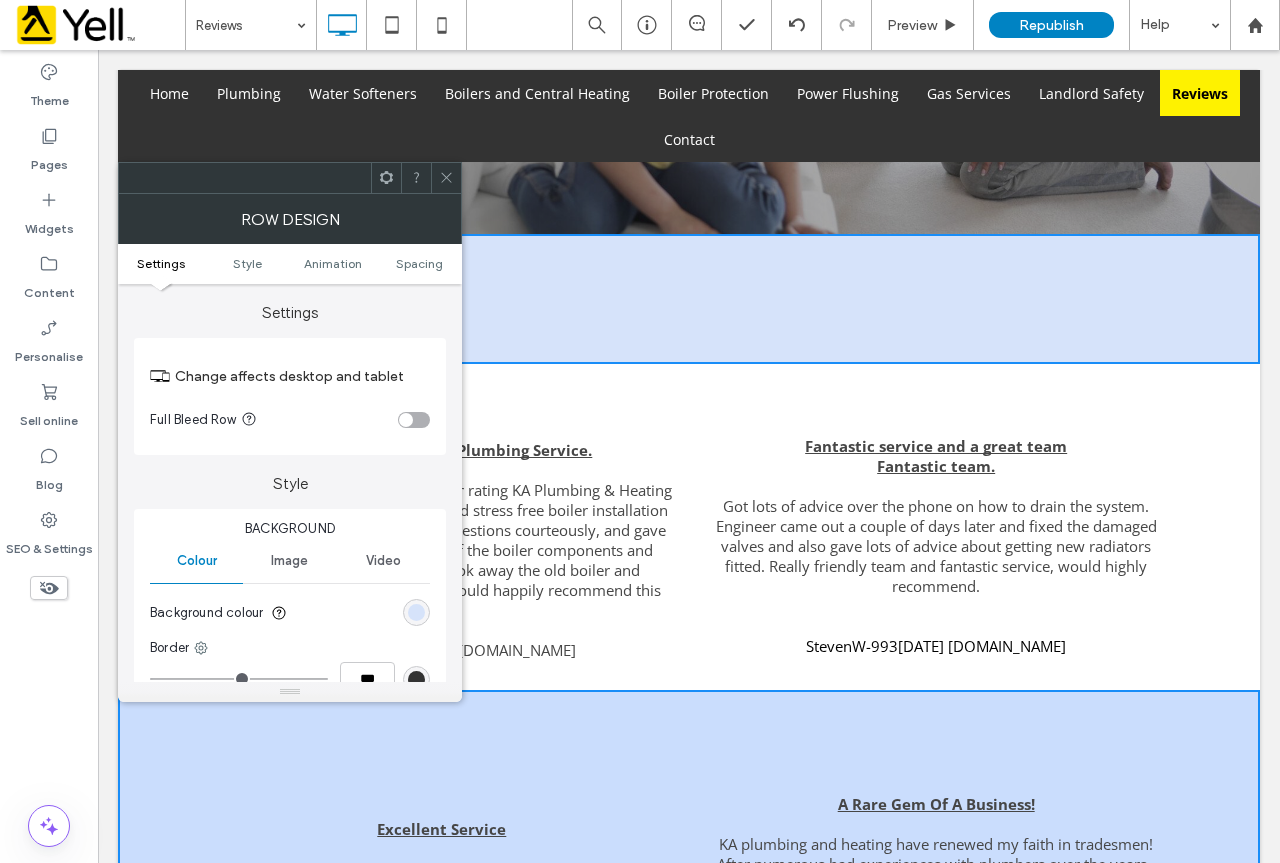 click on "Row design" at bounding box center [290, 219] 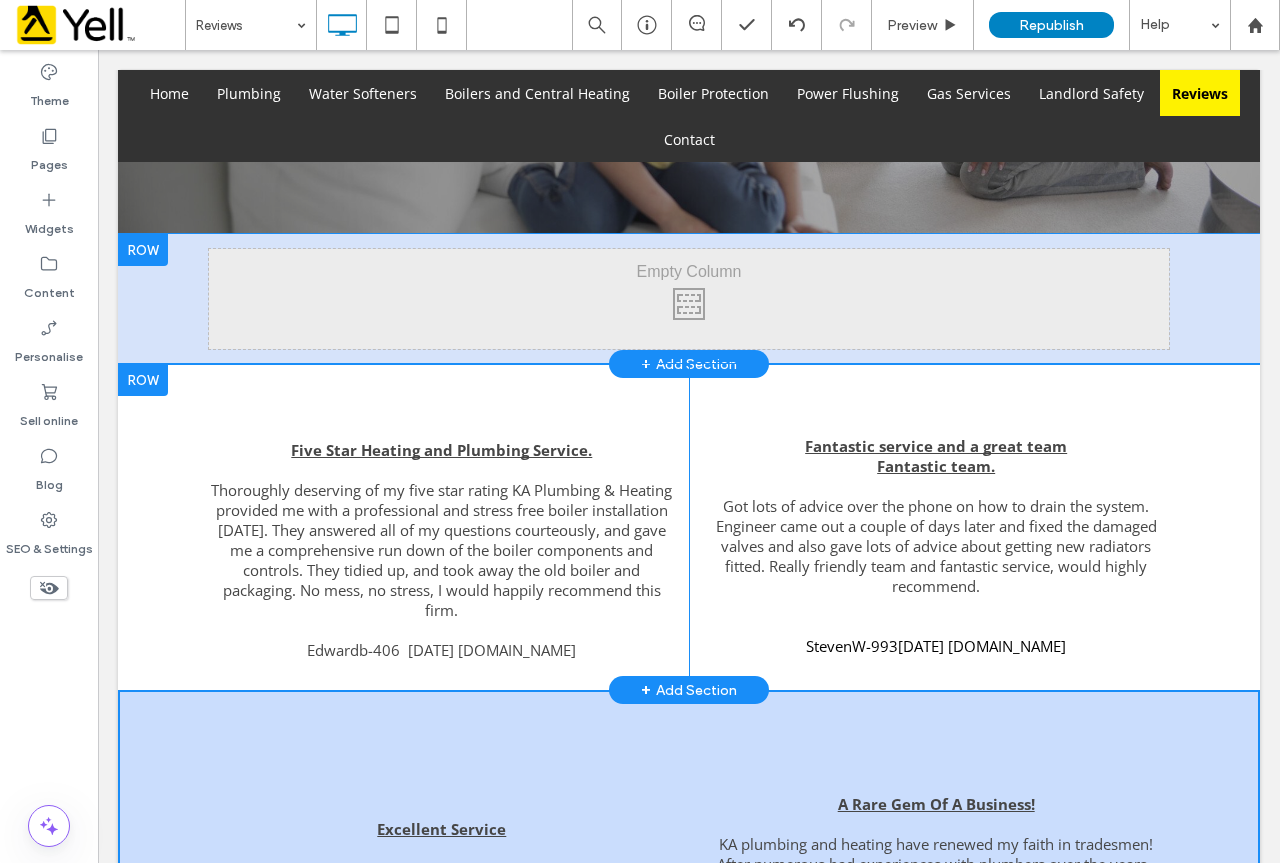 click on "Click To Paste     Click To Paste" at bounding box center [689, 299] 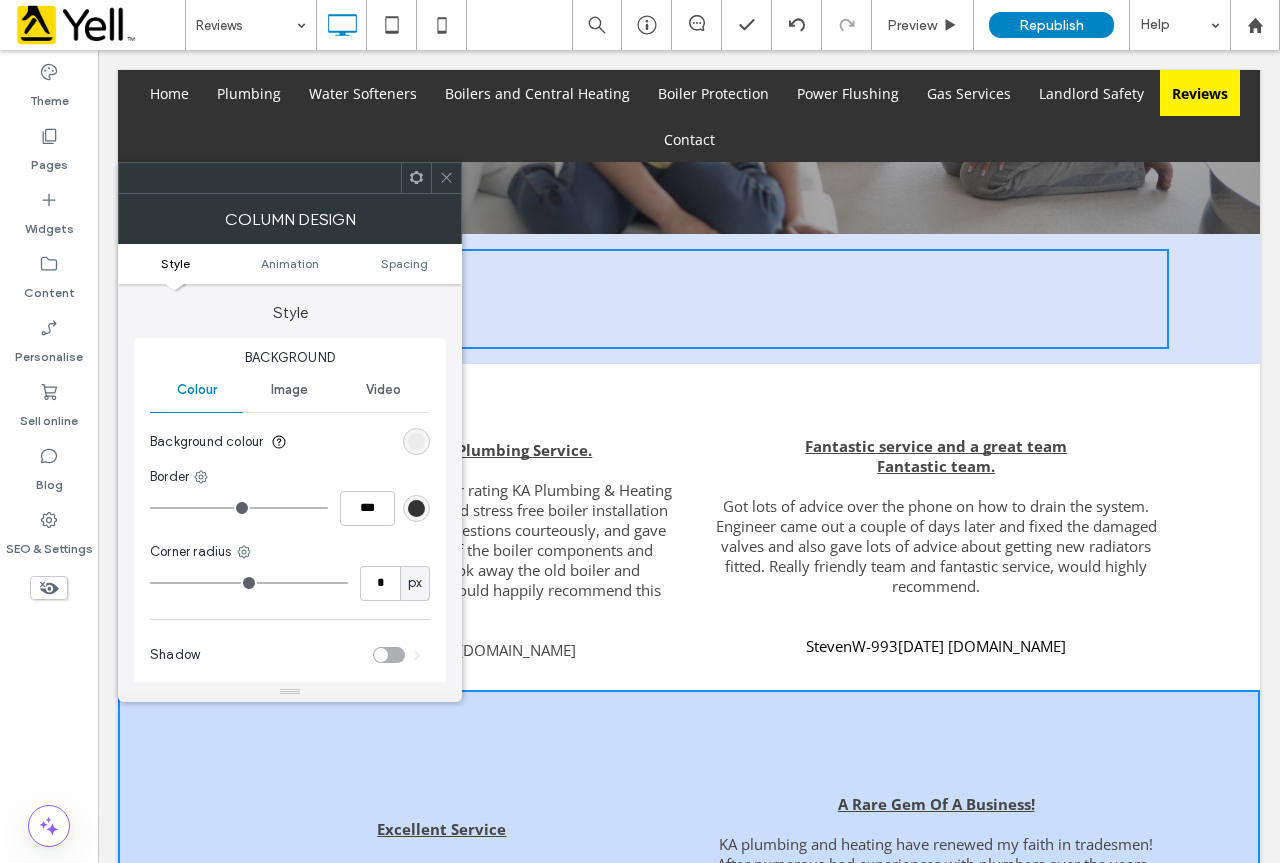 click at bounding box center (416, 178) 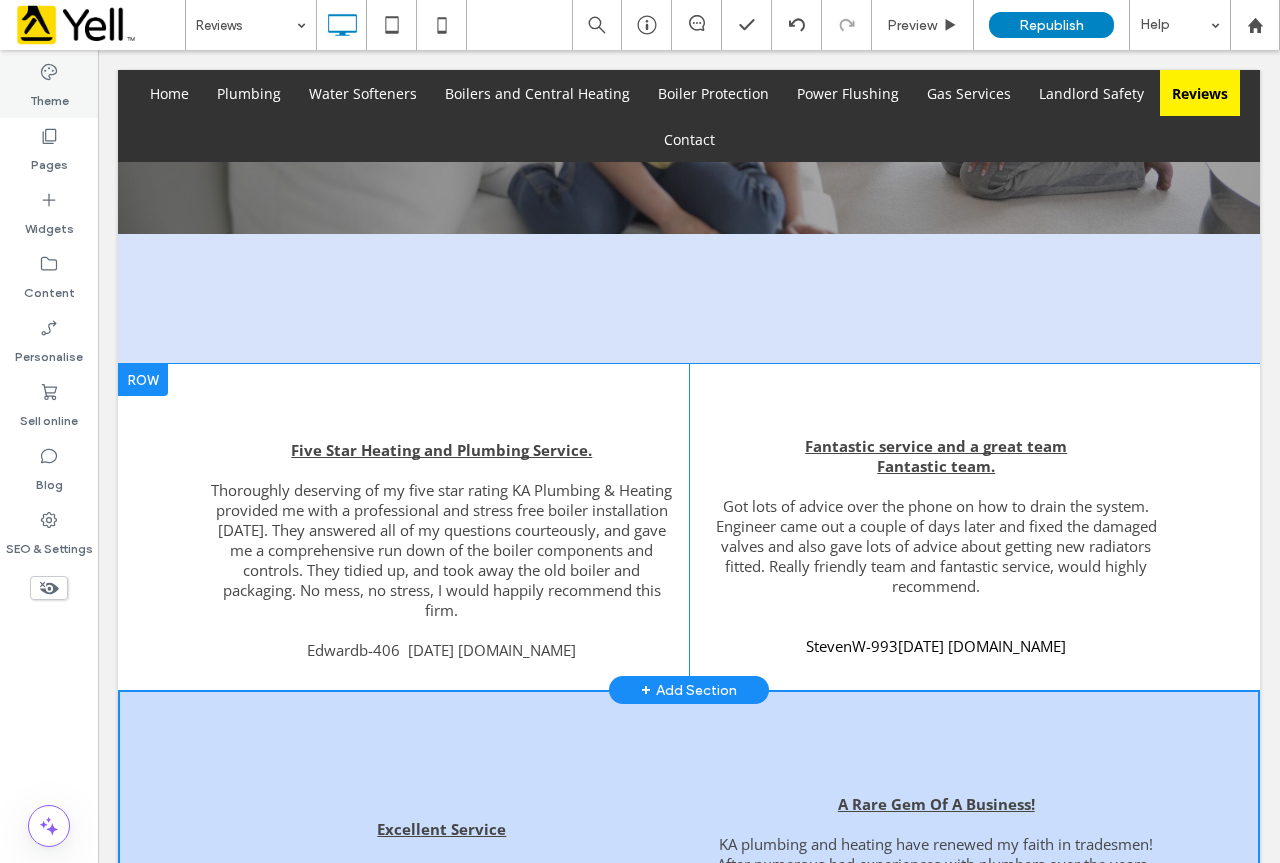 click on "Theme" at bounding box center [49, 96] 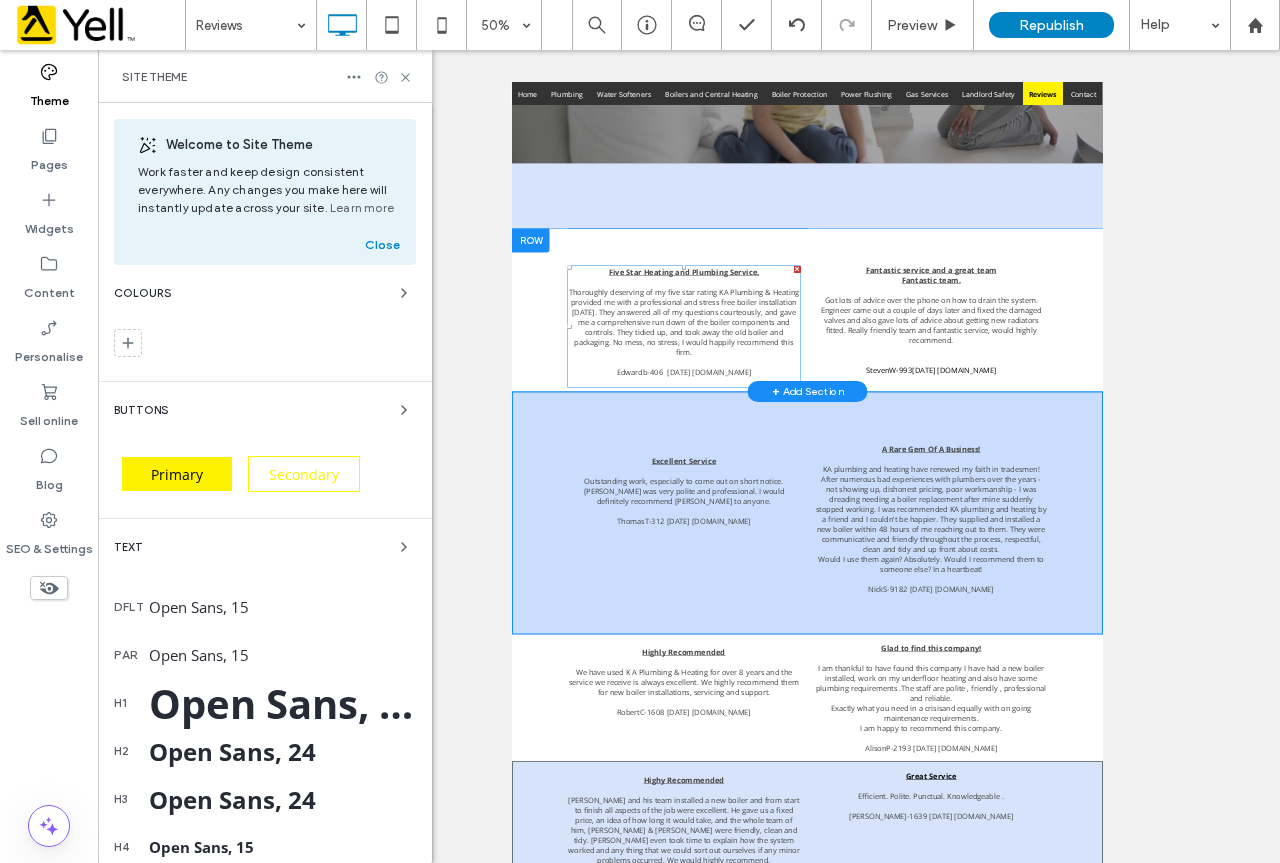 click on "Thoroughly deserving of my five star rating KA Plumbing & Heating provided me with a professional and stress free boiler installation [DATE]. They answered all of my questions courteously, and gave me a comprehensive run down of the boiler components and controls. They tidied up, and took away the old boiler and packaging. No mess, no stress, I would happily recommend this firm." at bounding box center [854, 562] 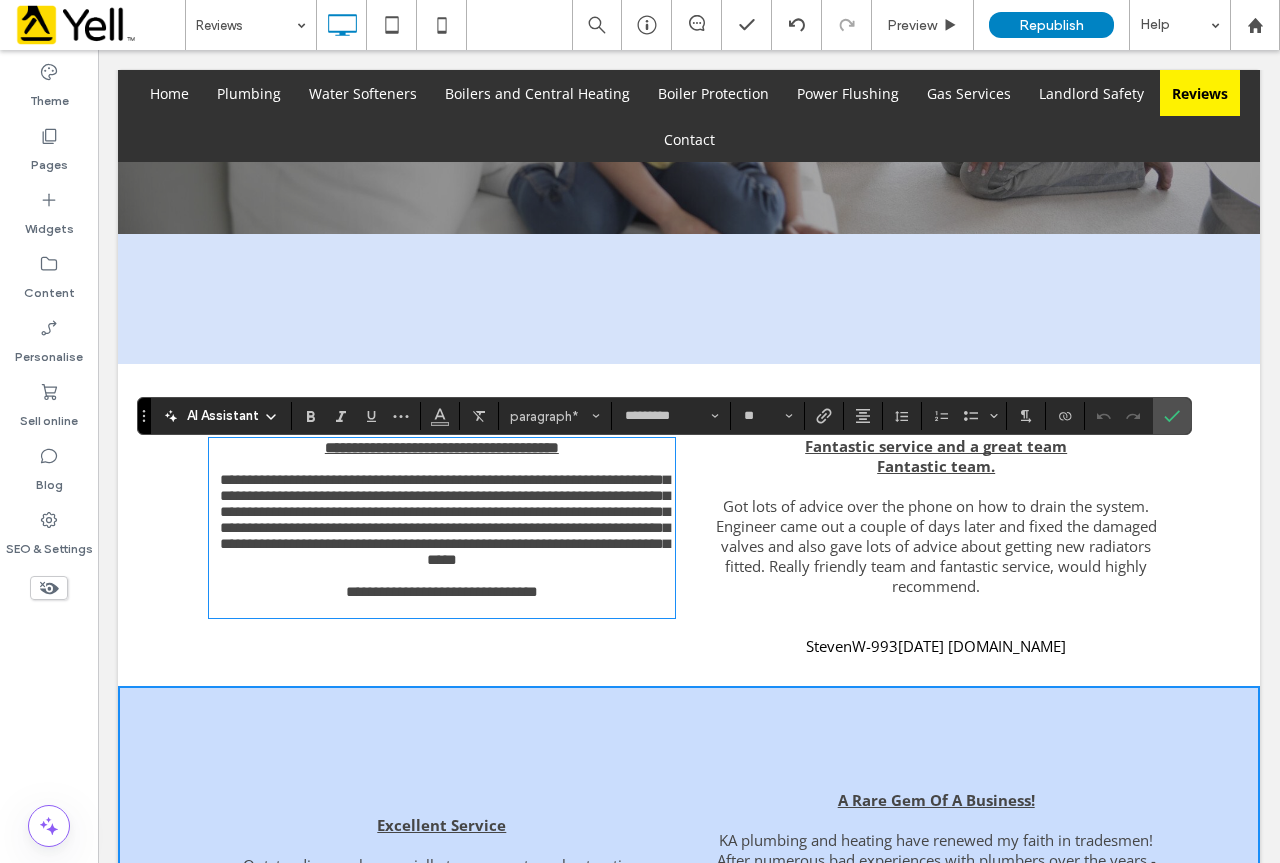 click at bounding box center (936, 606) 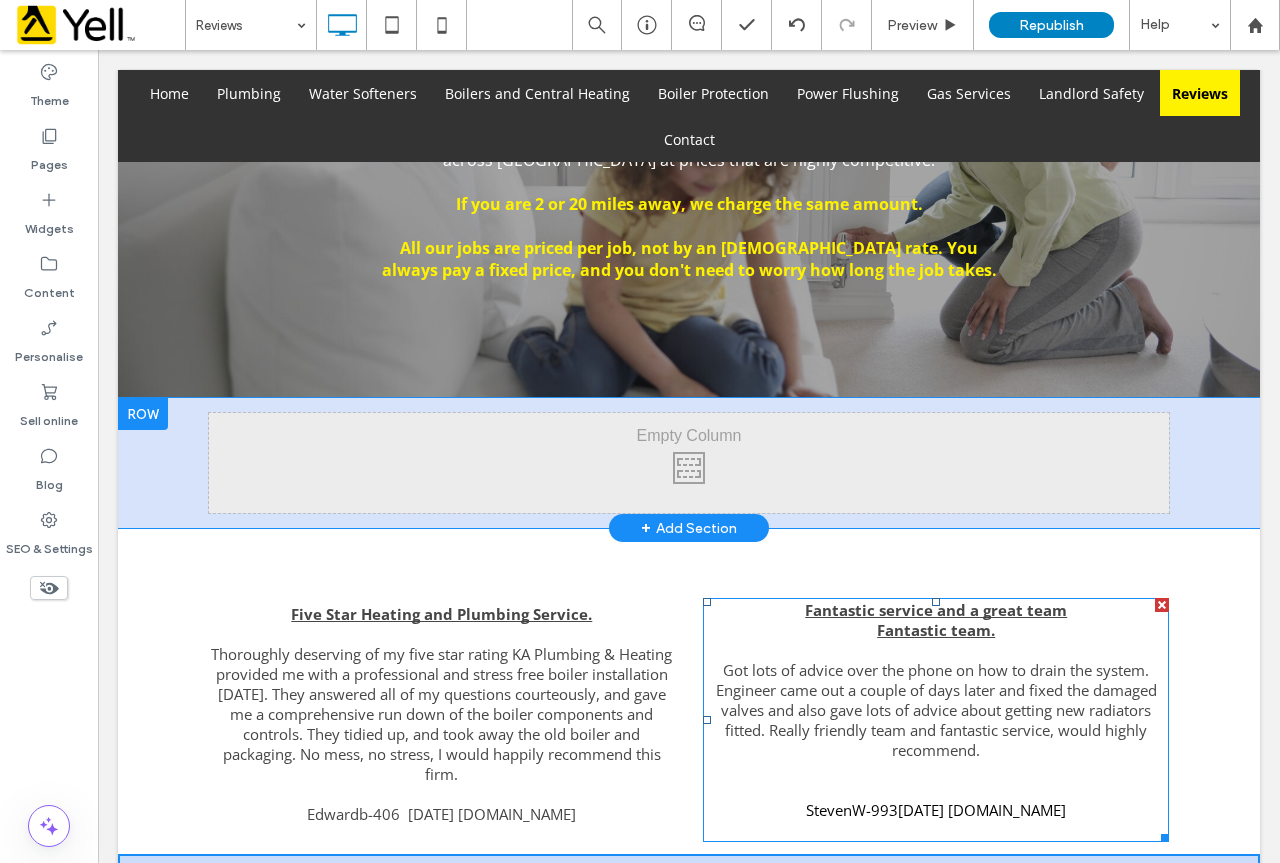 scroll, scrollTop: 517, scrollLeft: 0, axis: vertical 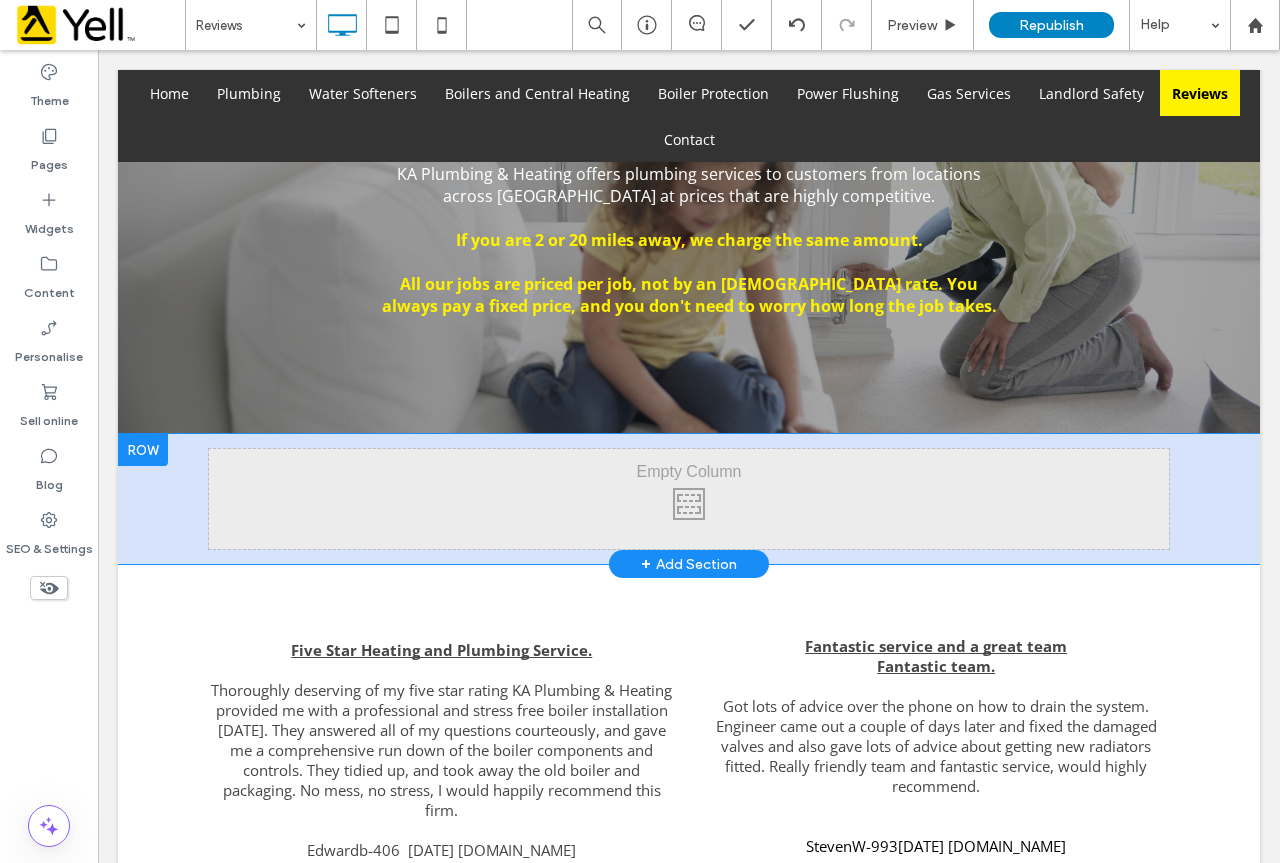 click on "Click To Paste     Click To Paste" at bounding box center (689, 499) 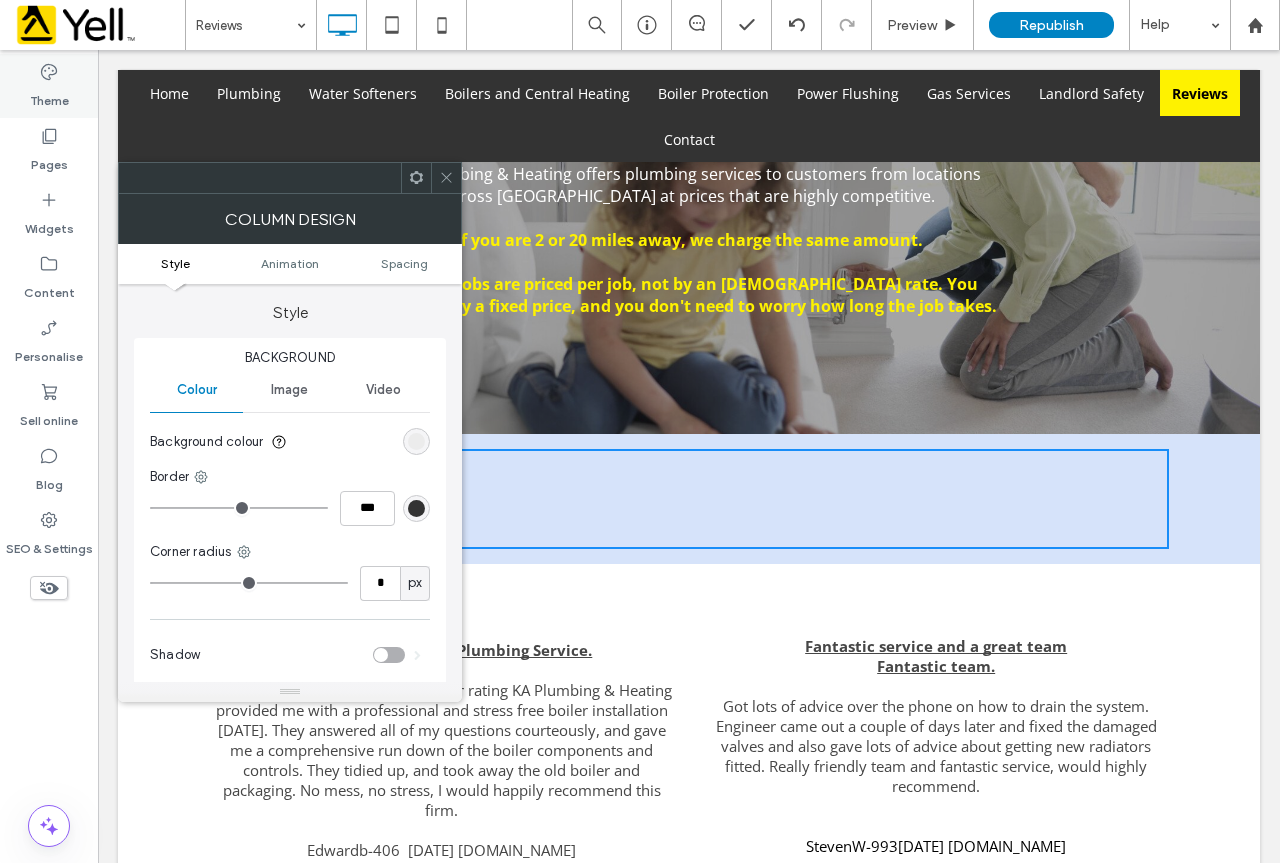 click on "Theme" at bounding box center (49, 96) 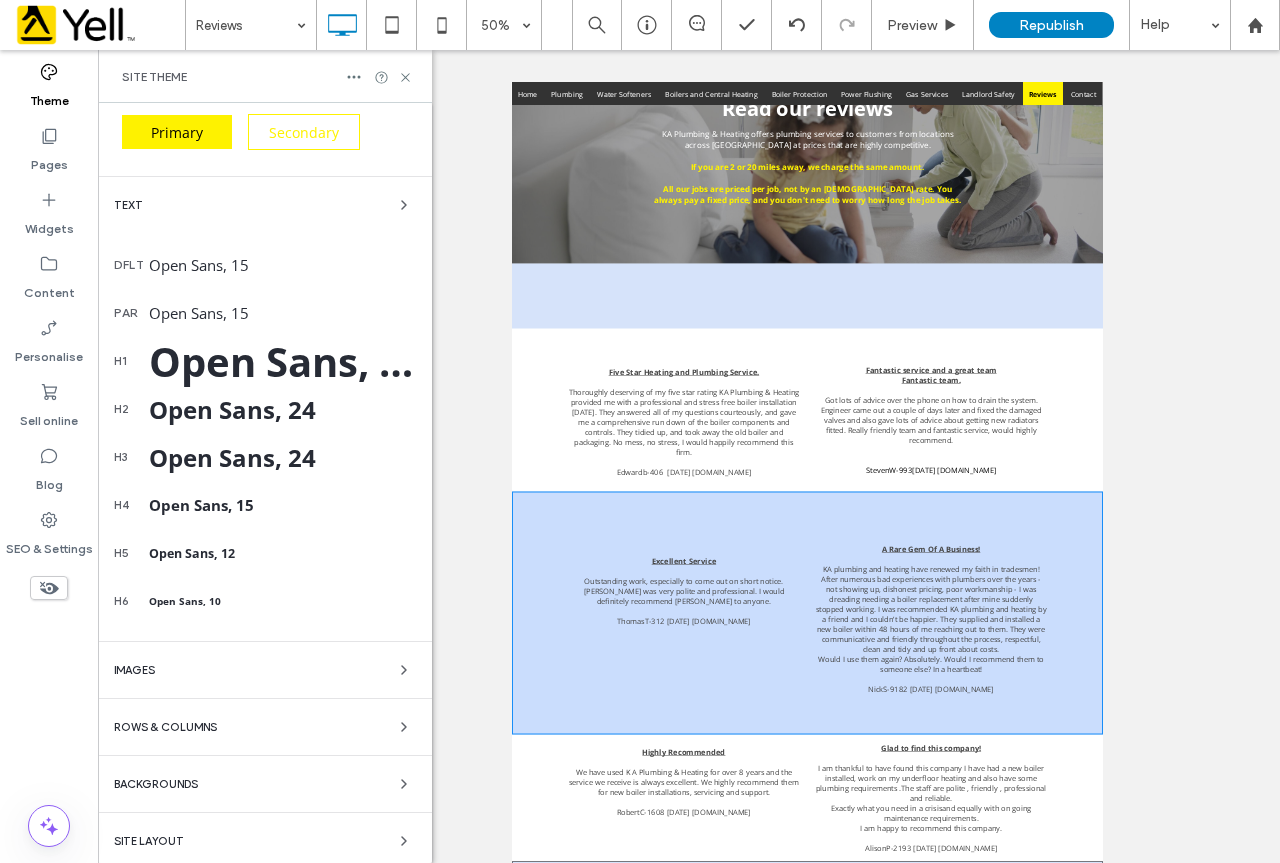 scroll, scrollTop: 349, scrollLeft: 0, axis: vertical 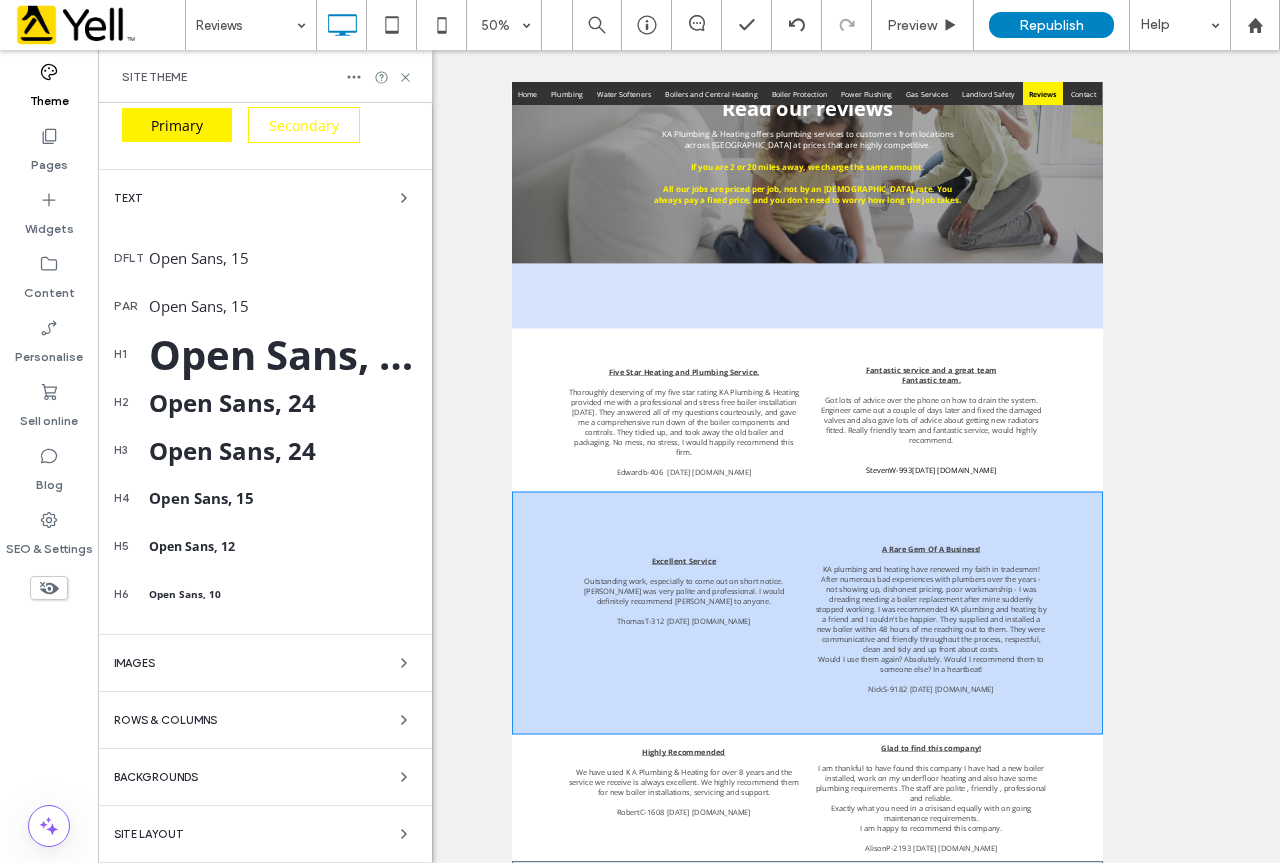 click 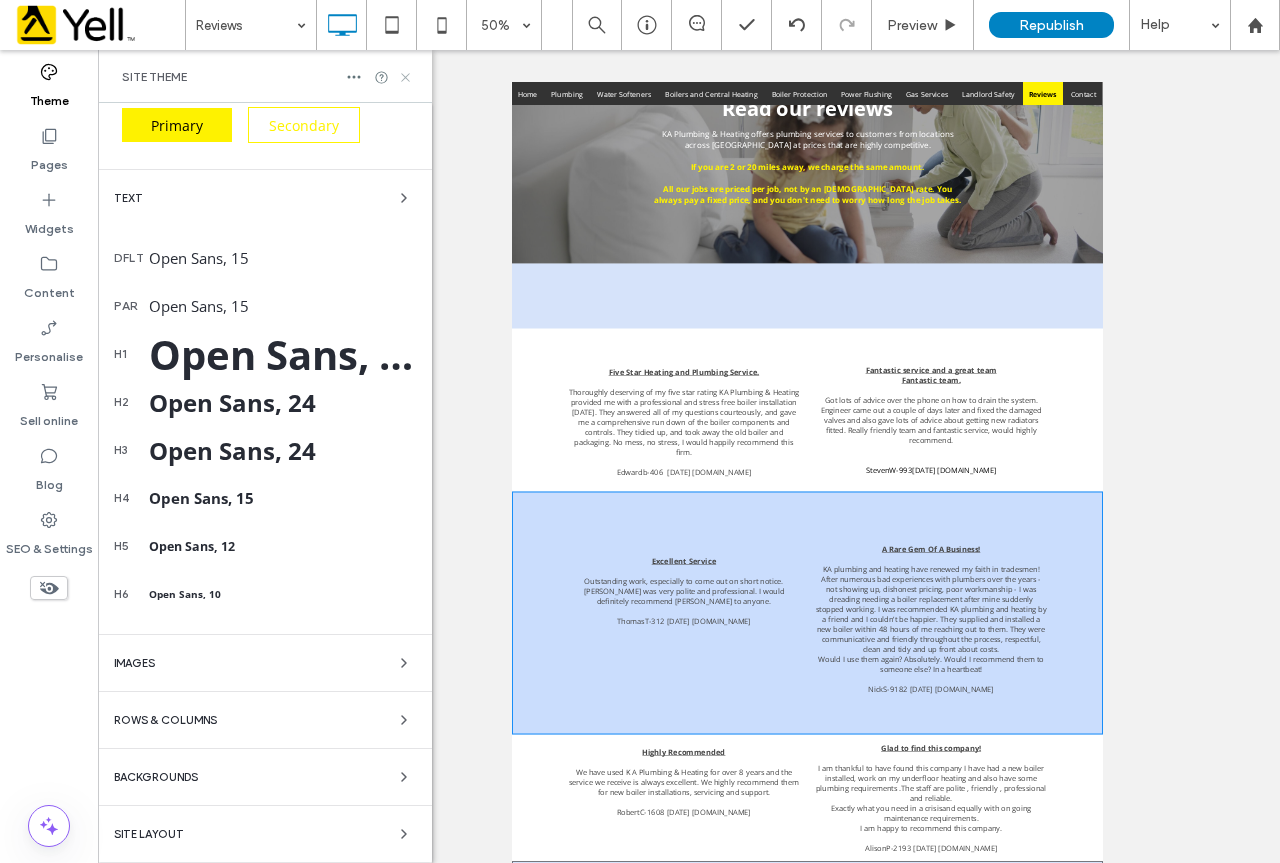 click 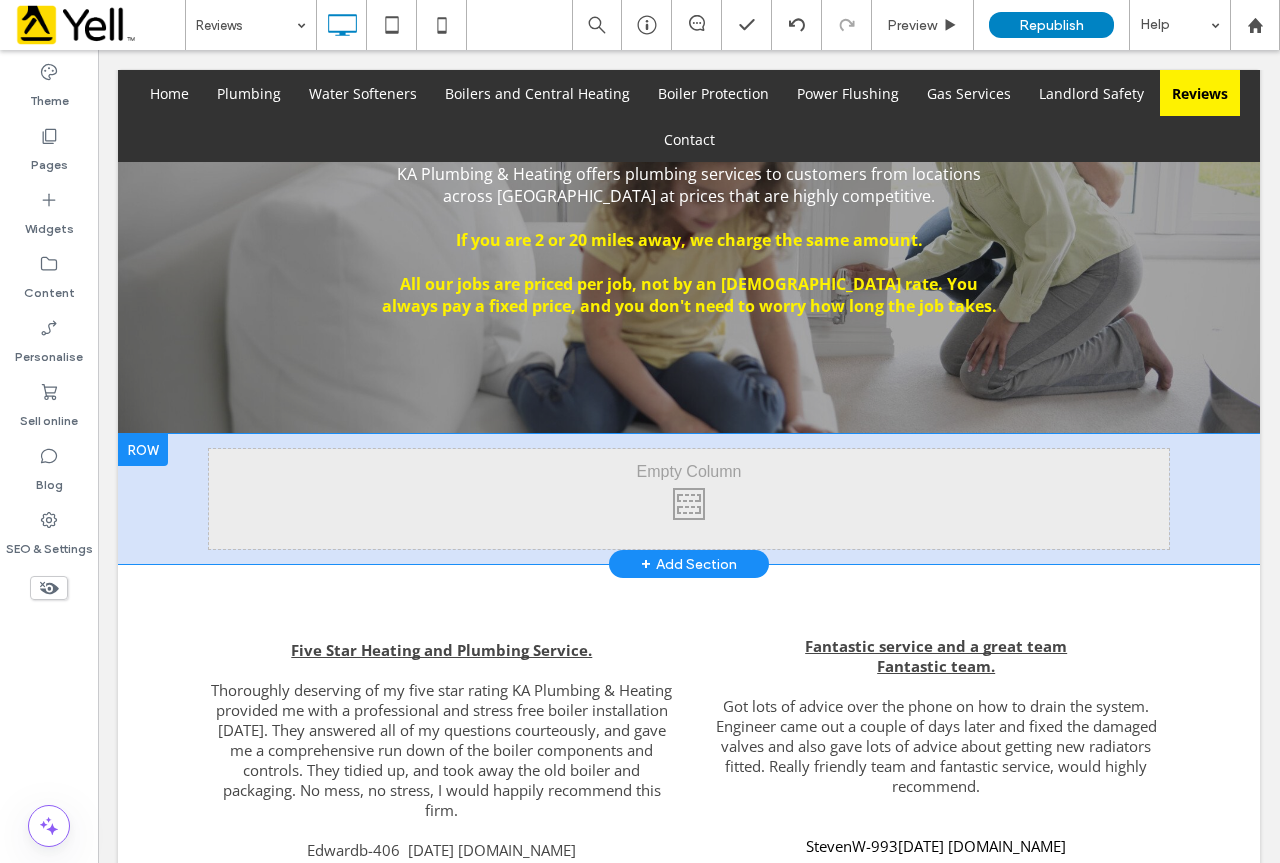 click on "Click To Paste     Click To Paste" at bounding box center (689, 499) 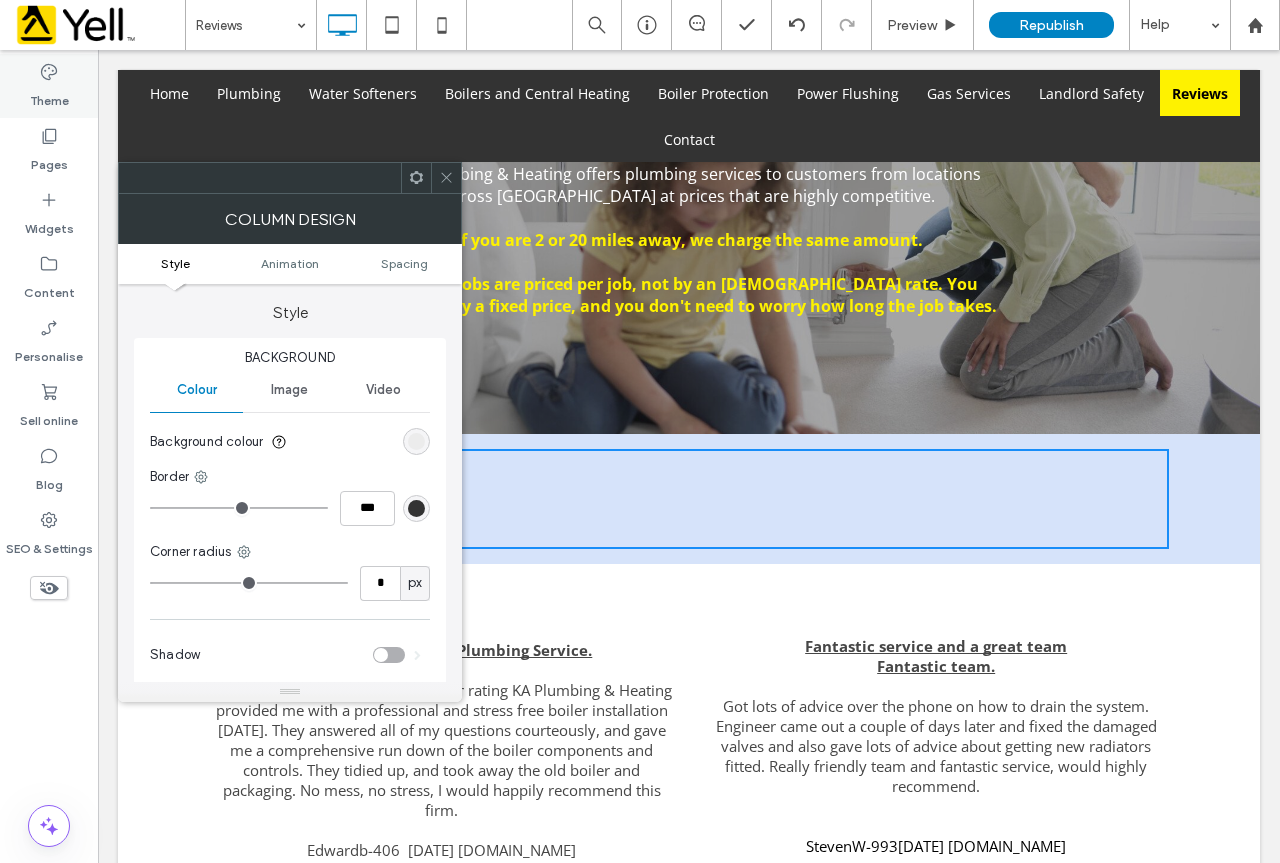 click on "Theme" at bounding box center [49, 96] 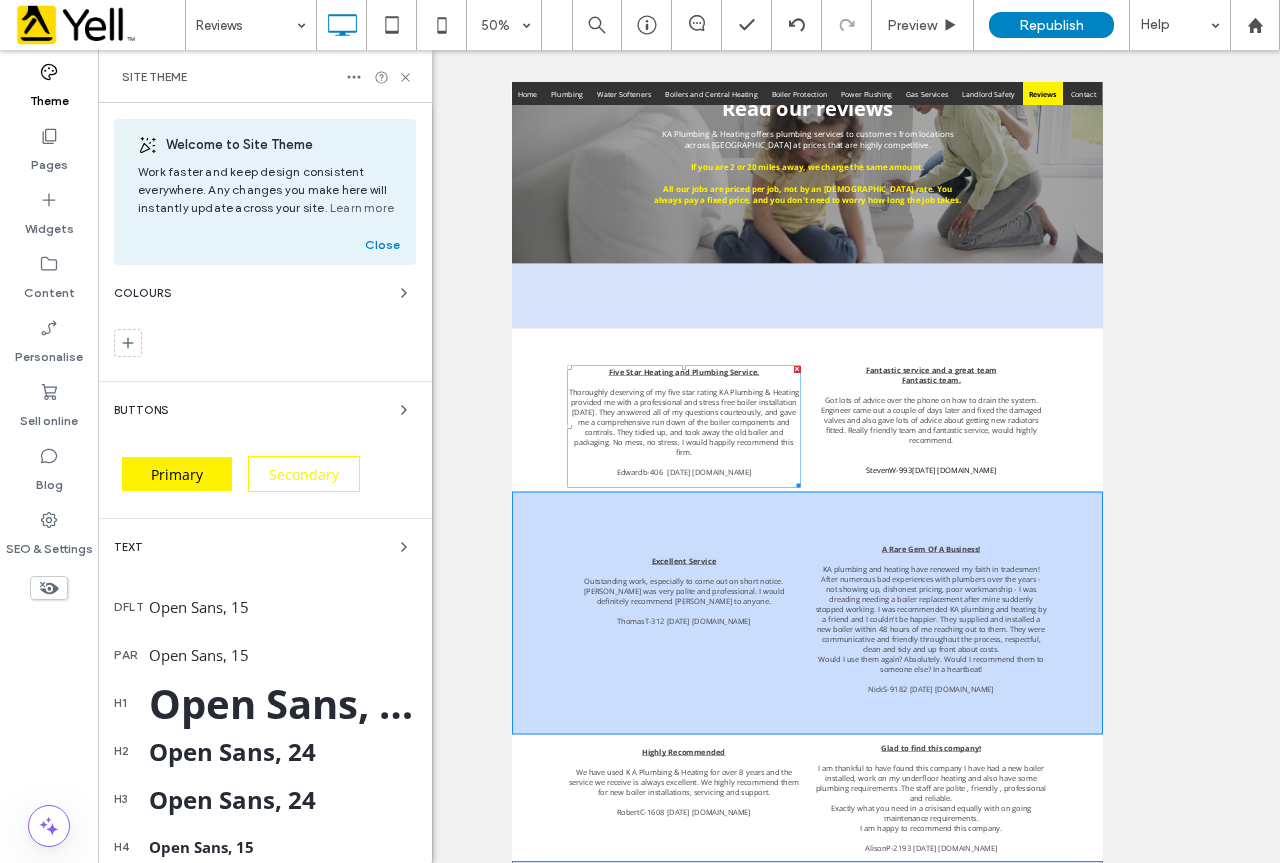 click on "Thoroughly deserving of my five star rating KA Plumbing & Heating provided me with a professional and stress free boiler installation [DATE]. They answered all of my questions courteously, and gave me a comprehensive run down of the boiler components and controls. They tidied up, and took away the old boiler and packaging. No mess, no stress, I would happily recommend this firm." at bounding box center (854, 762) 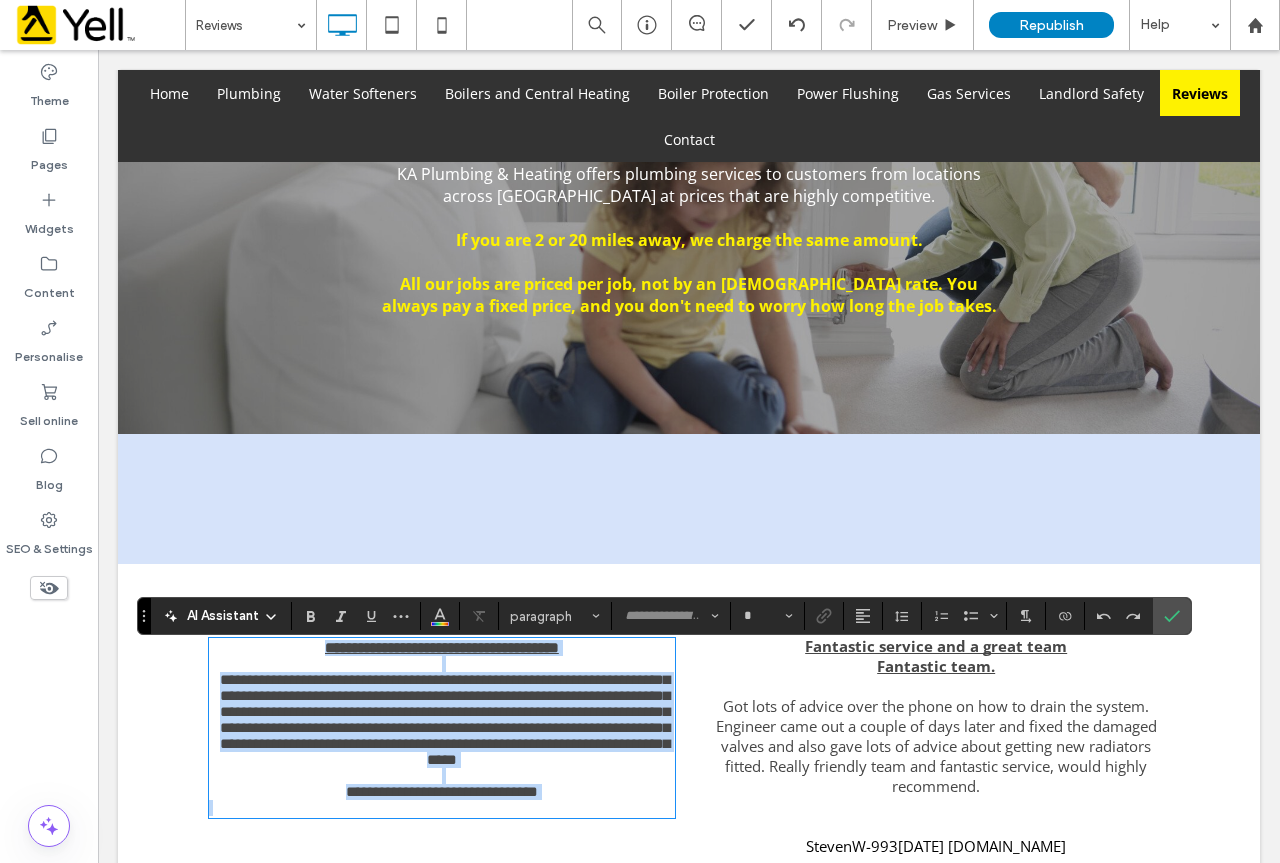type on "*********" 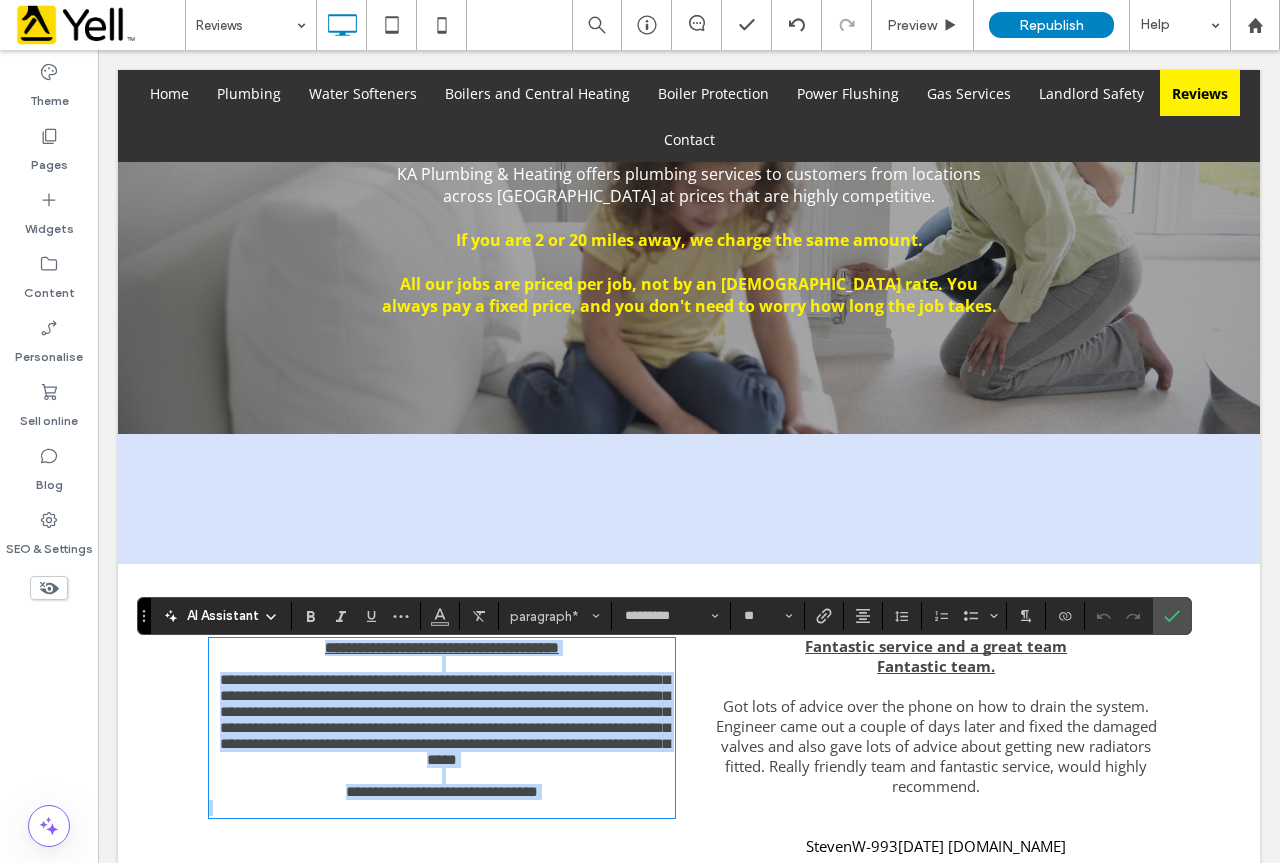 copy on "**********" 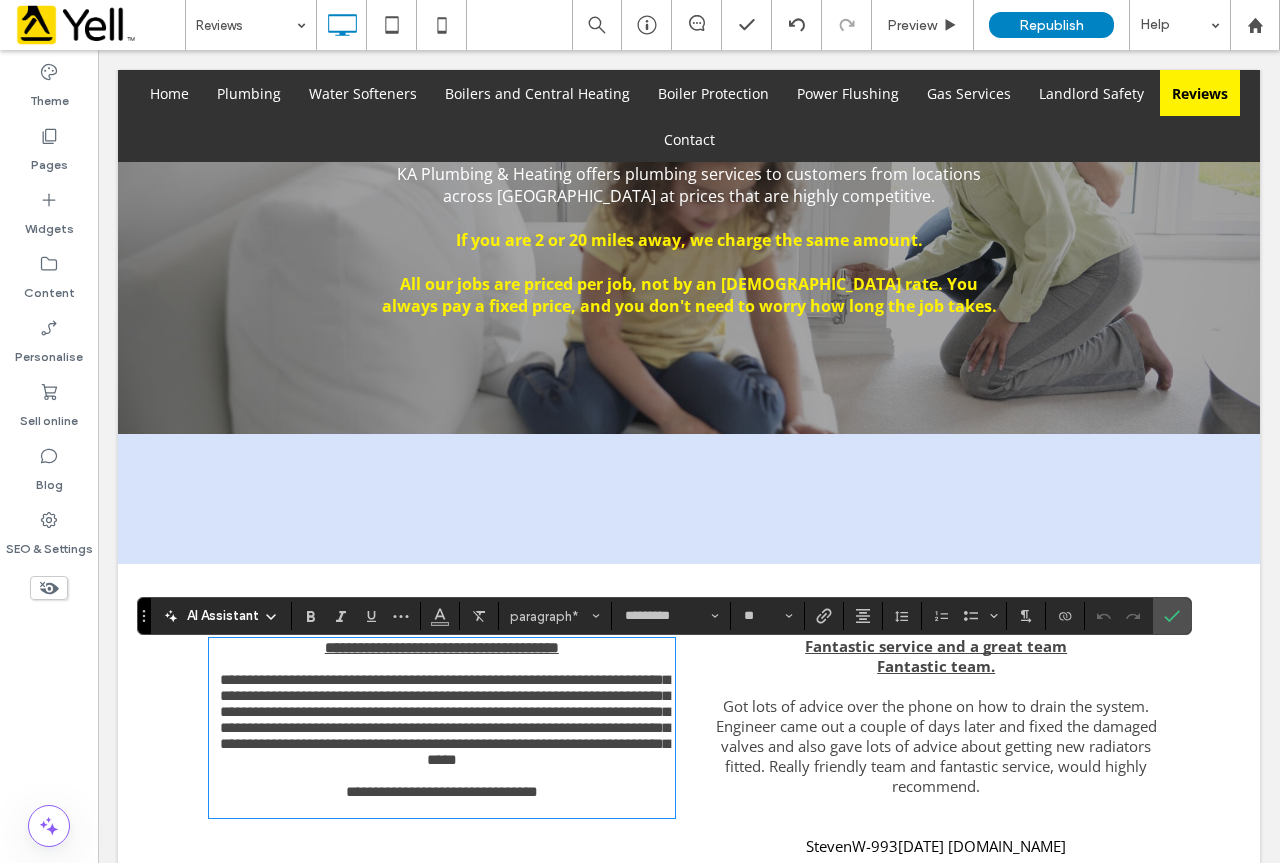 click on "Click To Paste     Click To Paste" at bounding box center [689, 499] 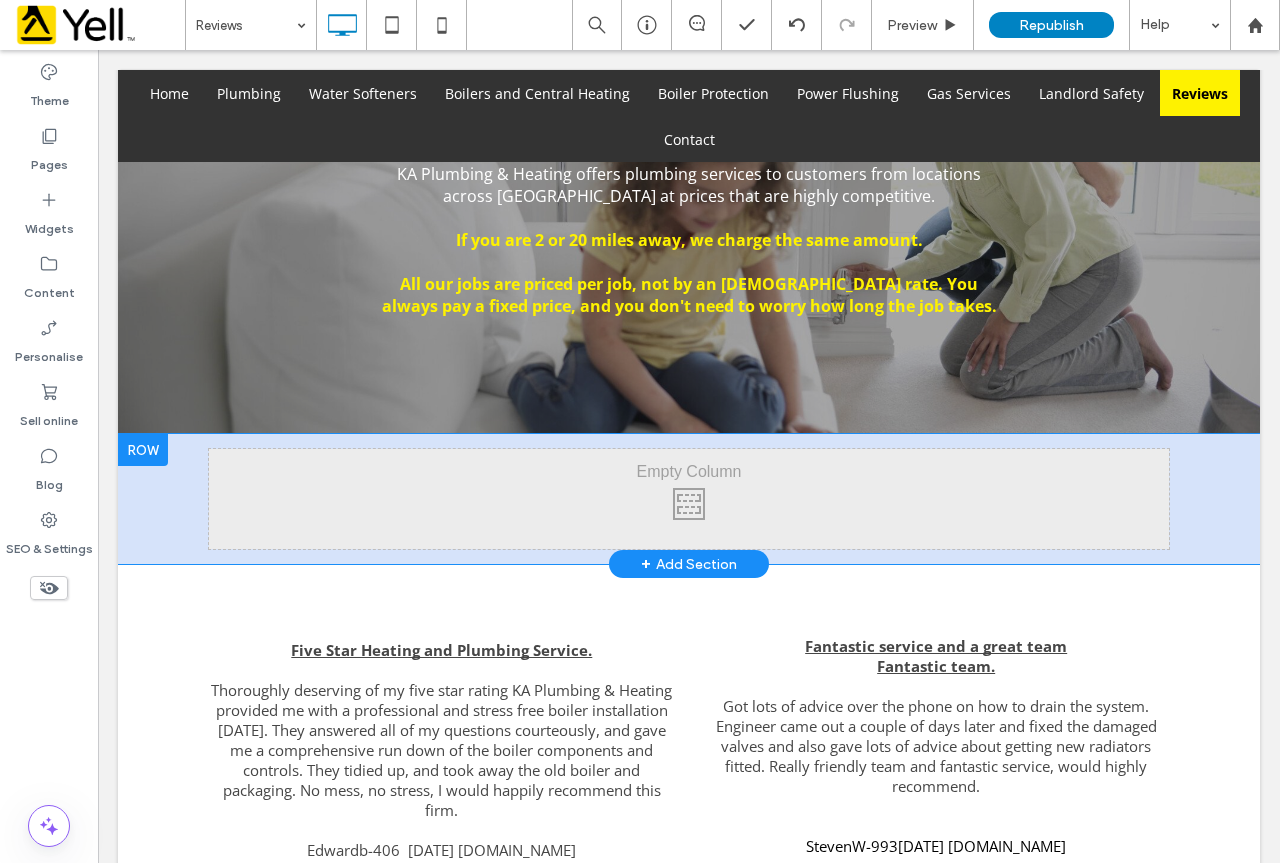 click on "Click To Paste     Click To Paste" at bounding box center (689, 499) 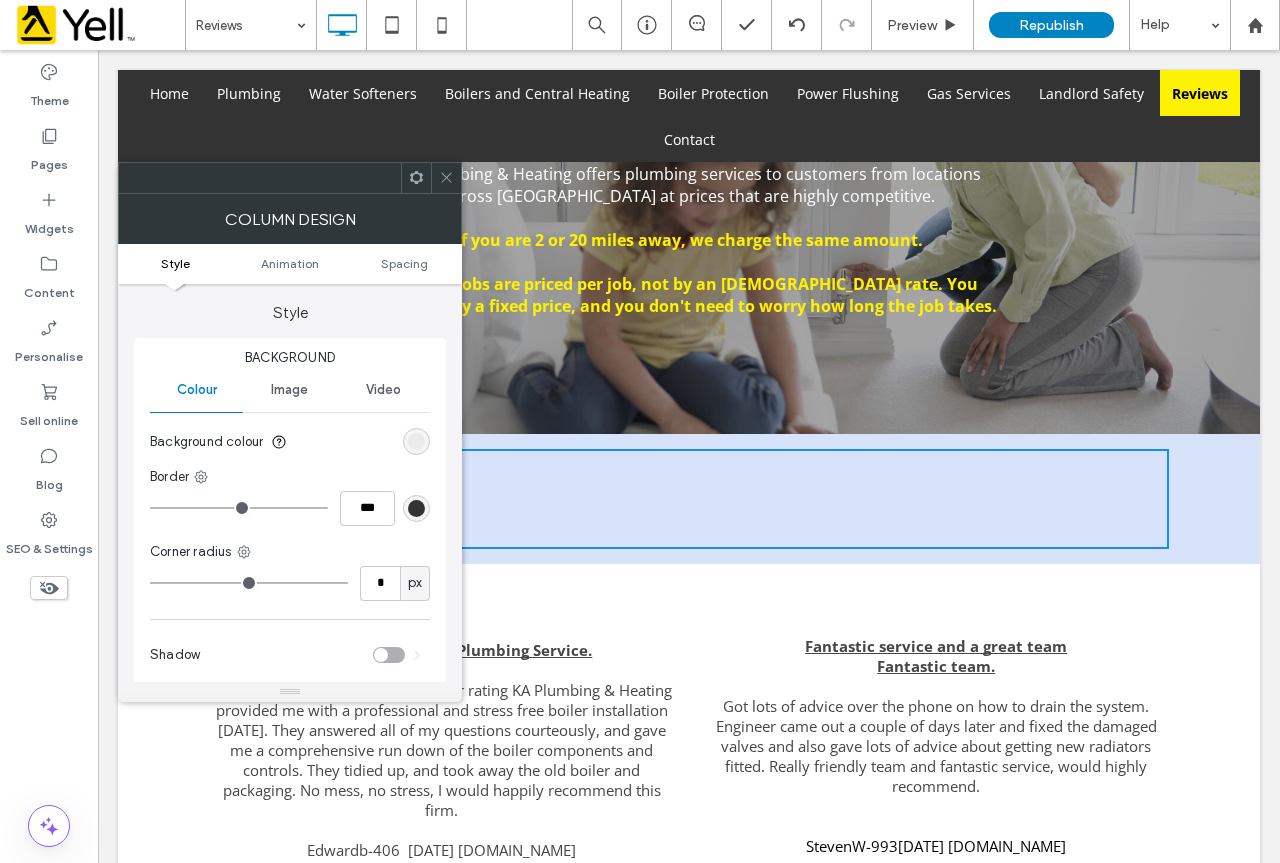 click 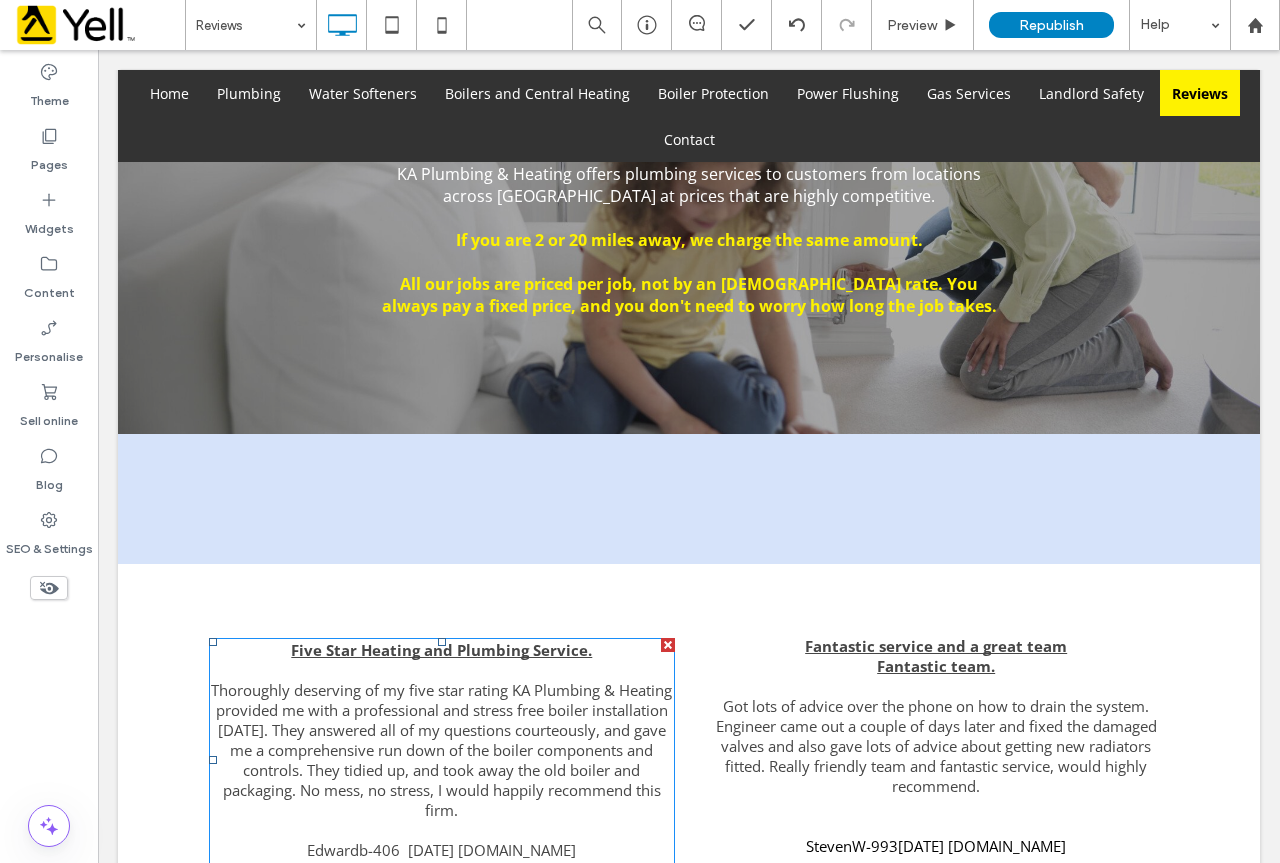 scroll, scrollTop: 617, scrollLeft: 0, axis: vertical 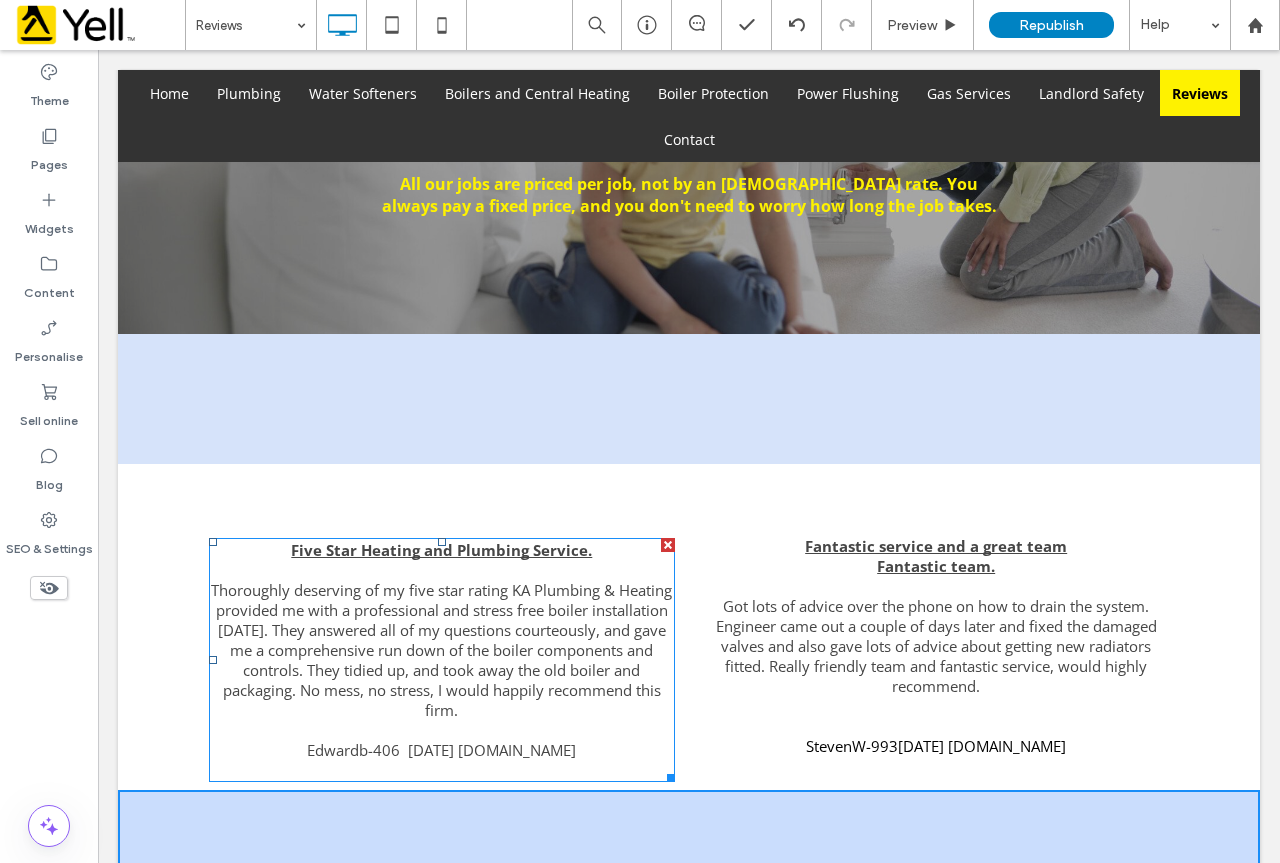 click on "Edwardb-406  [DATE] [DOMAIN_NAME]" at bounding box center [442, 750] 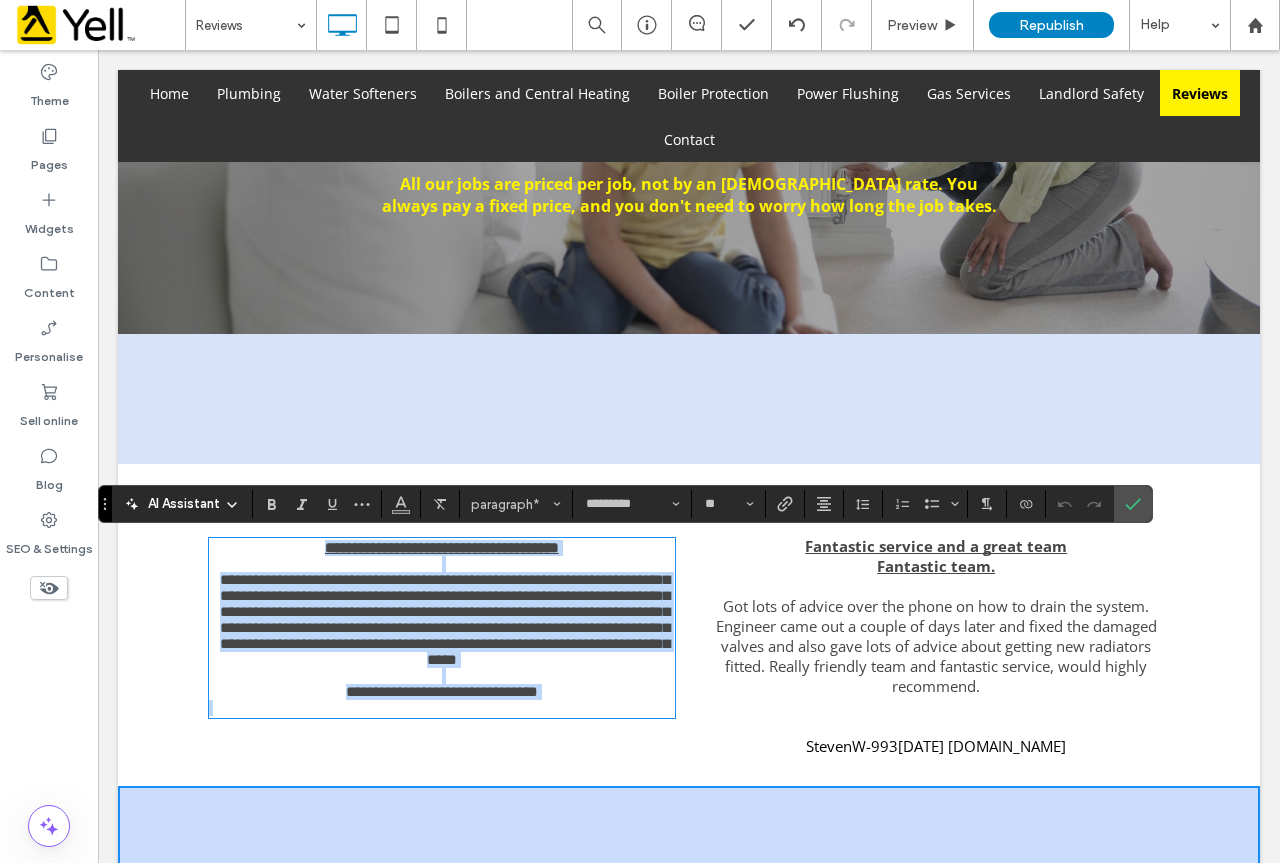 copy on "**********" 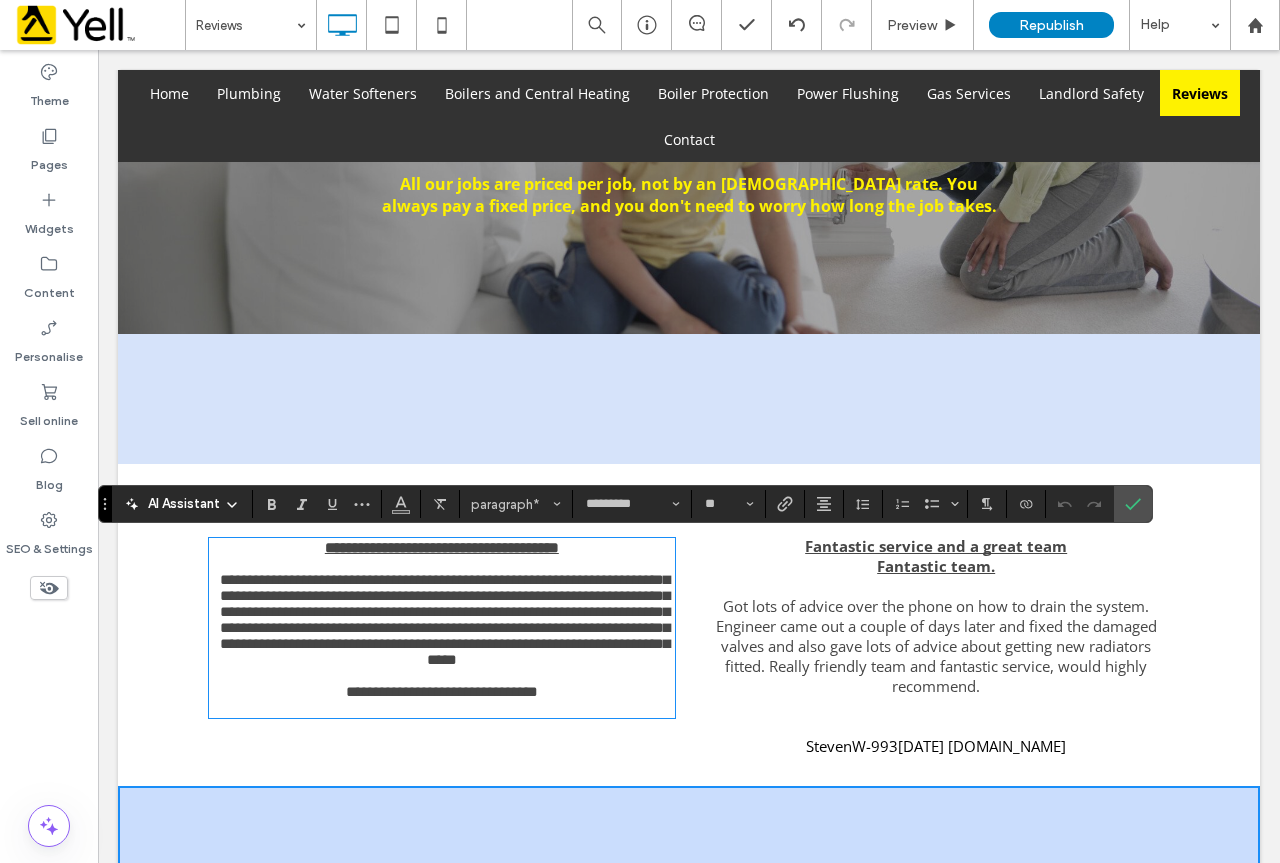 click on "Click To Paste     Click To Paste" at bounding box center [689, 399] 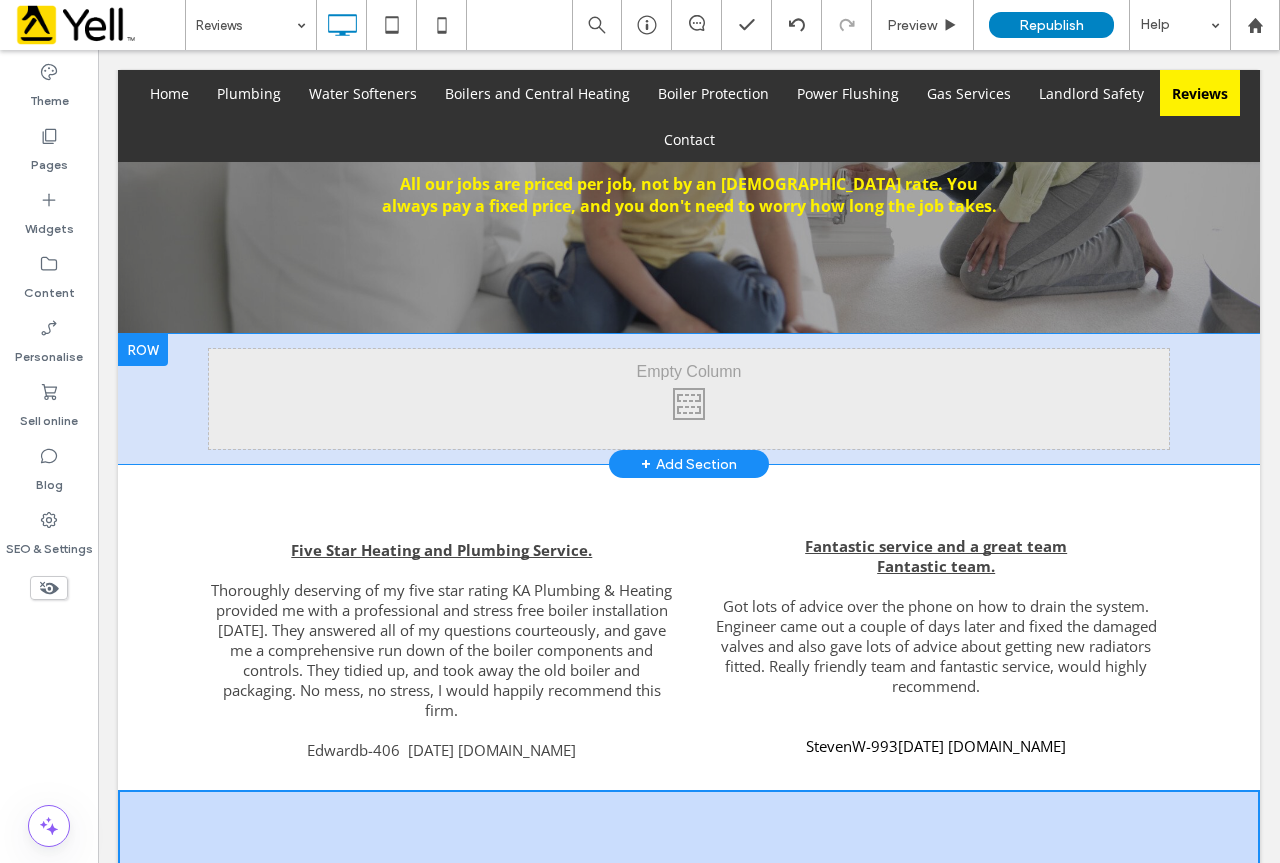 click on "Click To Paste     Click To Paste" at bounding box center (689, 399) 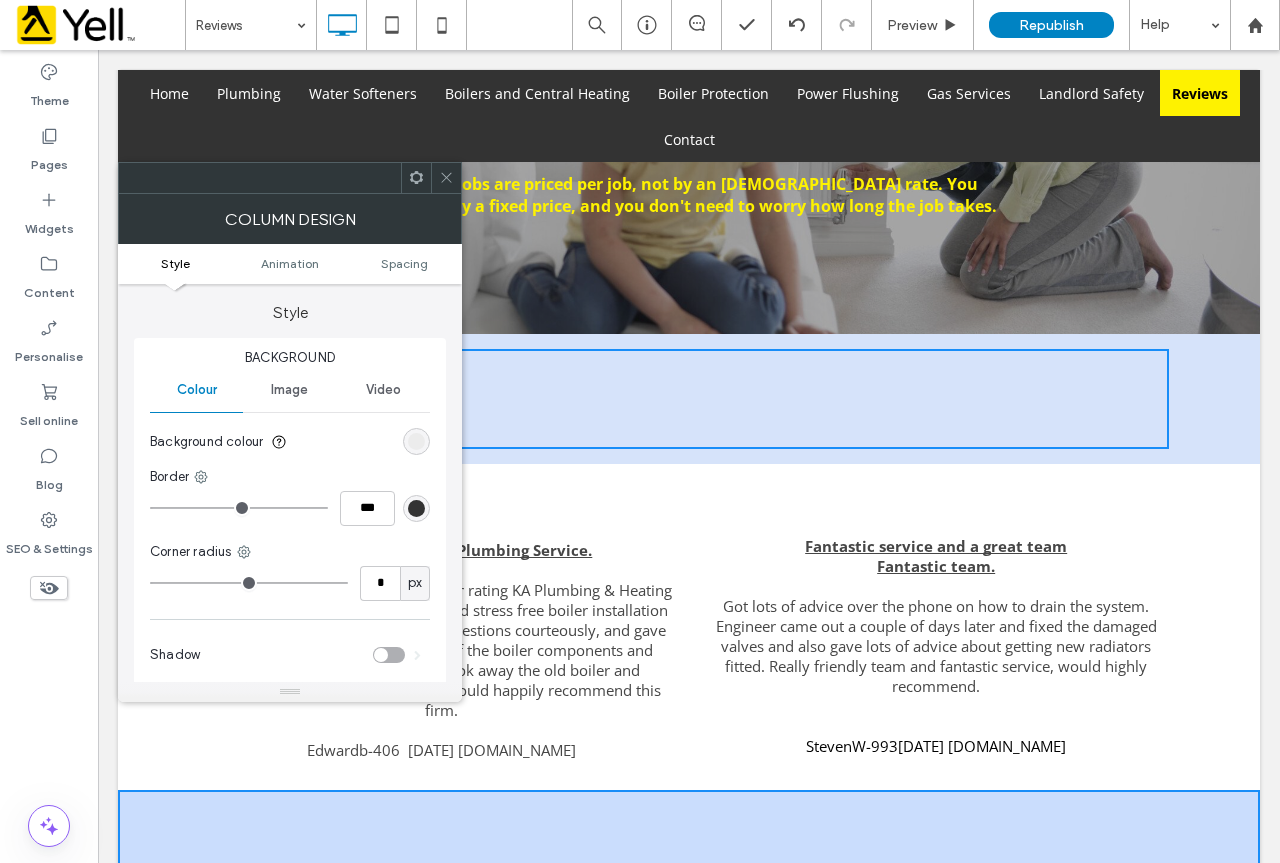 click 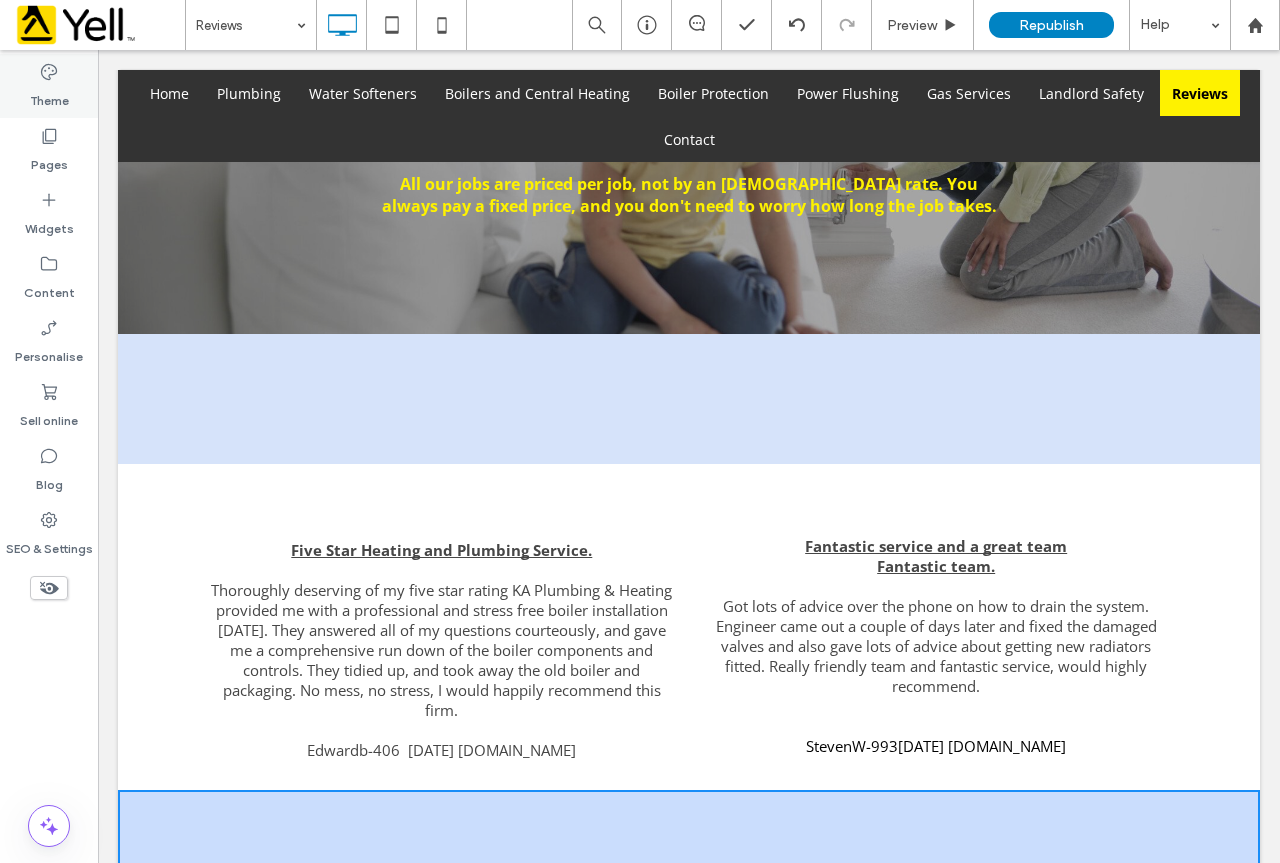 click on "Theme" at bounding box center [49, 96] 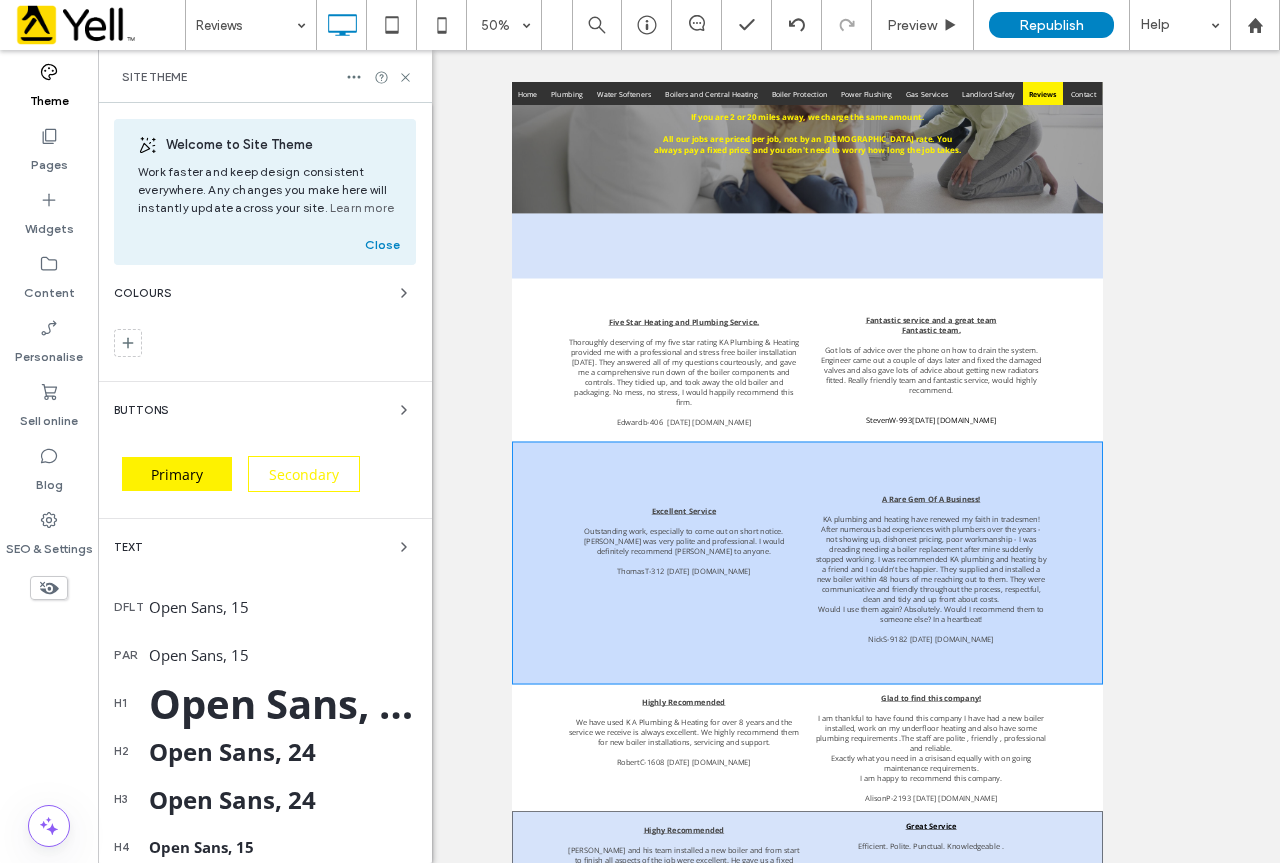 click on "Text" at bounding box center (265, 547) 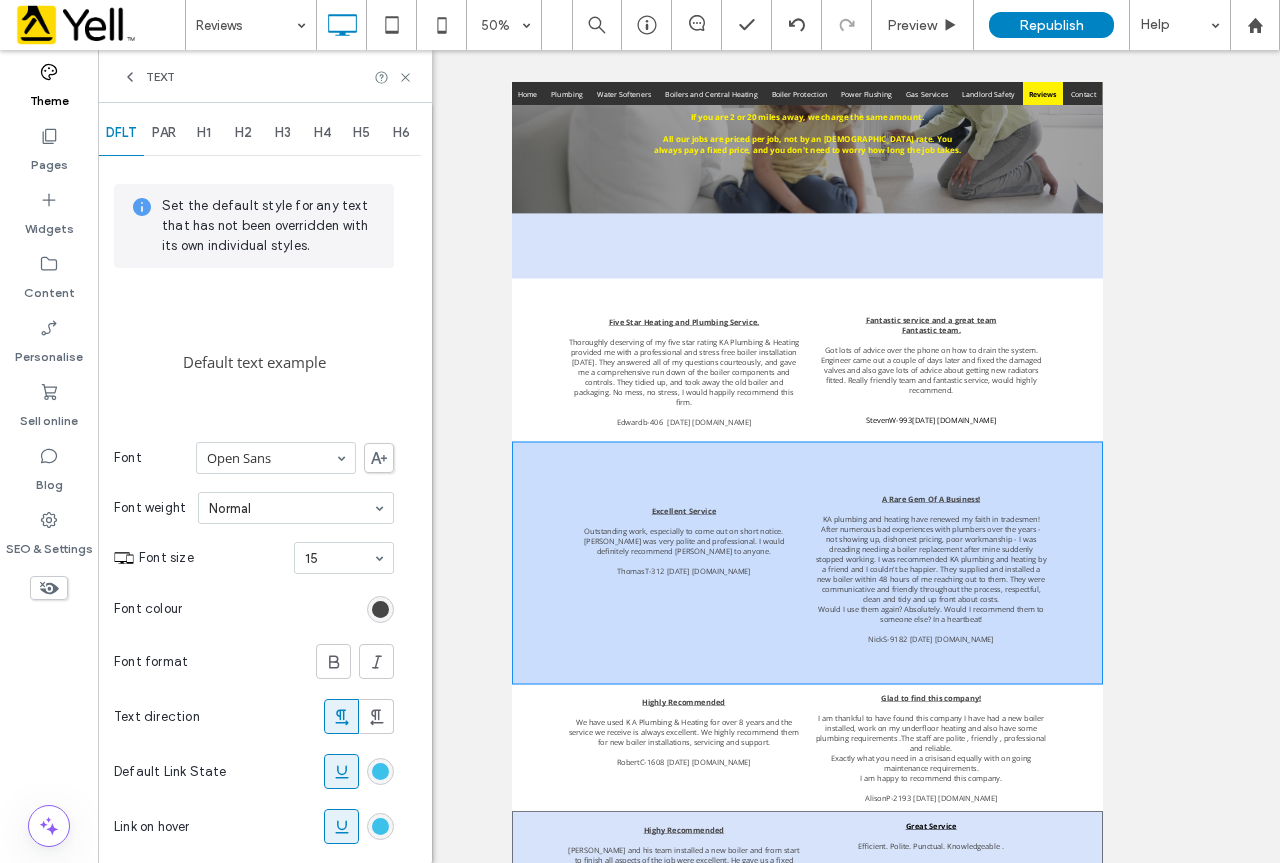 scroll, scrollTop: 0, scrollLeft: 0, axis: both 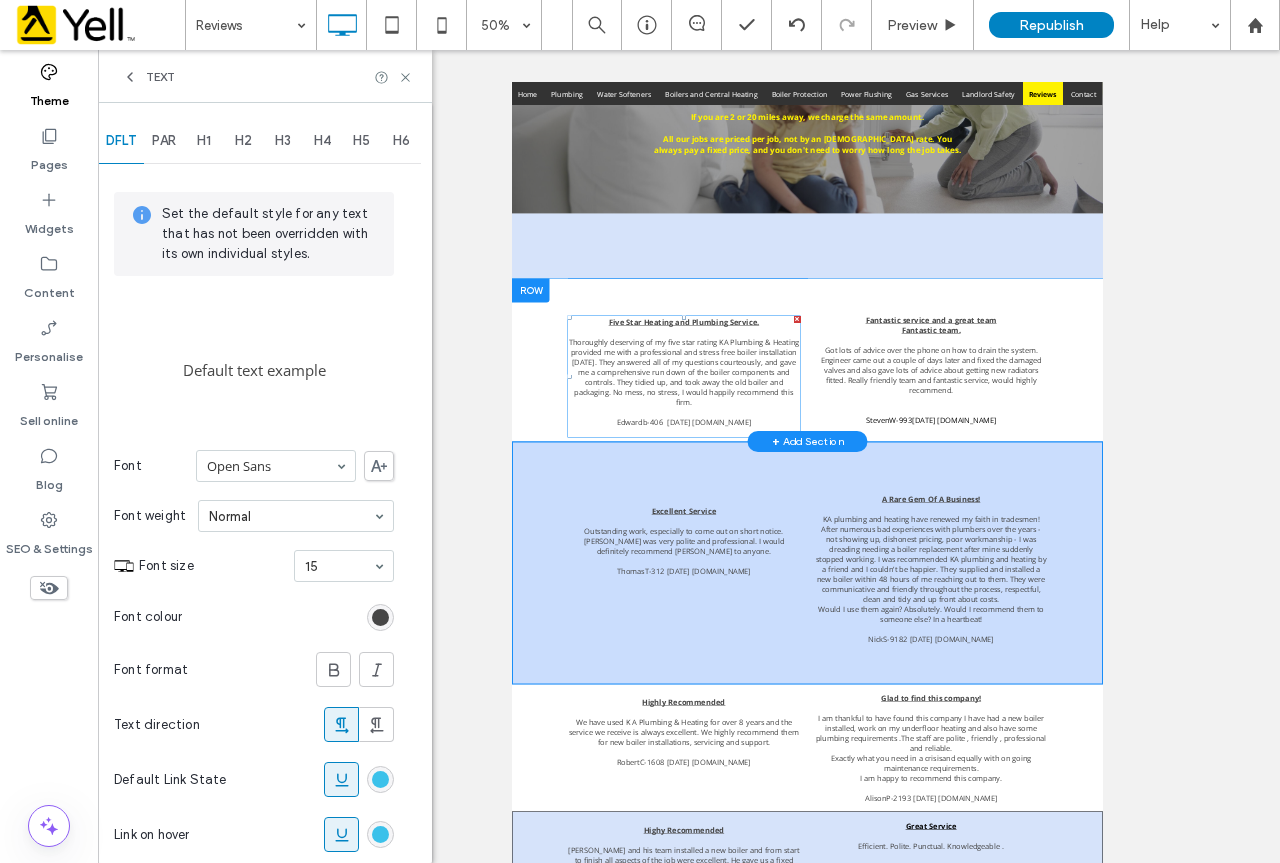 click on "Thoroughly deserving of my five star rating KA Plumbing & Heating provided me with a professional and stress free boiler installation [DATE]. They answered all of my questions courteously, and gave me a comprehensive run down of the boiler components and controls. They tidied up, and took away the old boiler and packaging. No mess, no stress, I would happily recommend this firm." at bounding box center (854, 662) 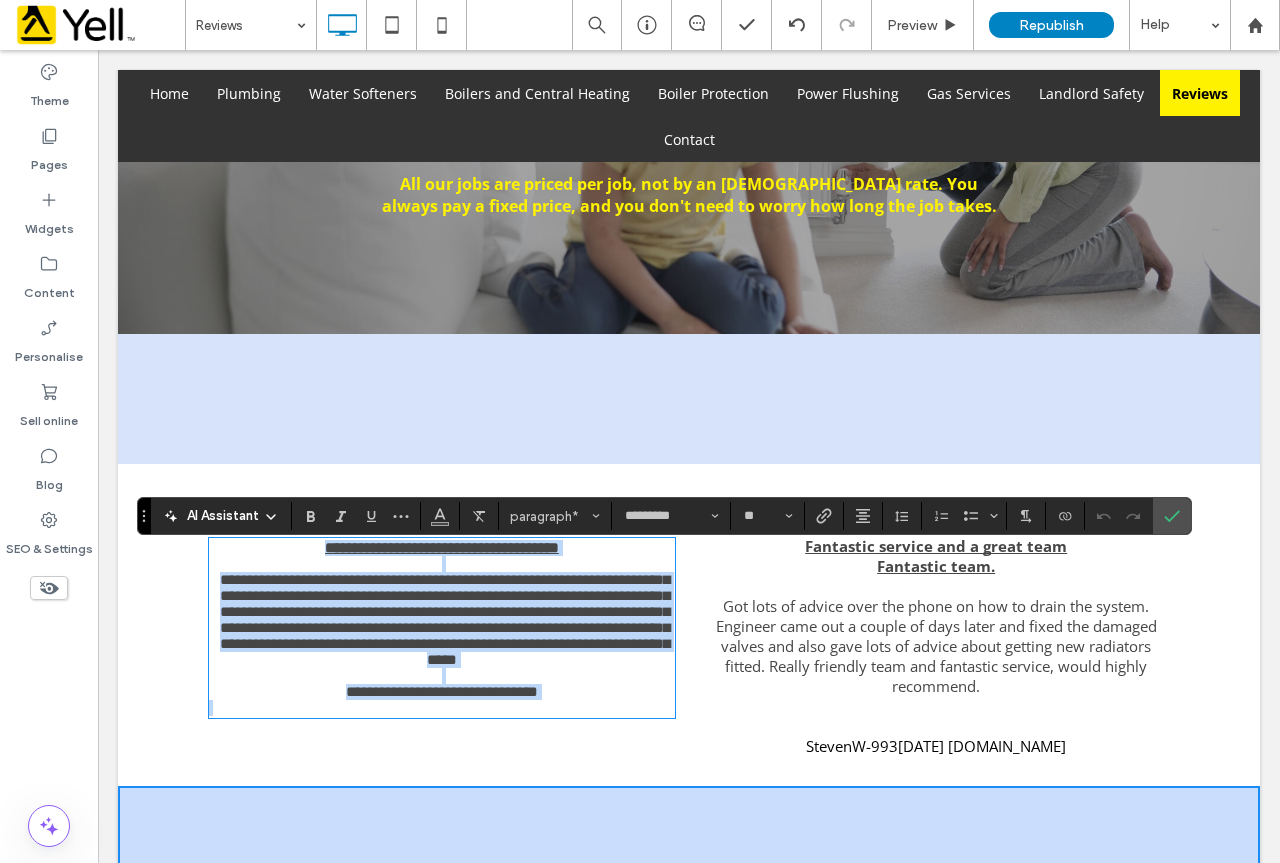 copy on "**********" 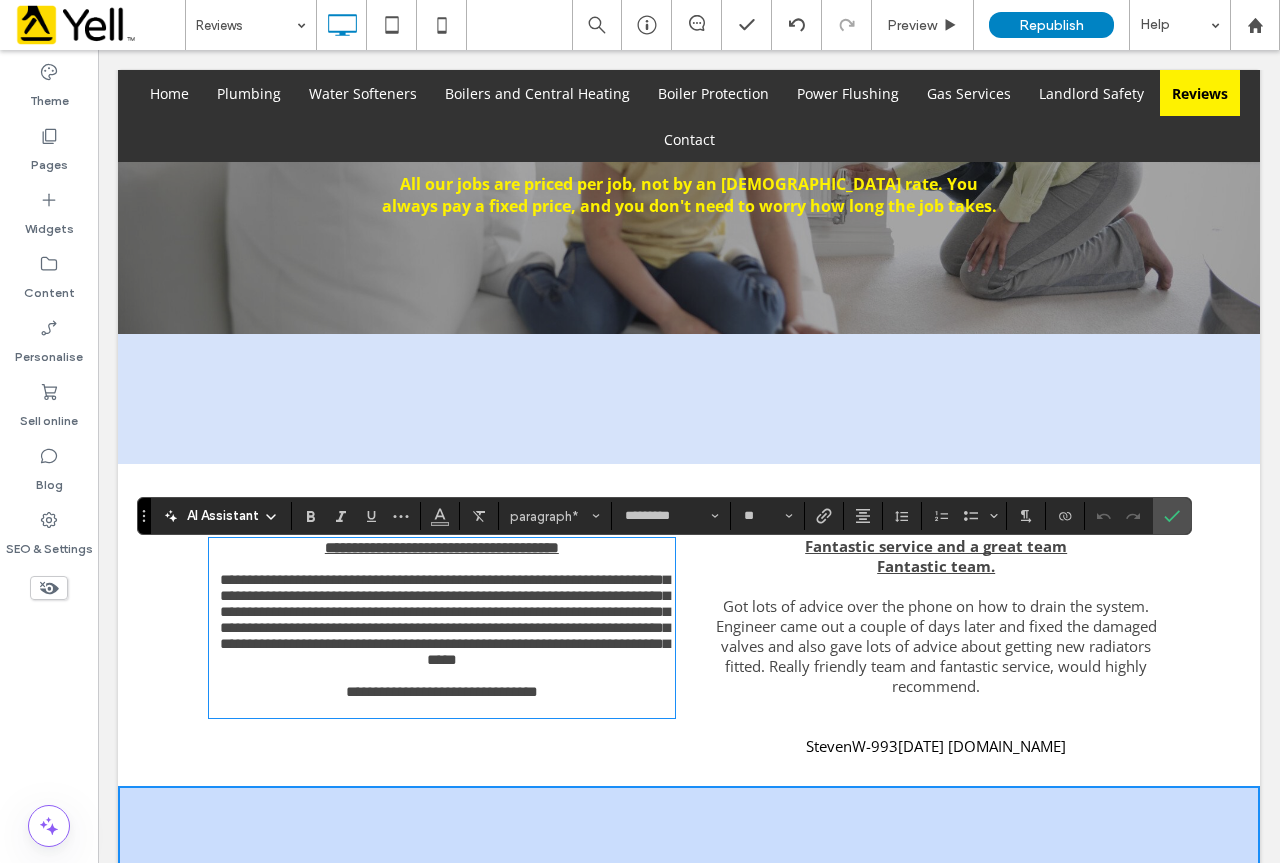 click on "Click To Paste     Click To Paste" at bounding box center [689, 399] 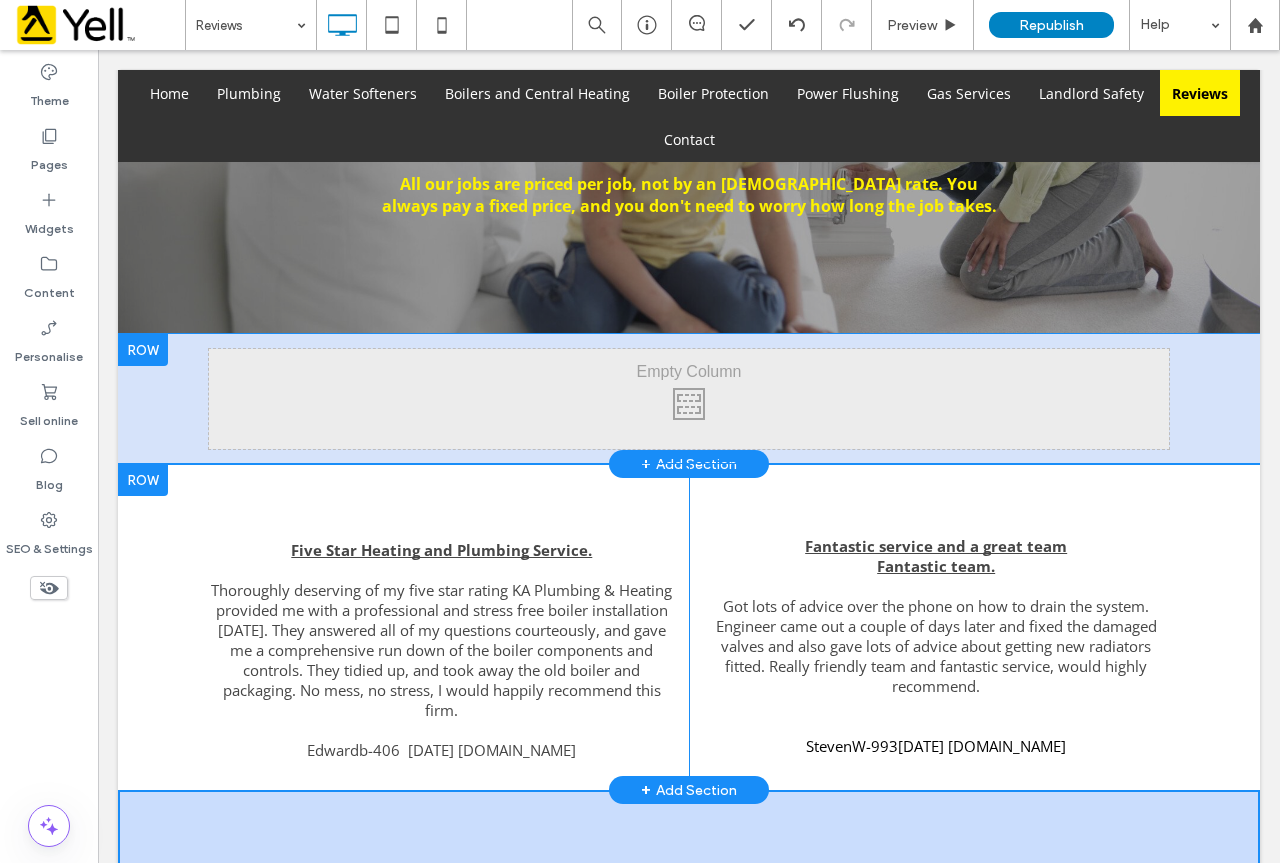 click on "Click To Paste     Click To Paste" at bounding box center [689, 399] 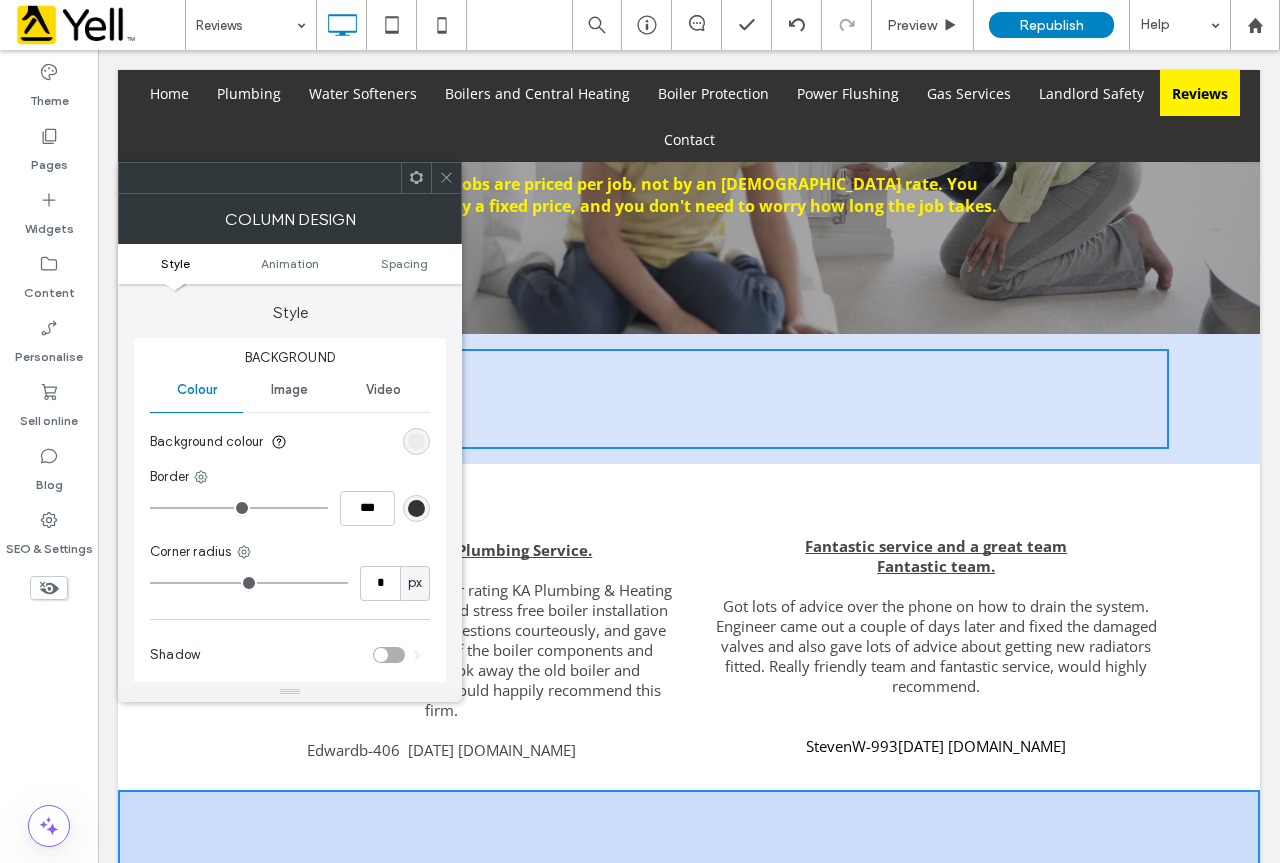 click at bounding box center [446, 178] 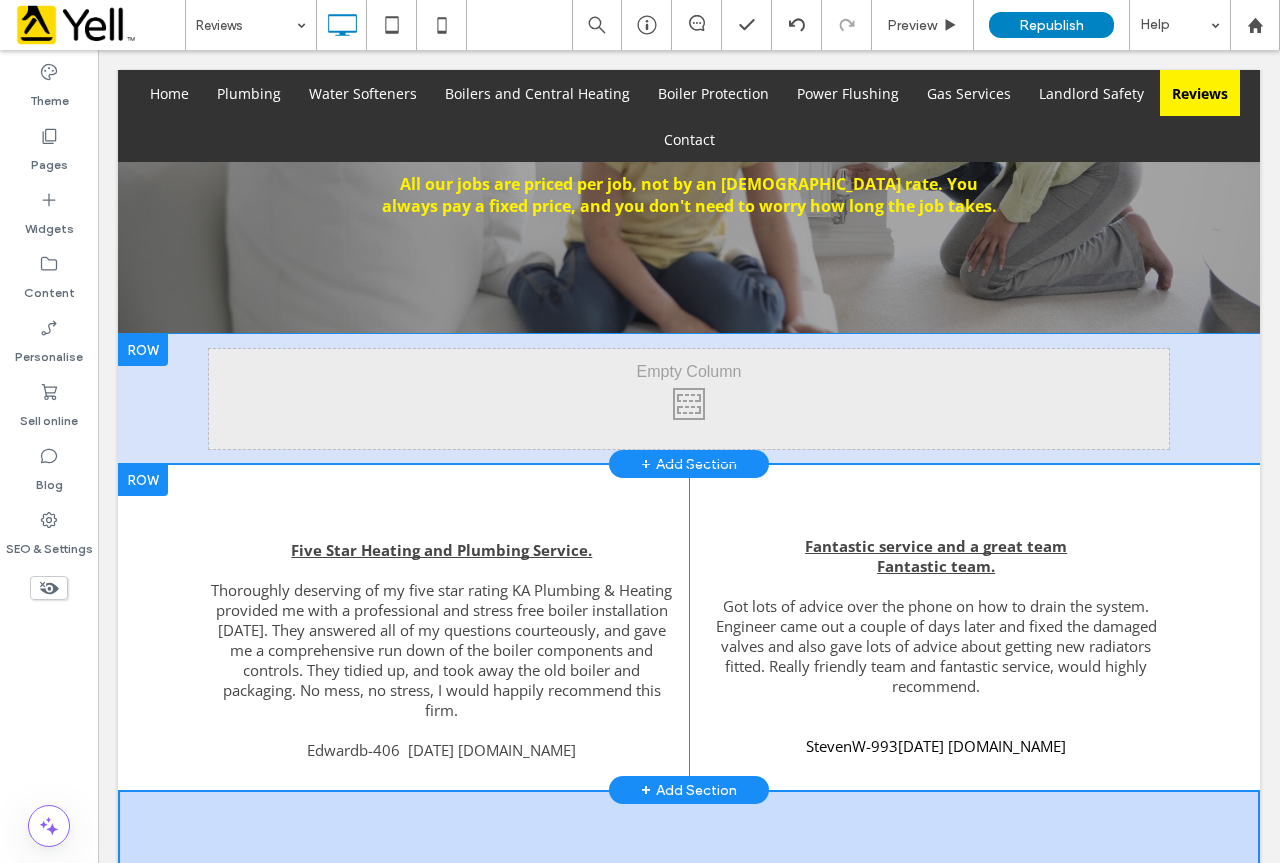 click on "Click To Paste     Click To Paste" at bounding box center [689, 399] 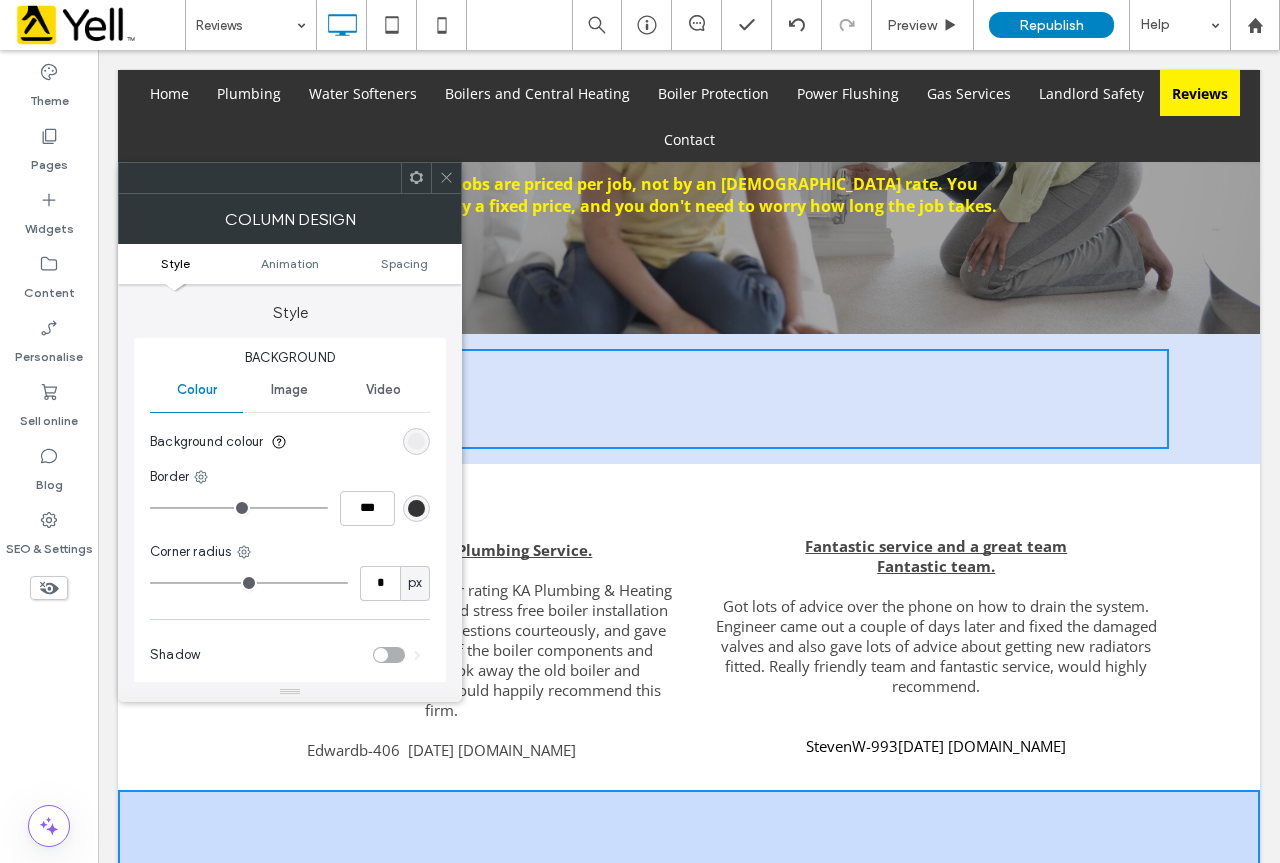 click 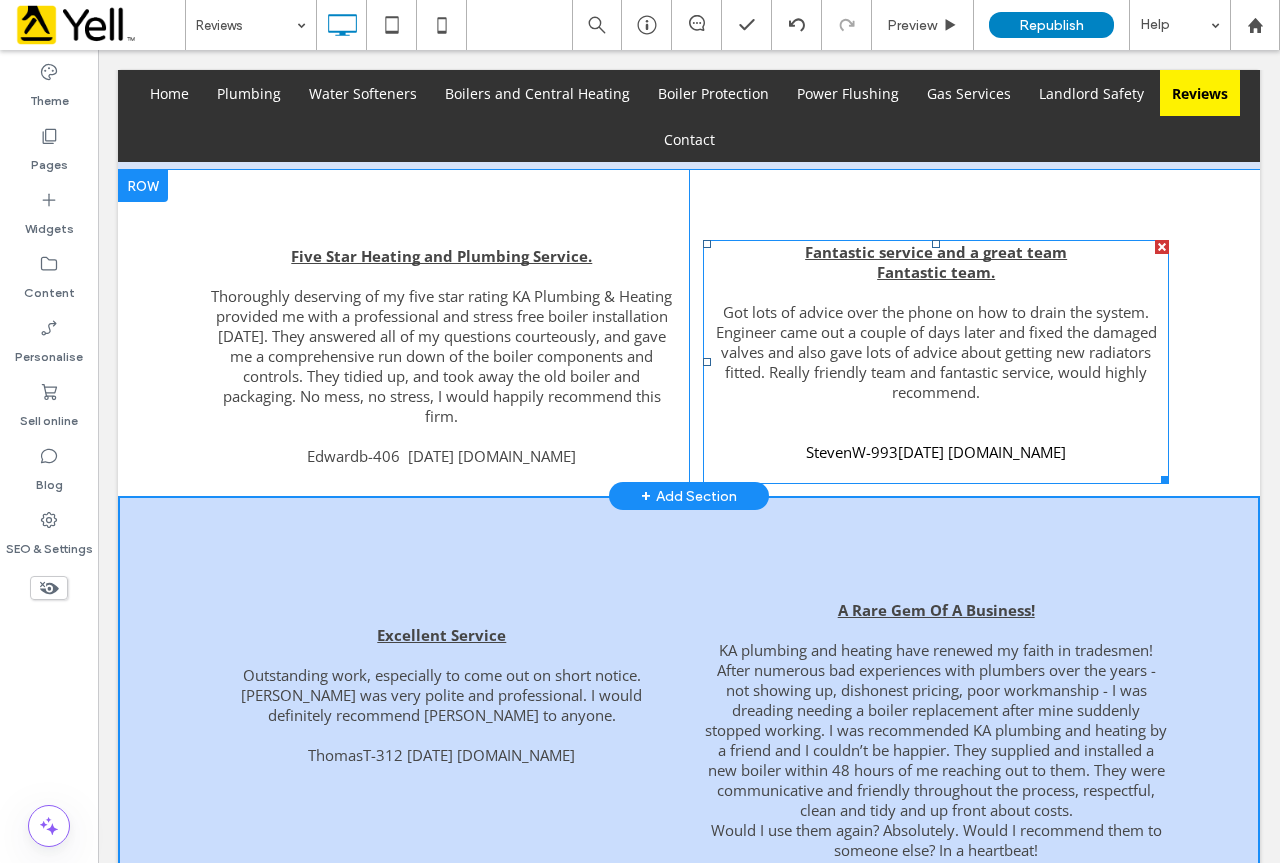 scroll, scrollTop: 917, scrollLeft: 0, axis: vertical 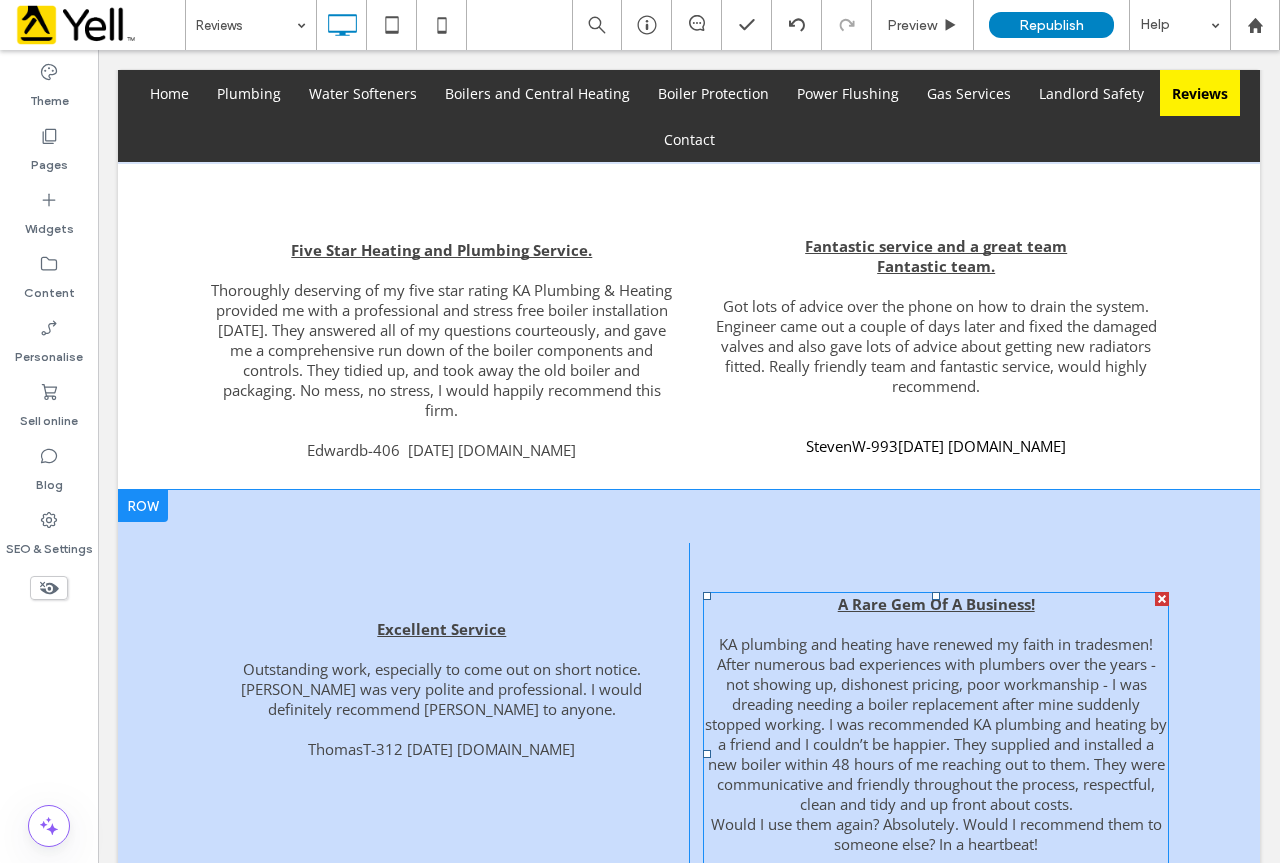 click on "KA plumbing and heating have renewed my faith in tradesmen! After numerous bad experiences with plumbers over the years - not showing up, dishonest pricing, poor workmanship - I was dreading needing a boiler replacement after mine suddenly stopped working. I was recommended KA plumbing and heating by a friend and I couldn’t be happier. They supplied and installed a new boiler within 48 hours of me reaching out to them. They were communicative and friendly throughout the process, respectful, clean and tidy and up front about costs. Would I use them again? Absolutely. Would I recommend them to someone else? In a heartbeat!" at bounding box center (936, 744) 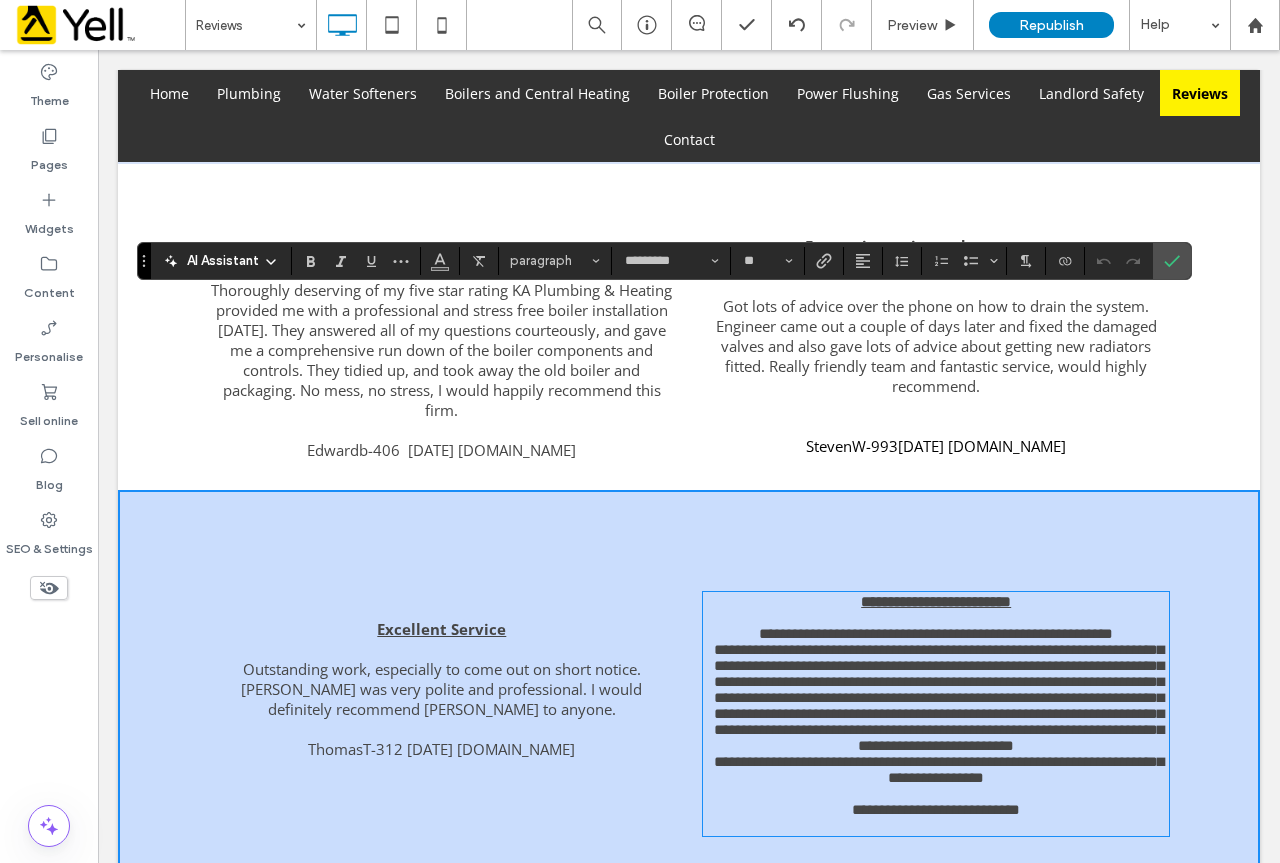 scroll, scrollTop: 1214, scrollLeft: 0, axis: vertical 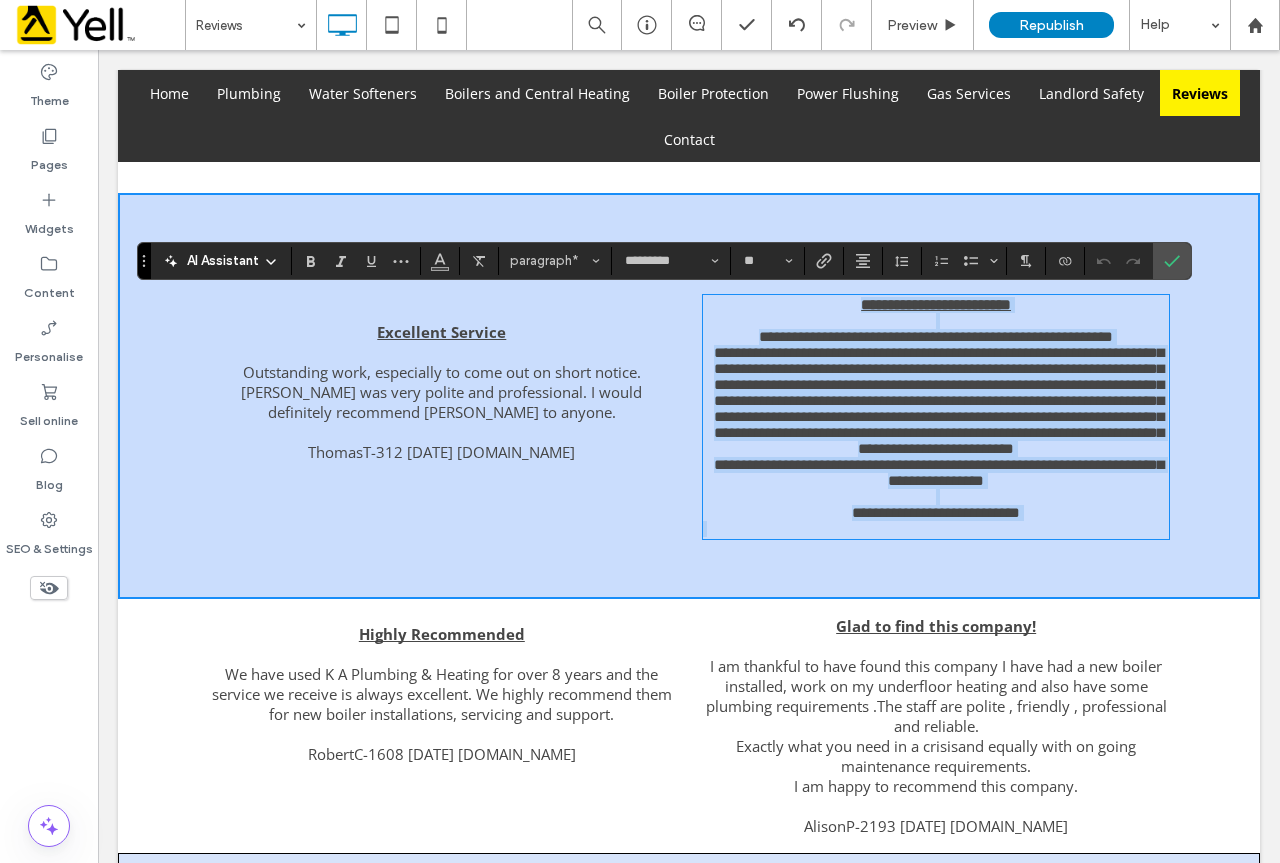 copy on "**********" 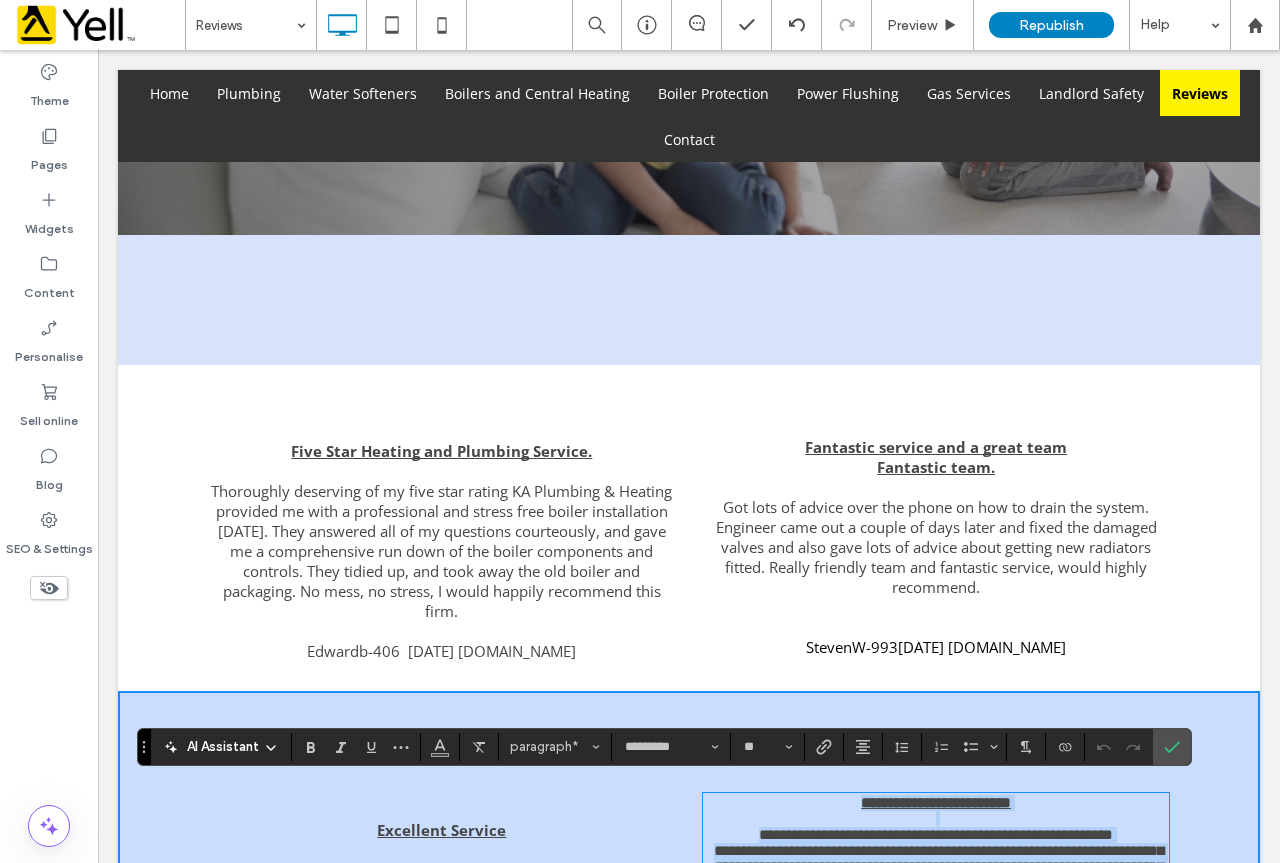 scroll, scrollTop: 714, scrollLeft: 0, axis: vertical 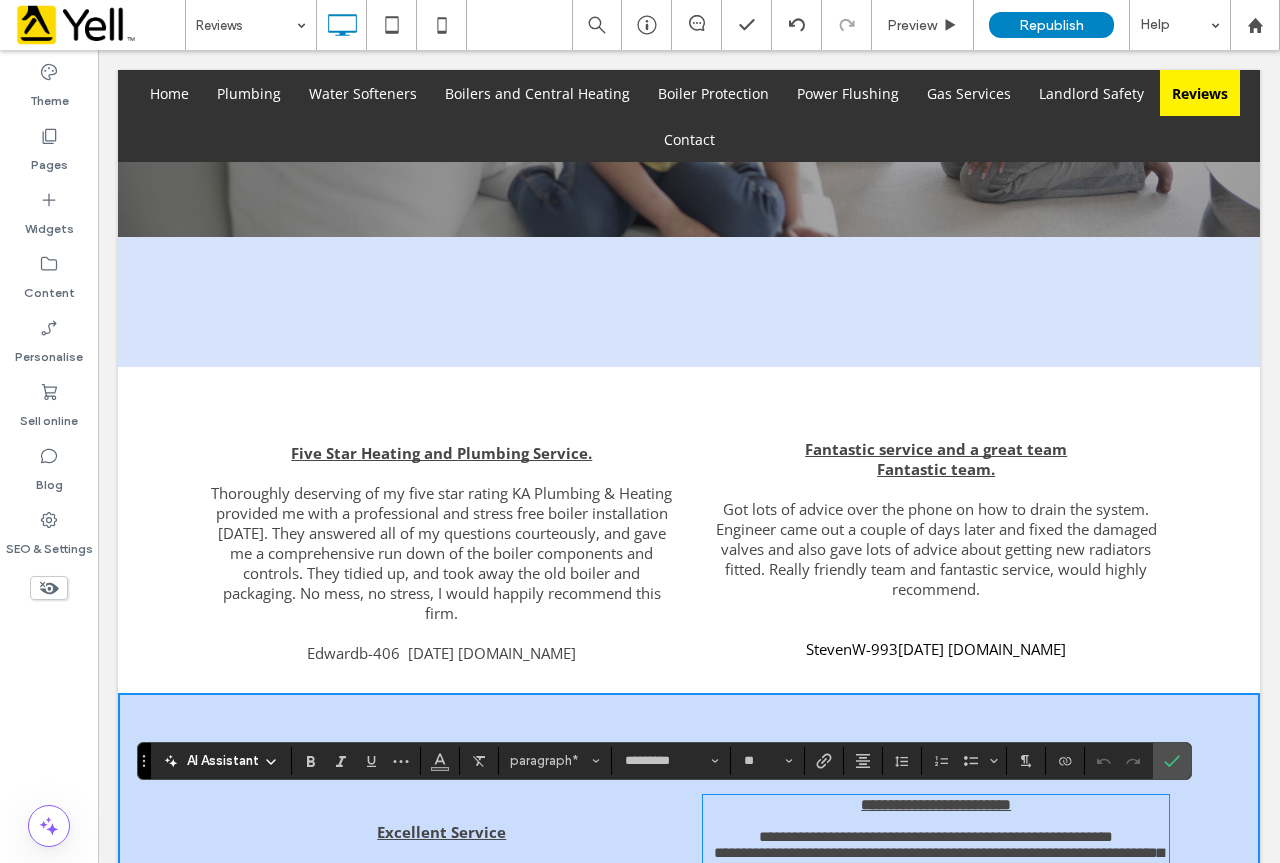 click on "Click To Paste     Click To Paste" at bounding box center [689, 302] 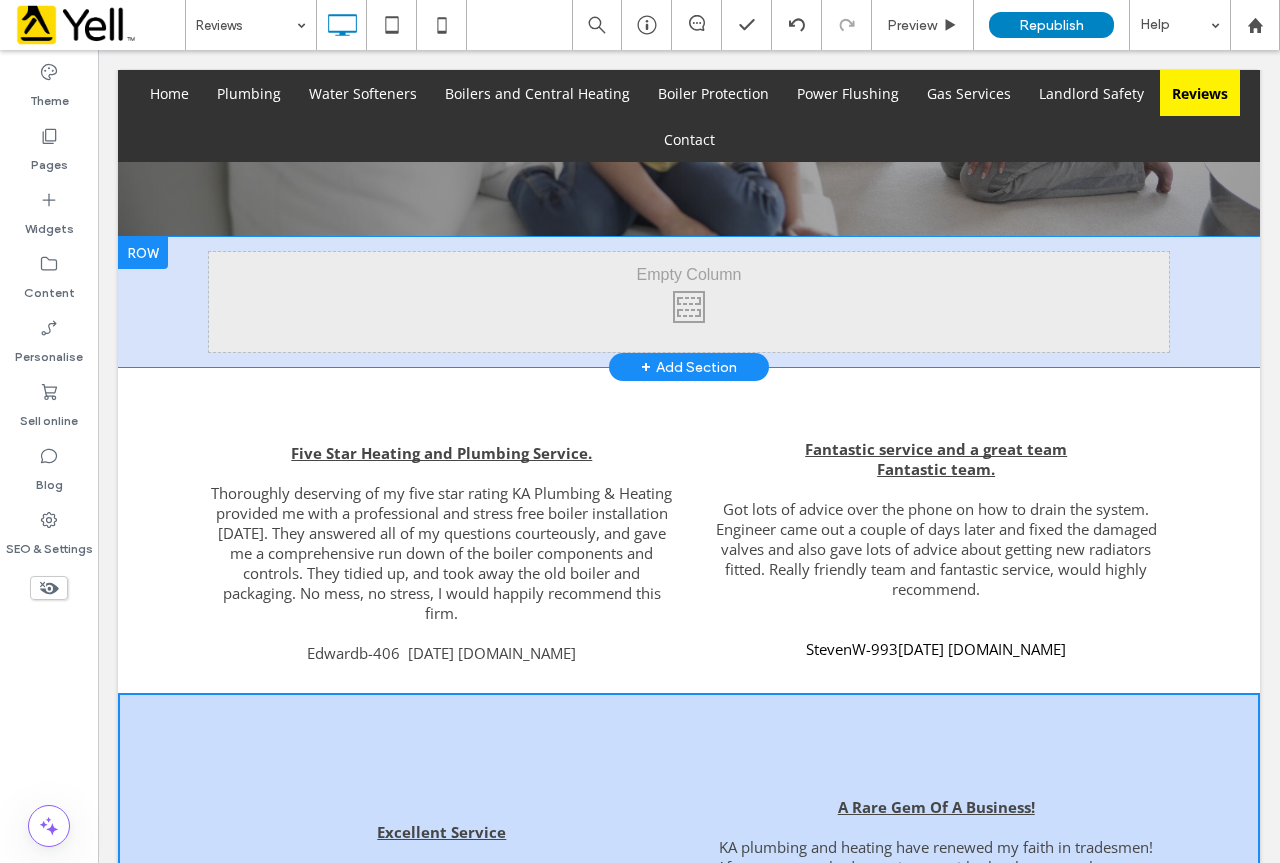 click on "+ Add Section" at bounding box center (689, 367) 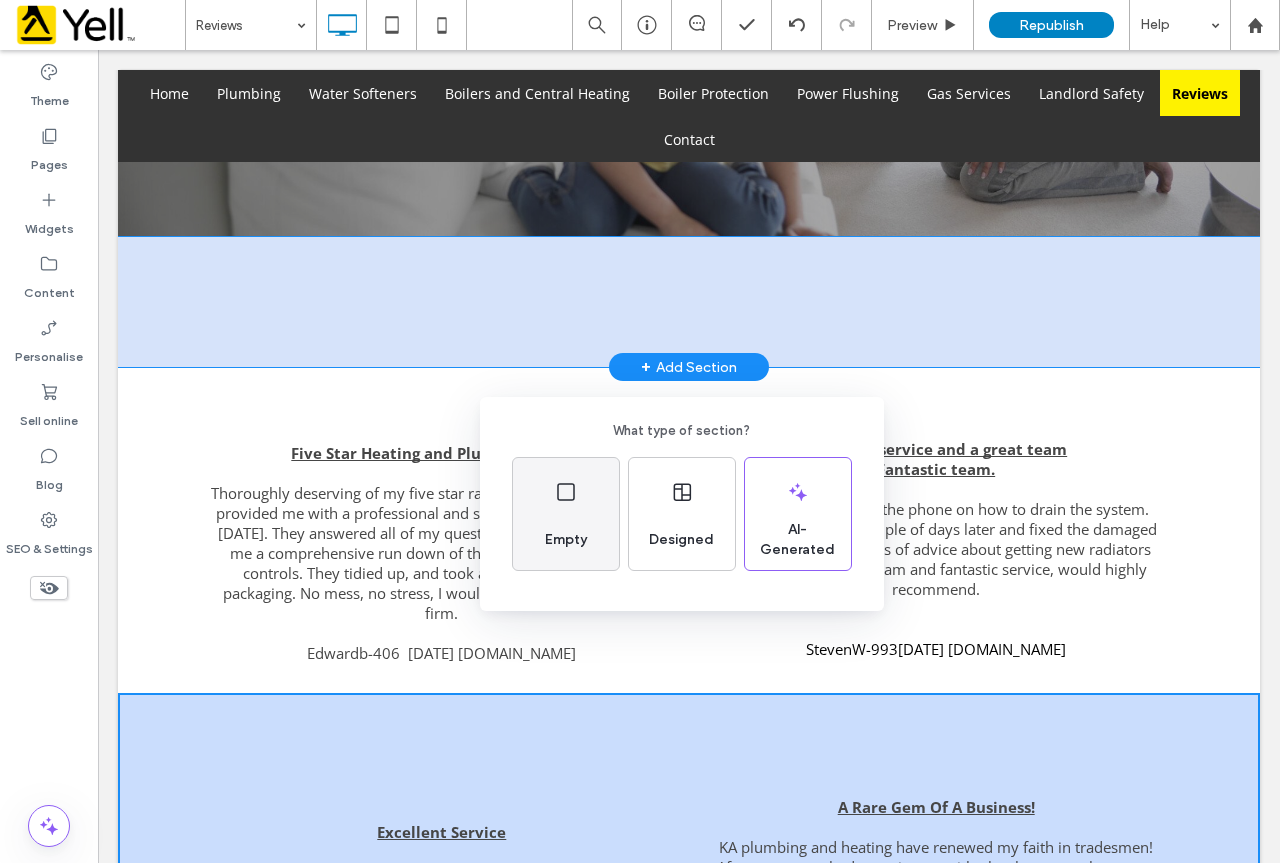 click on "Empty" at bounding box center (566, 540) 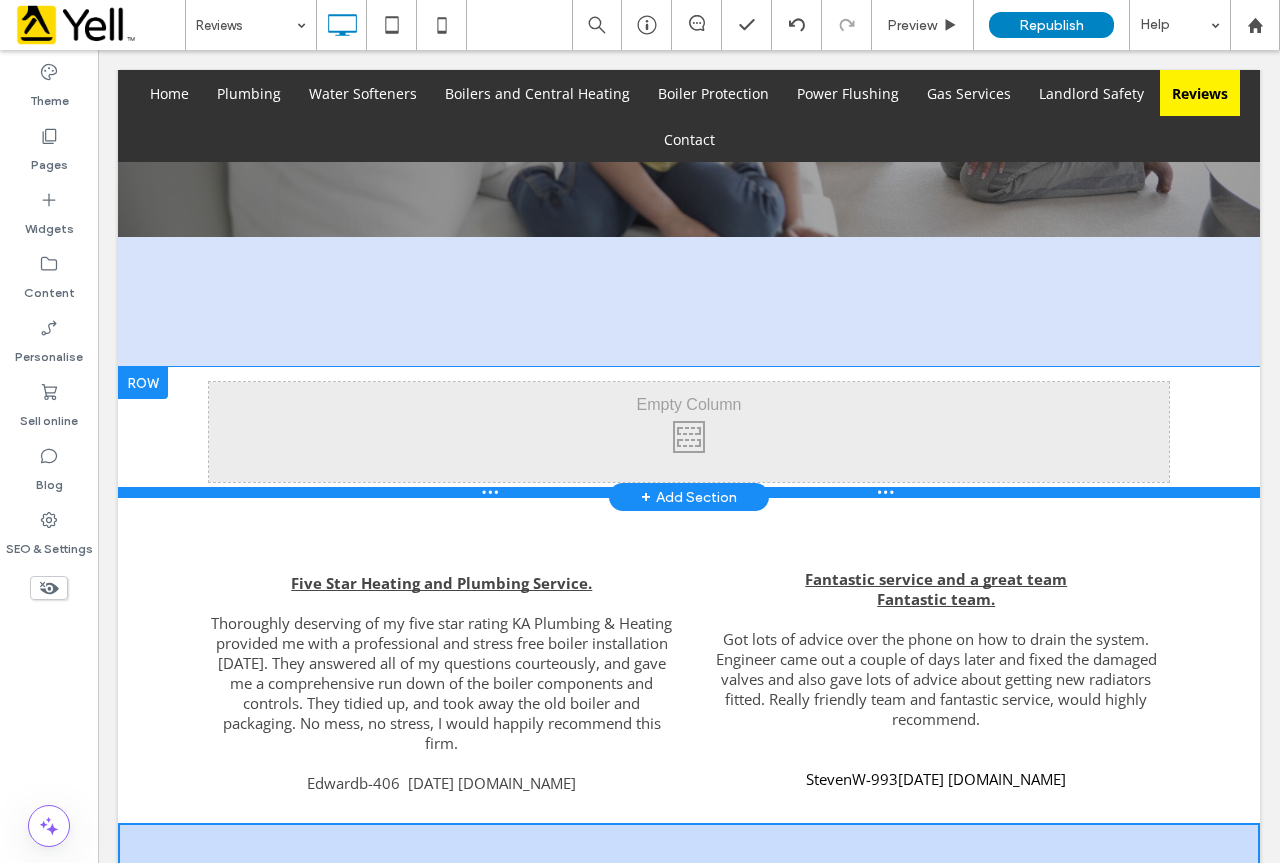 click at bounding box center (689, 492) 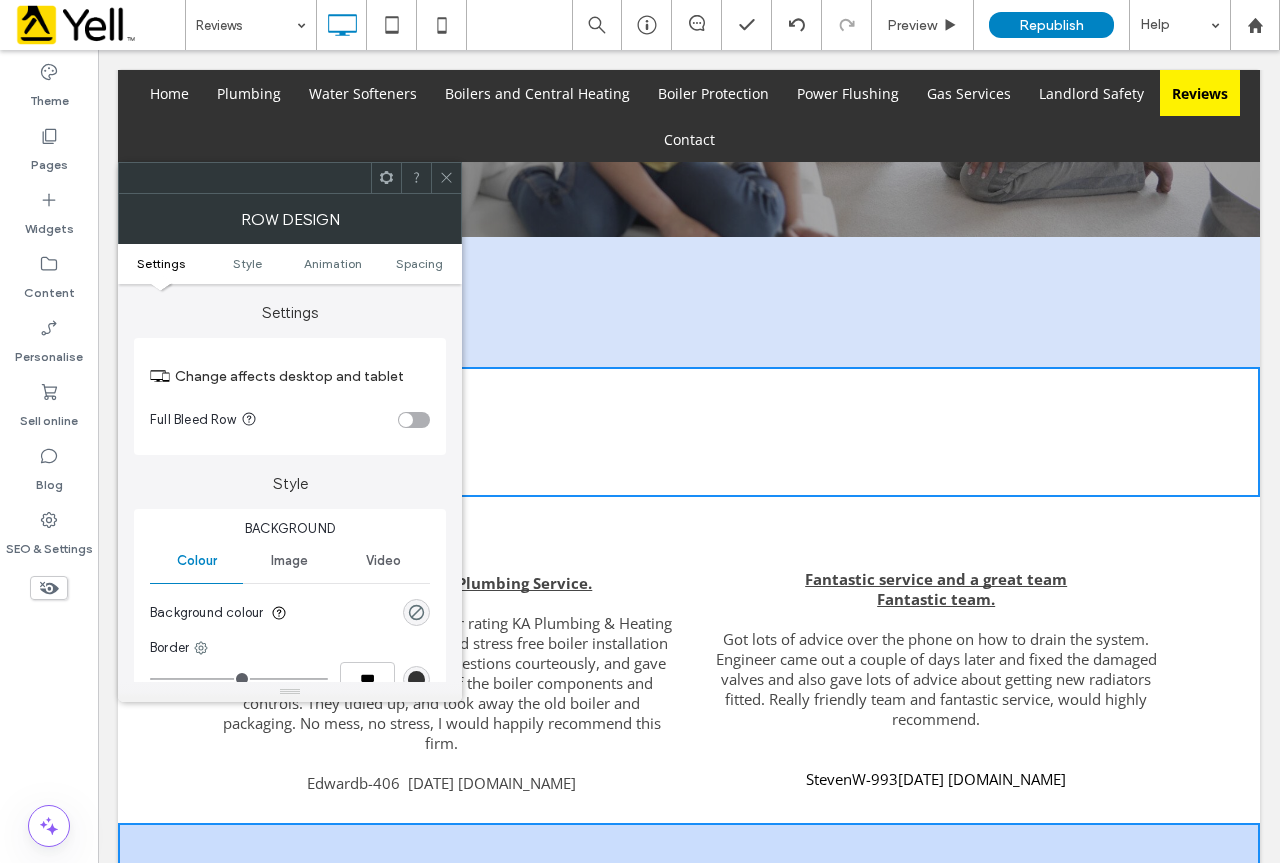 click on "Click To Paste     Click To Paste" at bounding box center (689, 432) 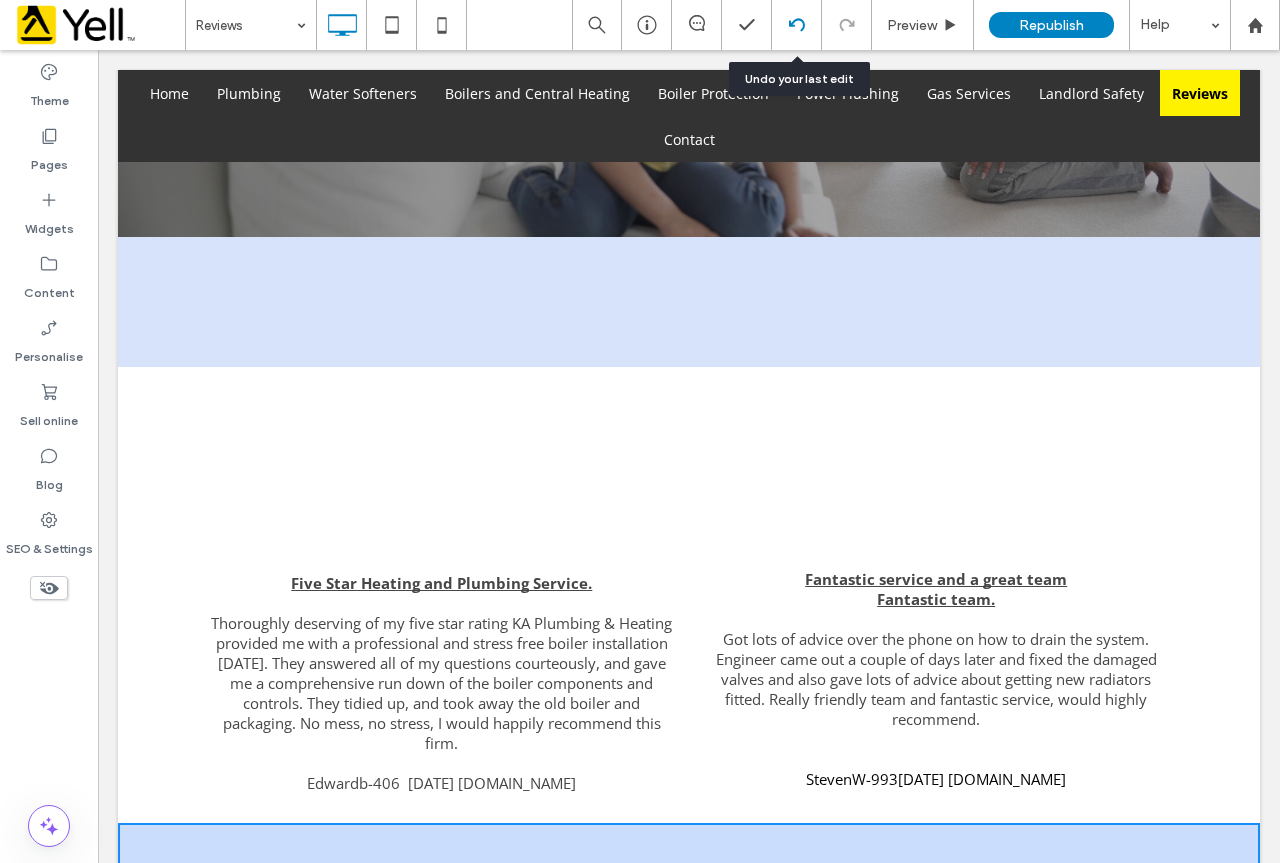 click 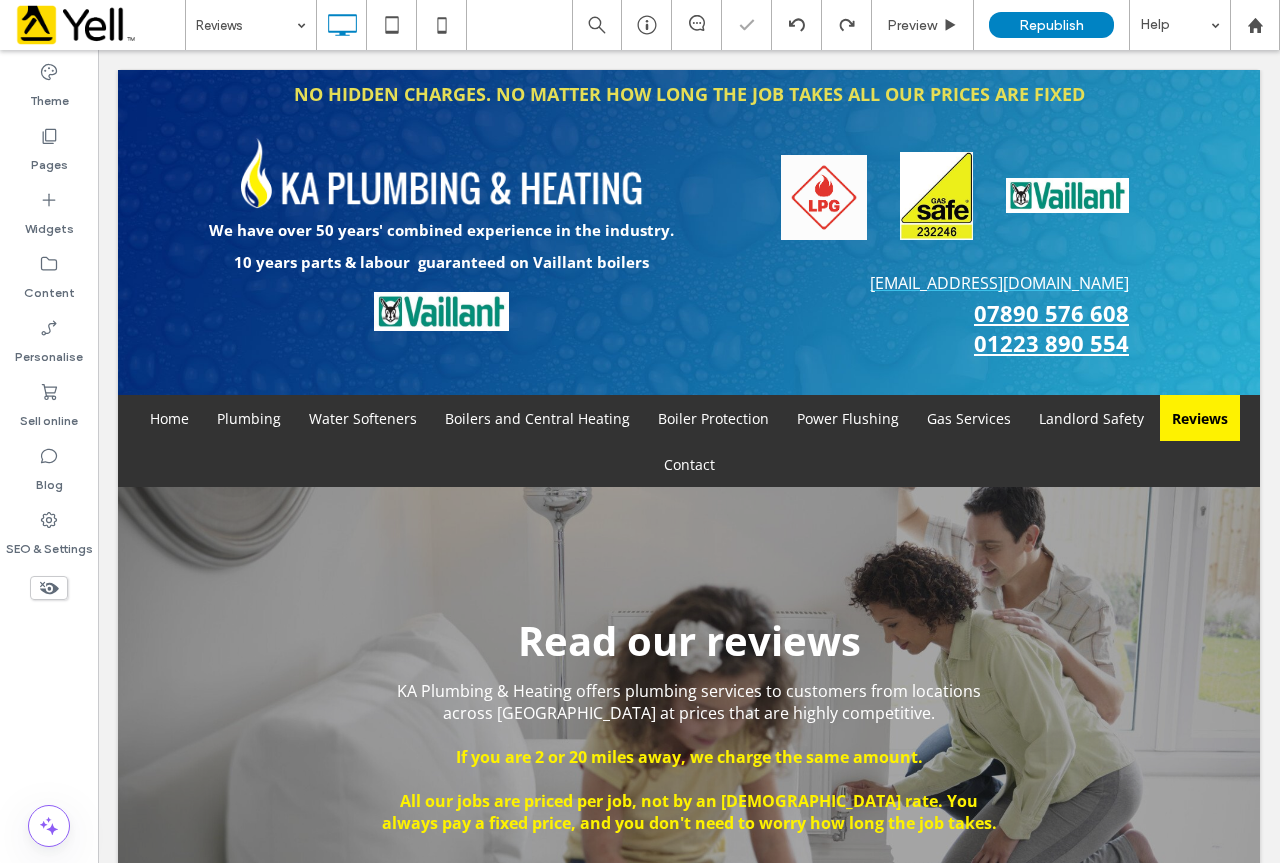 scroll, scrollTop: 400, scrollLeft: 0, axis: vertical 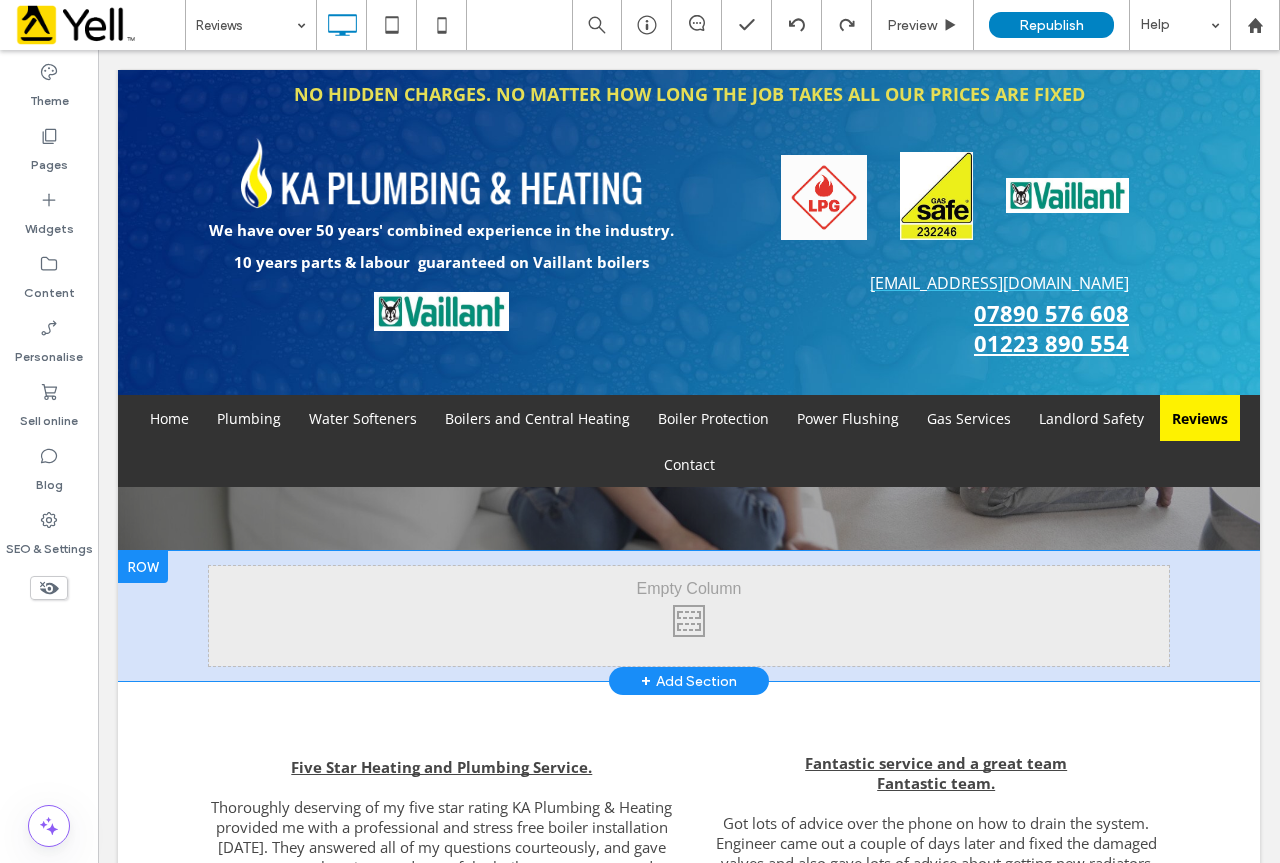 click on "Click To Paste" at bounding box center (689, 616) 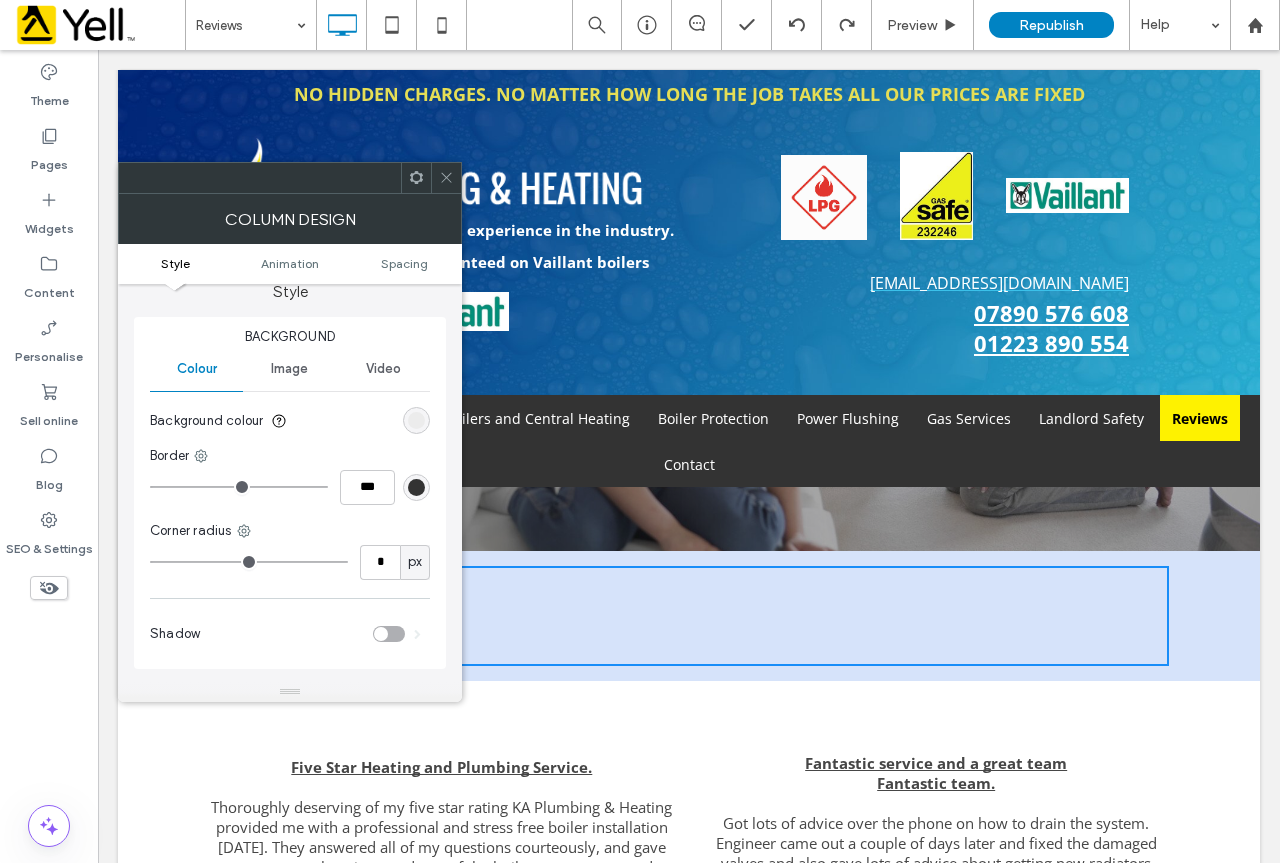 scroll, scrollTop: 0, scrollLeft: 0, axis: both 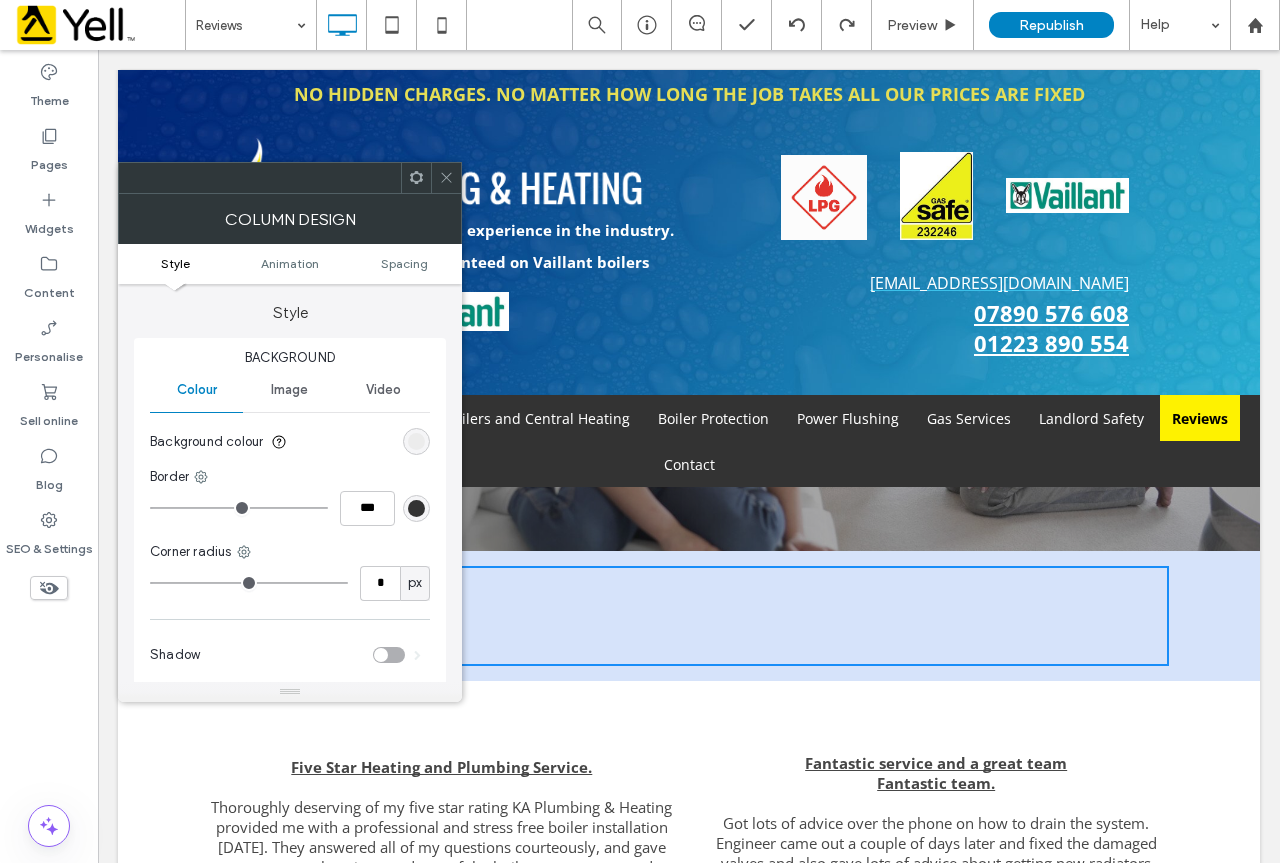 click 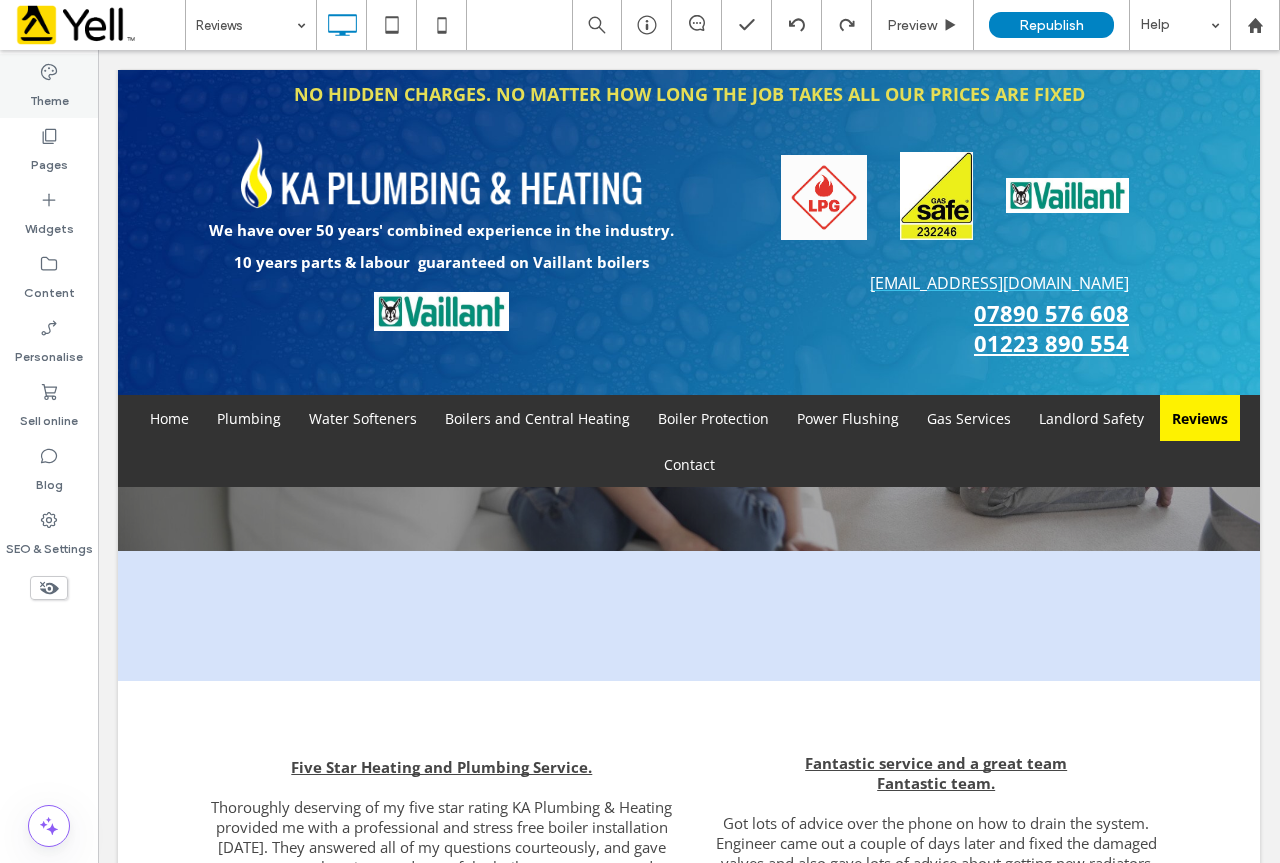click on "Theme" at bounding box center [49, 96] 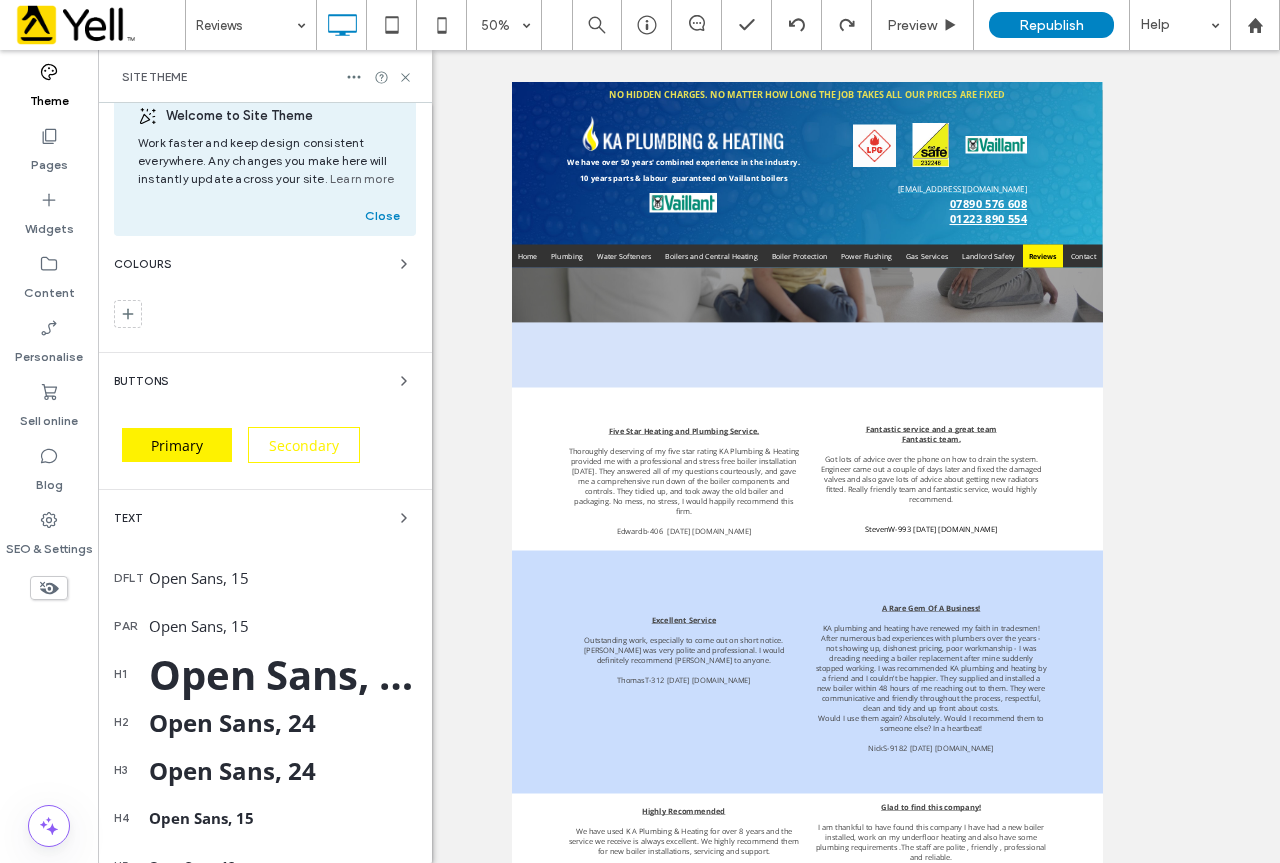 scroll, scrollTop: 0, scrollLeft: 0, axis: both 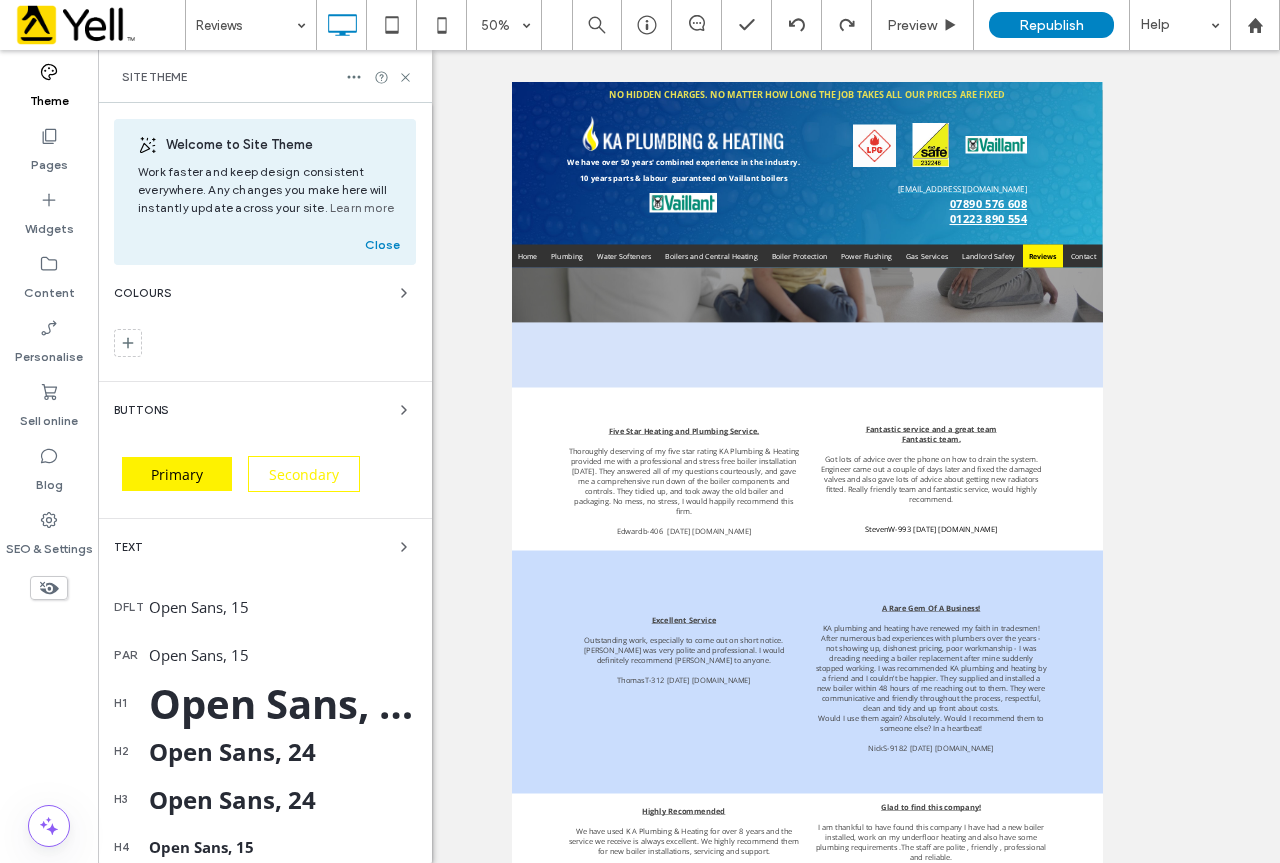 click on "Theme" at bounding box center (49, 96) 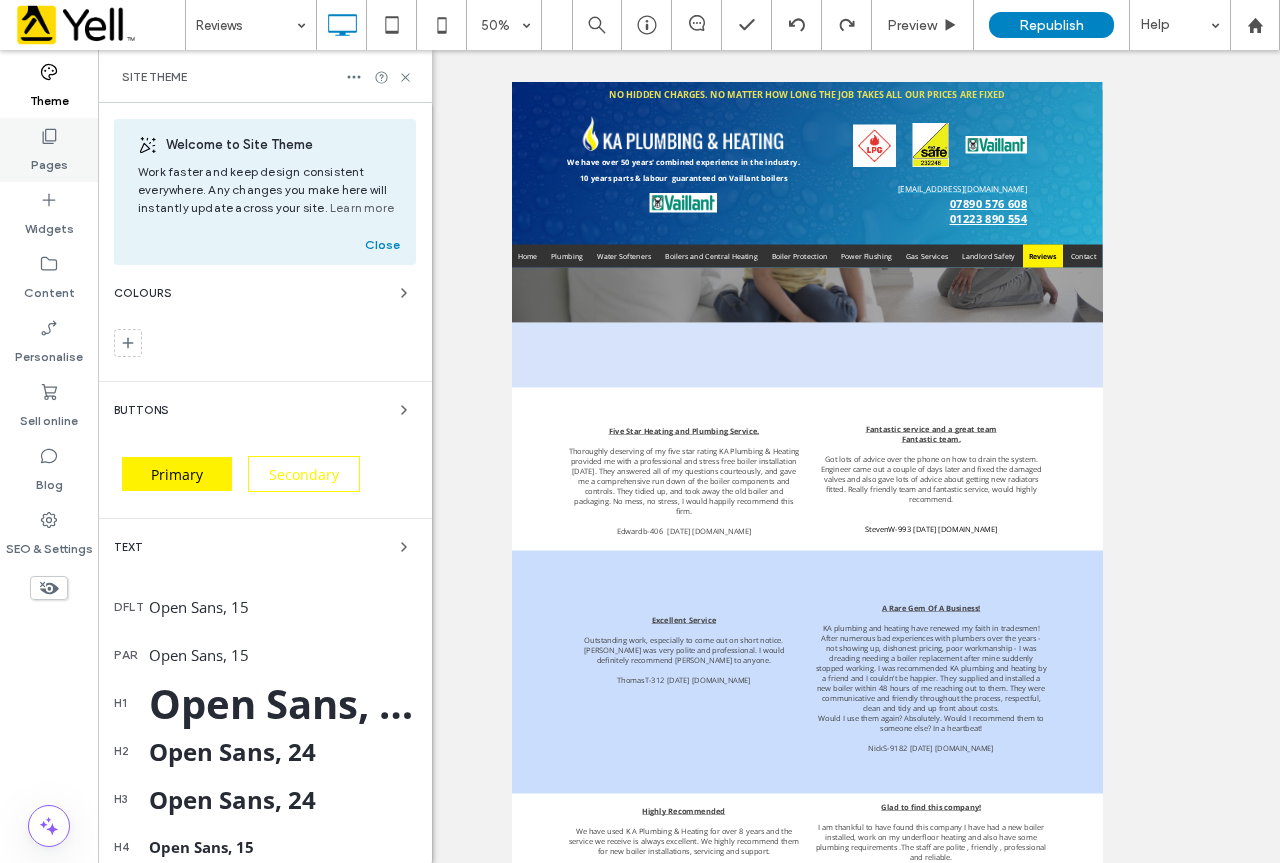 click on "Pages" at bounding box center (49, 160) 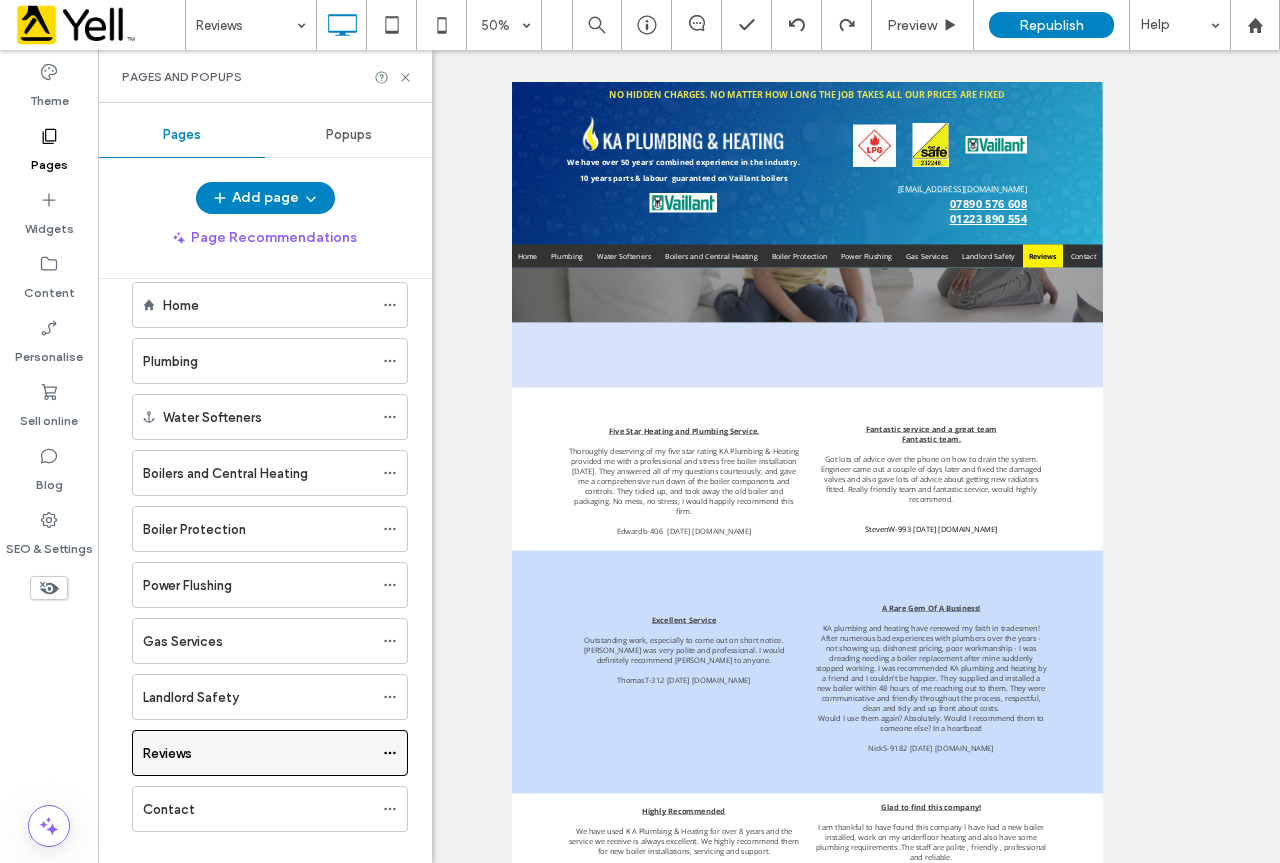 scroll, scrollTop: 60, scrollLeft: 0, axis: vertical 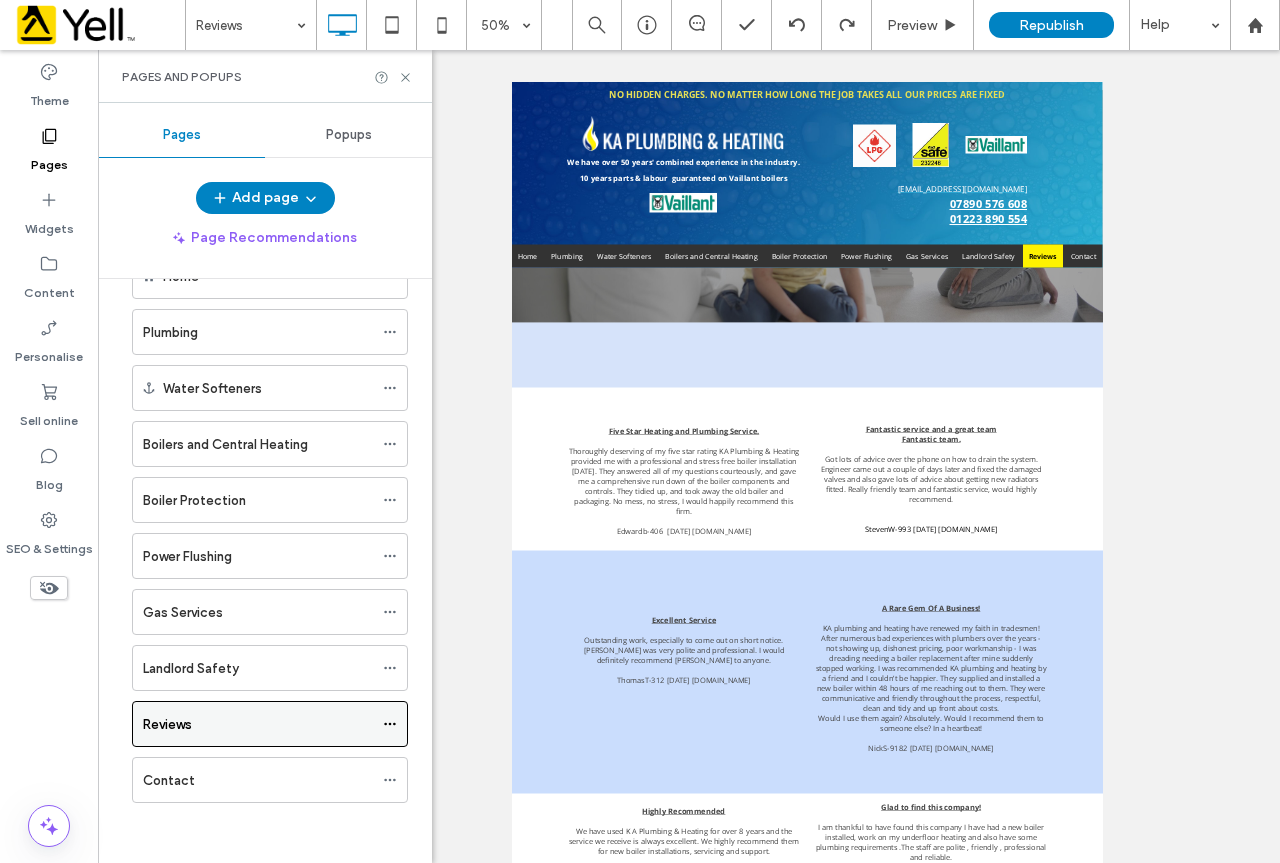 click 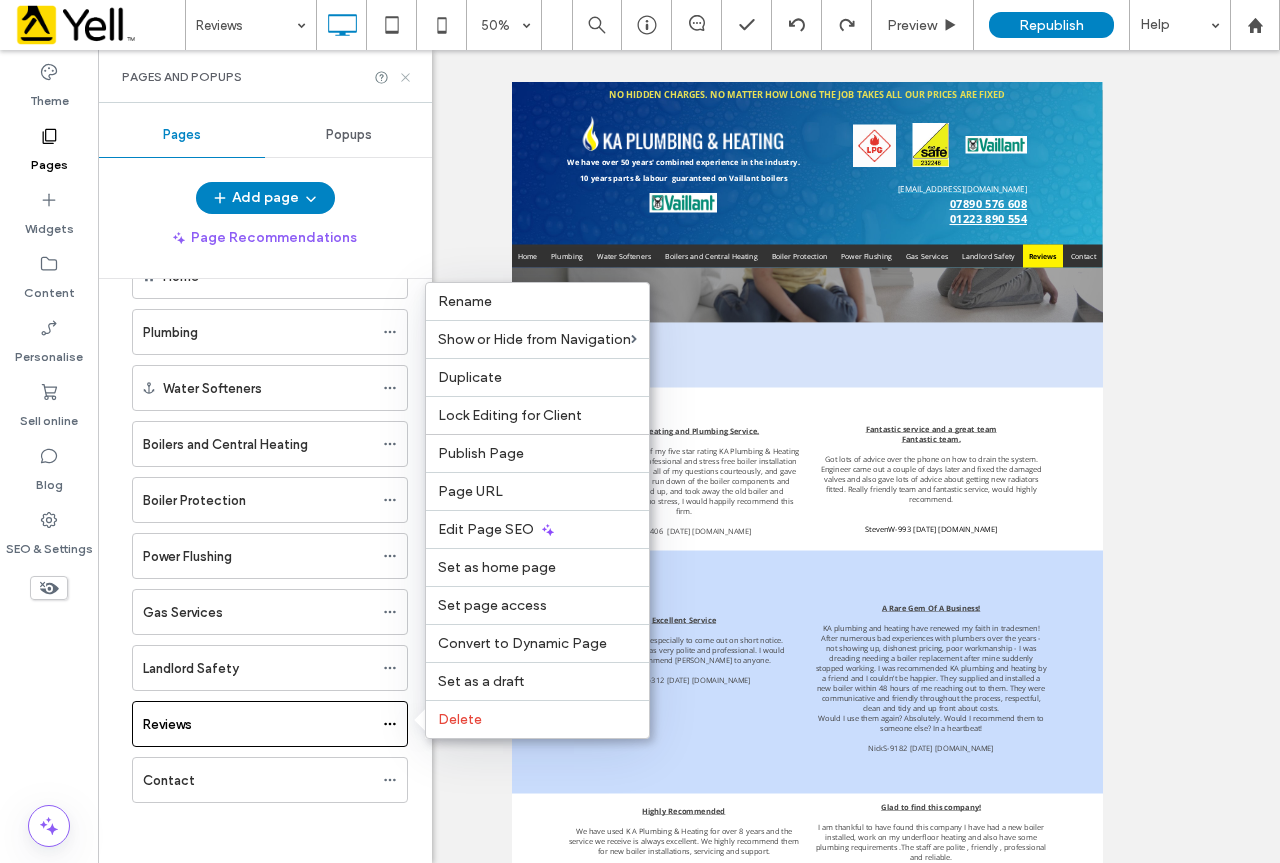 click 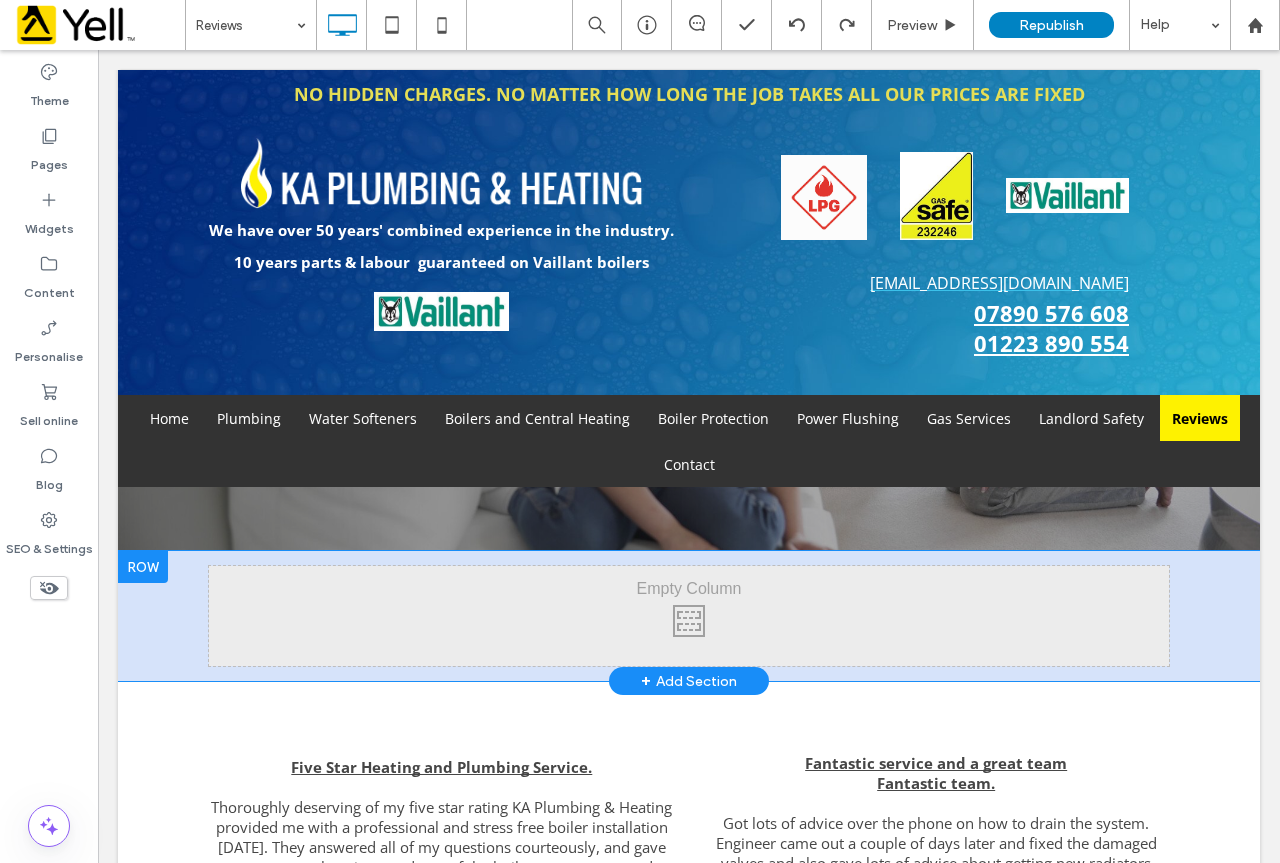 click on "Click To Paste" at bounding box center (689, 616) 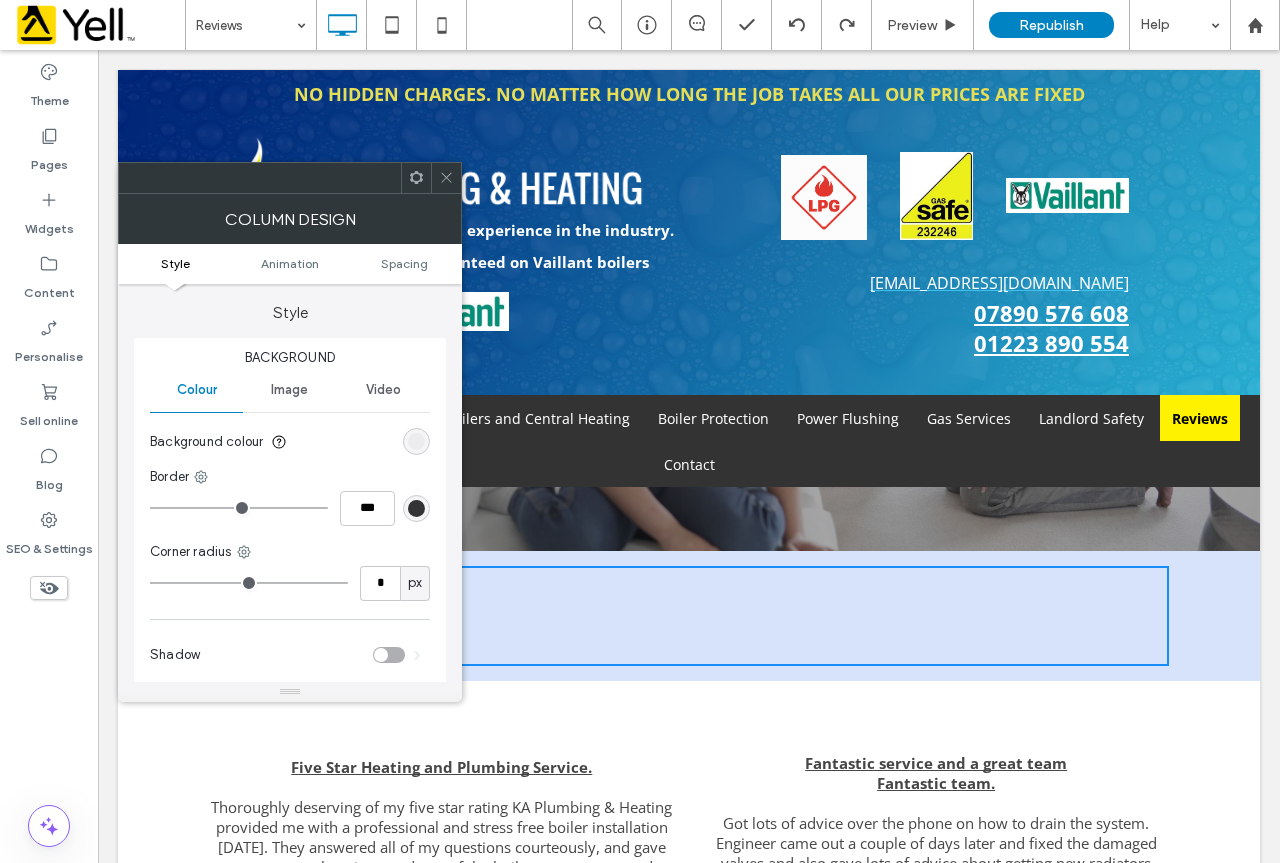 click on "Click To Paste" at bounding box center [689, 616] 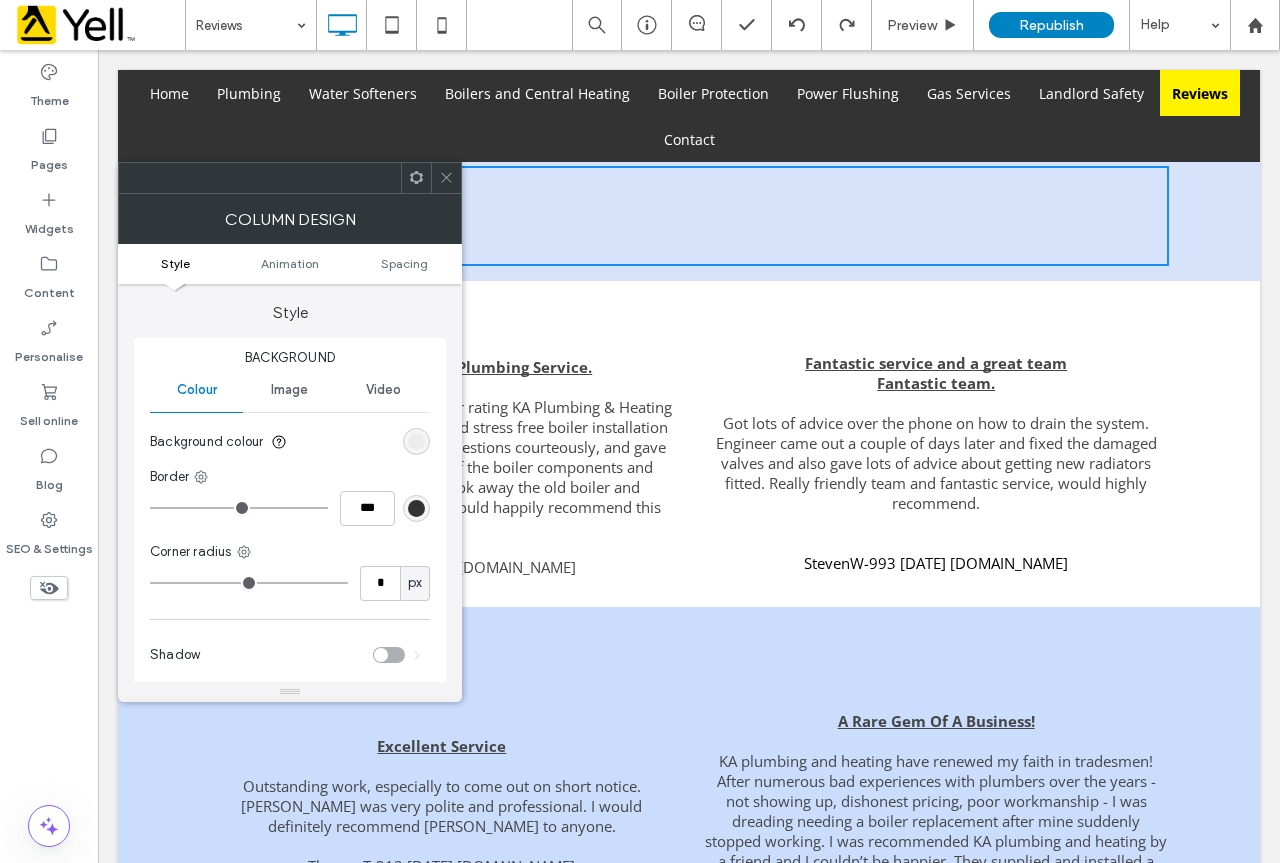 scroll, scrollTop: 900, scrollLeft: 0, axis: vertical 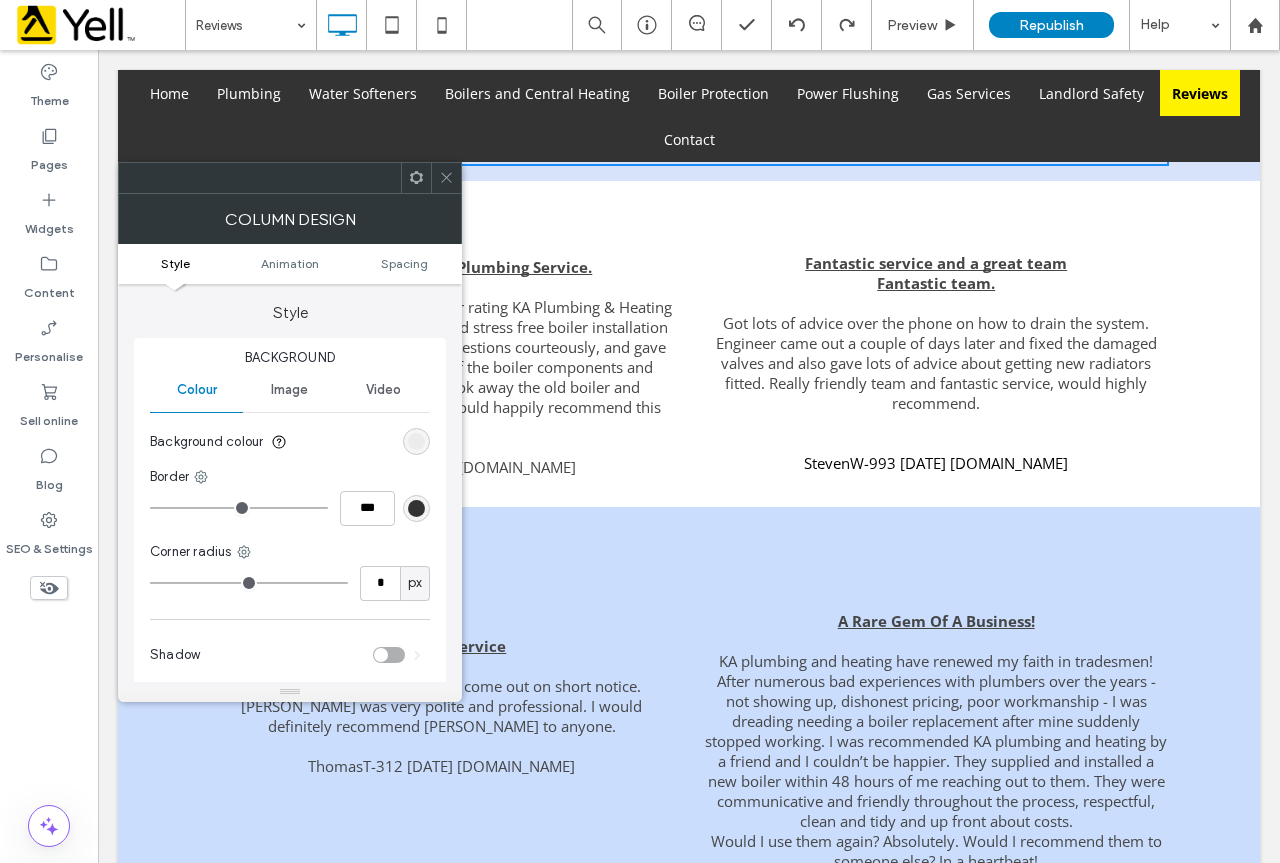 click on "Edwardb-406  [DATE] [DOMAIN_NAME]" at bounding box center (442, 467) 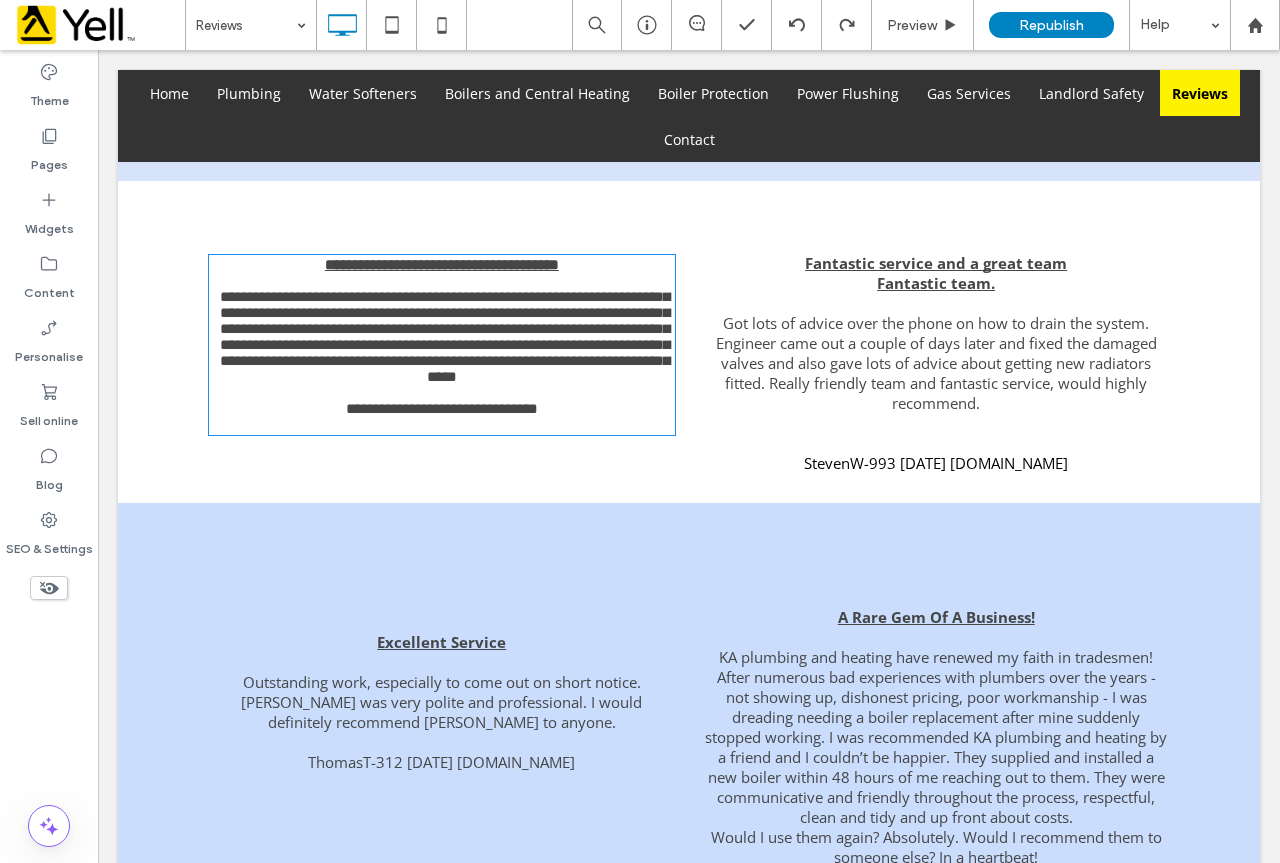 type on "*********" 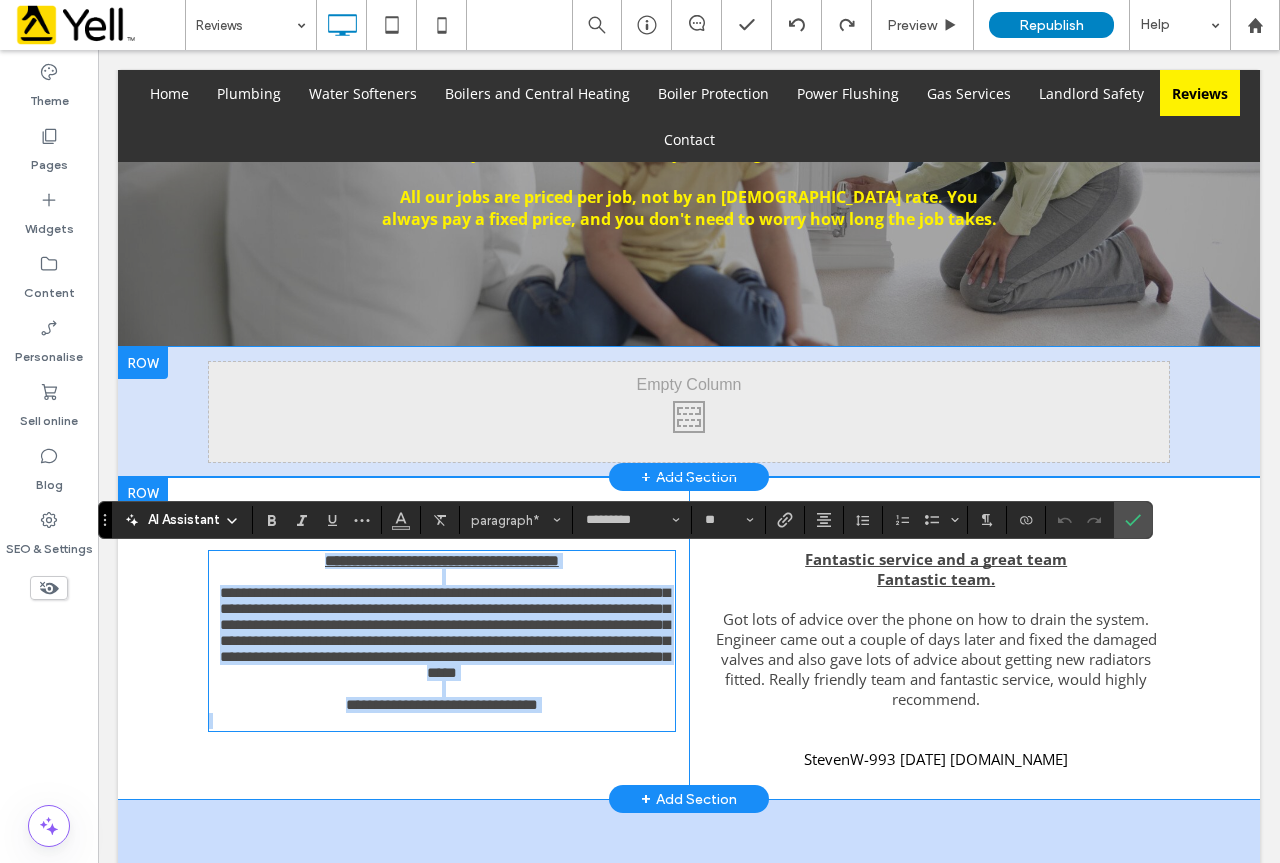 scroll, scrollTop: 600, scrollLeft: 0, axis: vertical 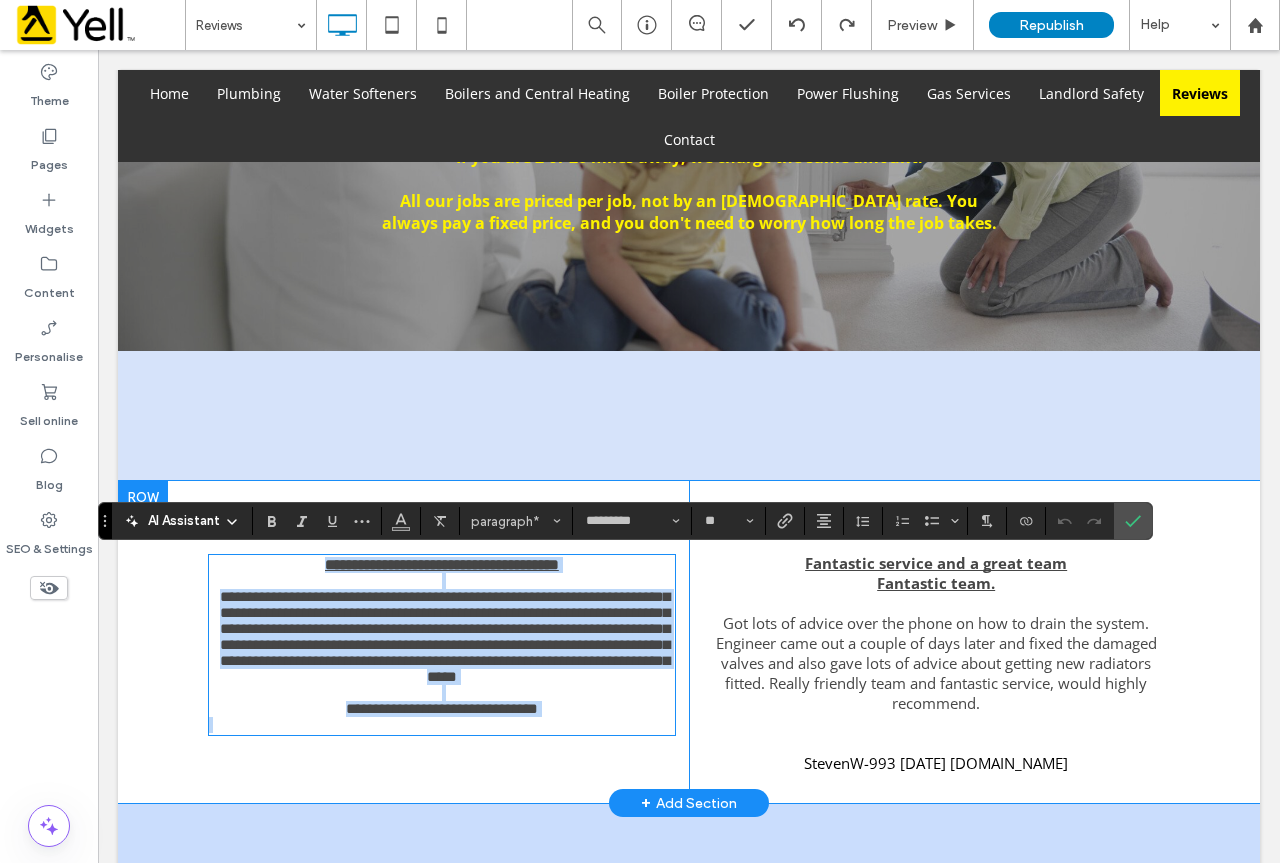 click on "**********" at bounding box center (689, 642) 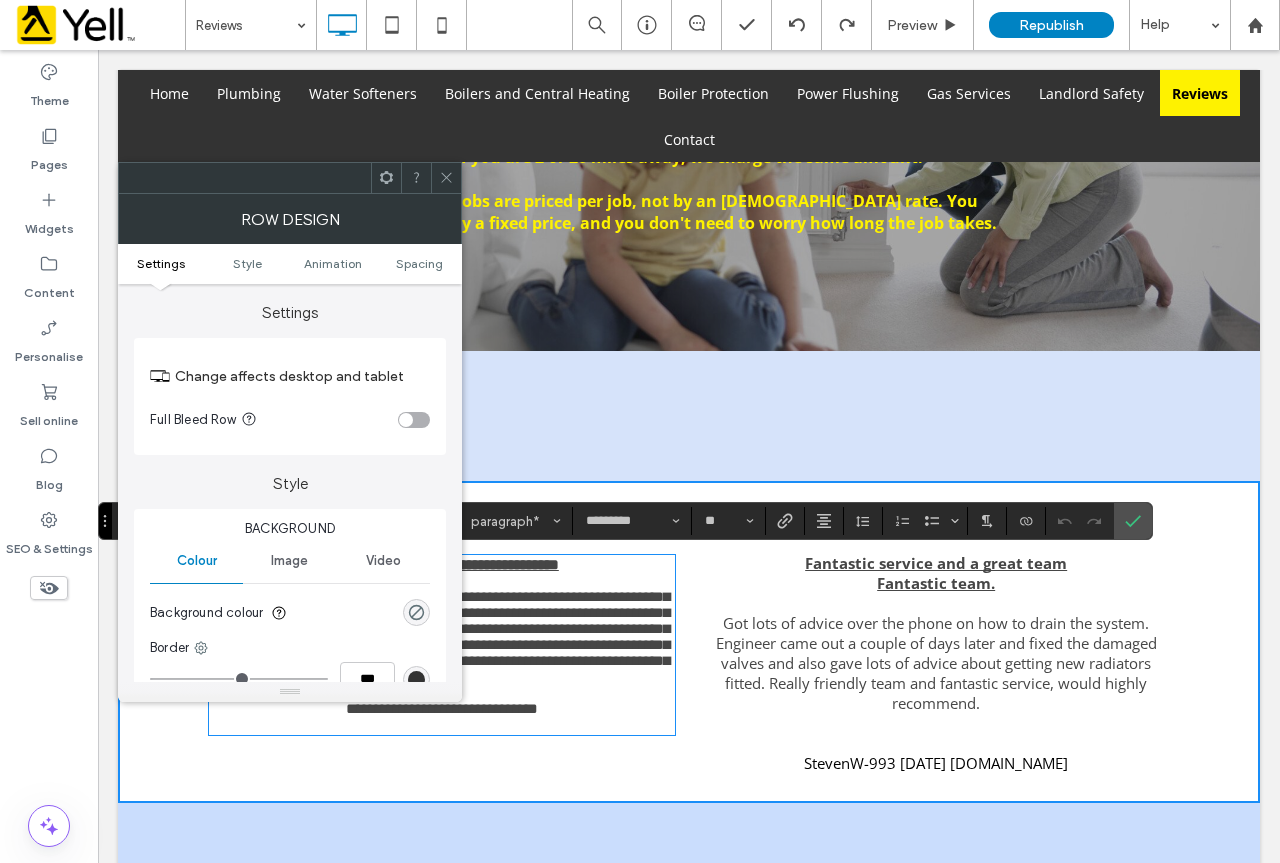 click on "Click To Paste" at bounding box center [689, 416] 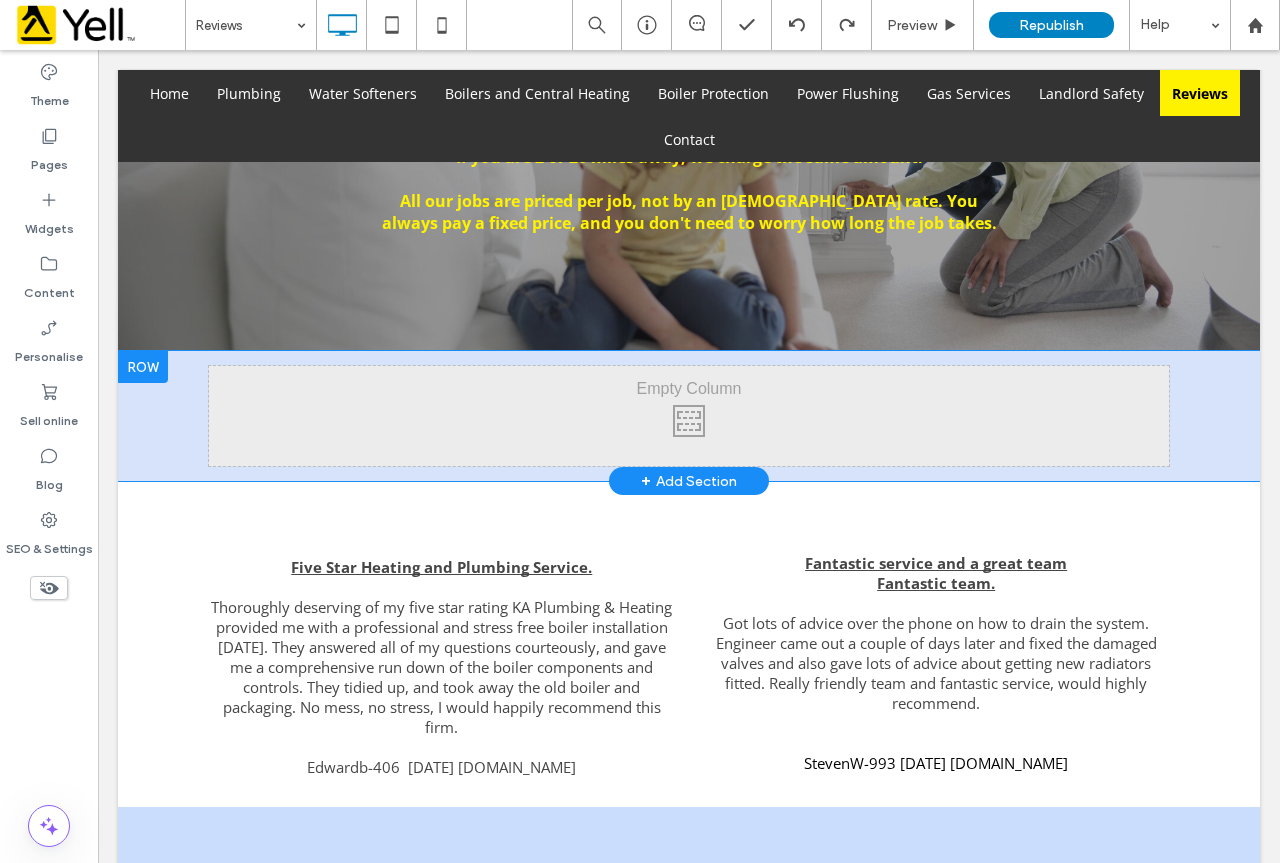 click on "Click To Paste" at bounding box center [689, 416] 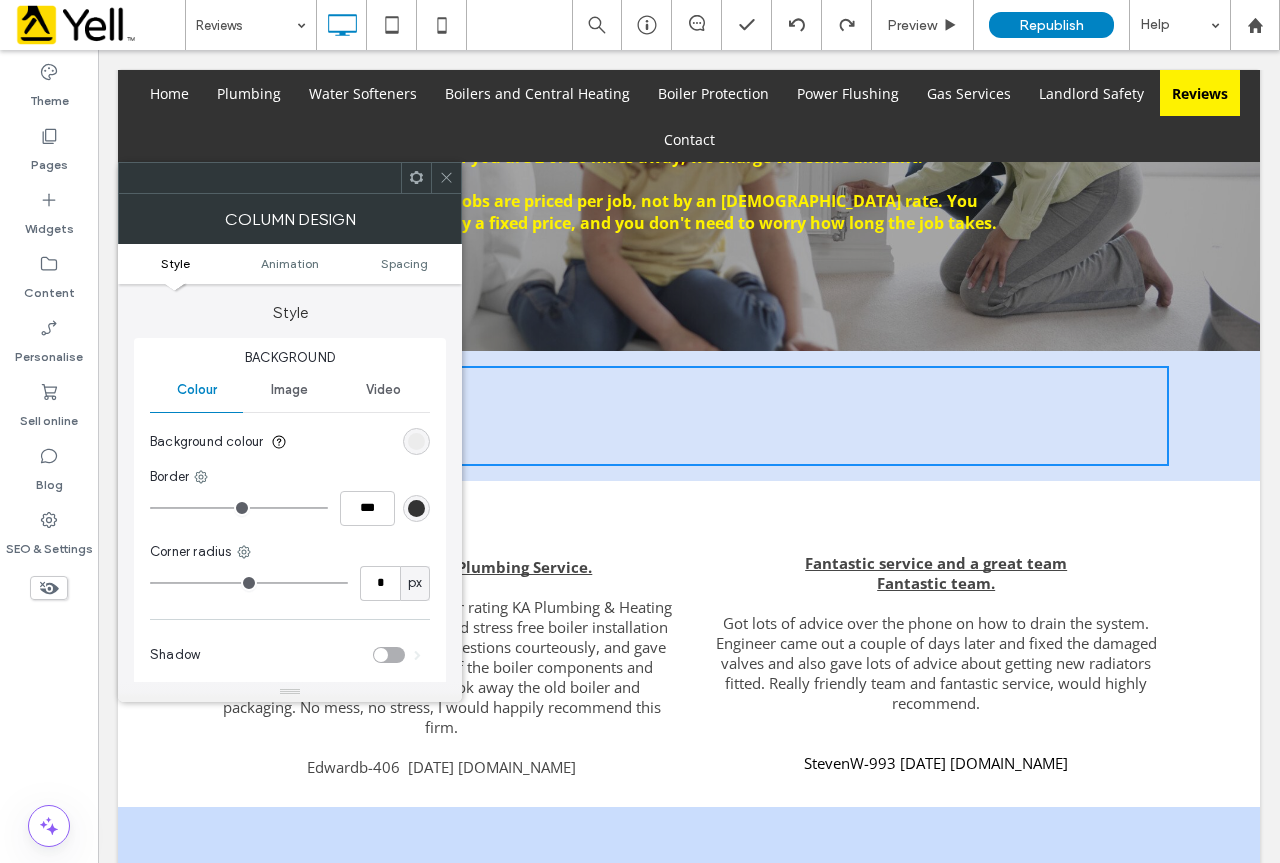 click on "Click To Paste" at bounding box center [689, 416] 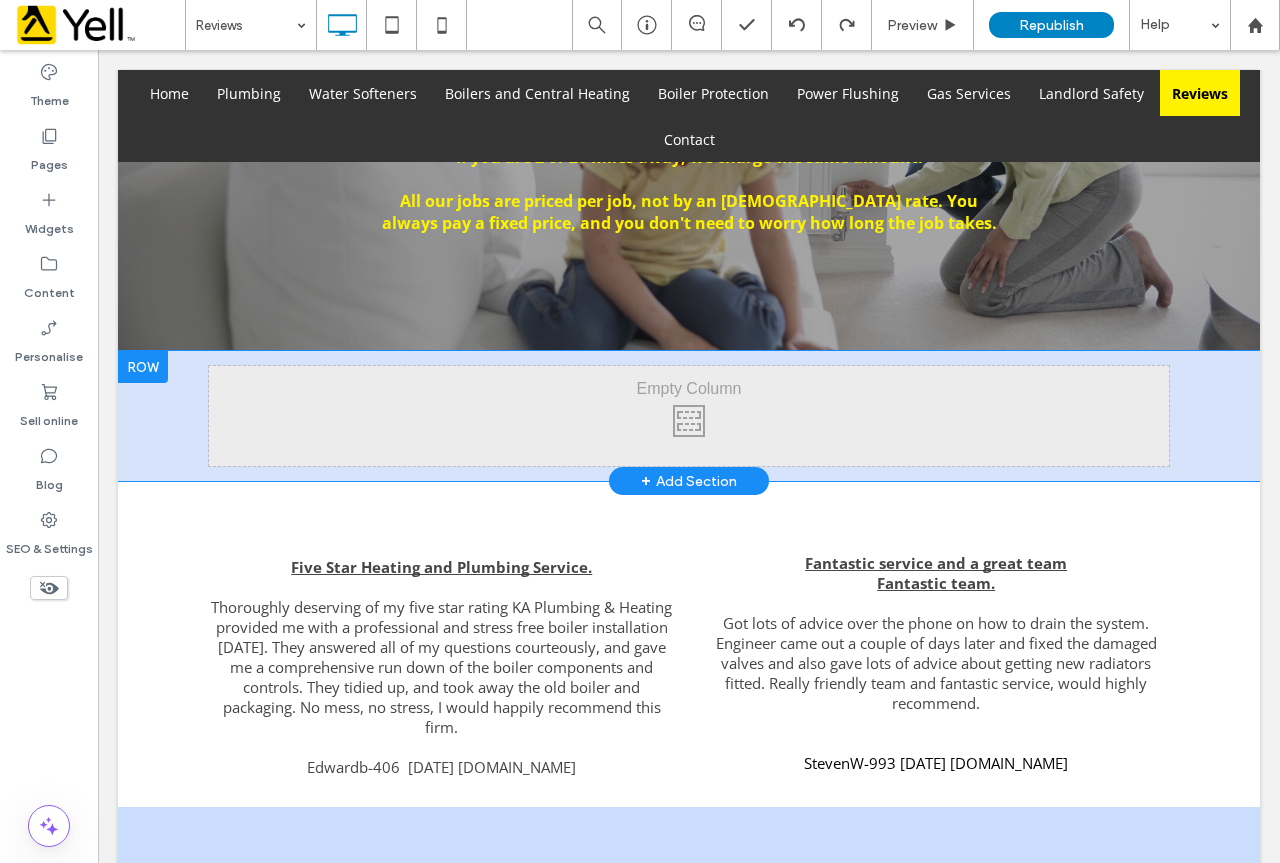 click on "Click To Paste" at bounding box center [689, 416] 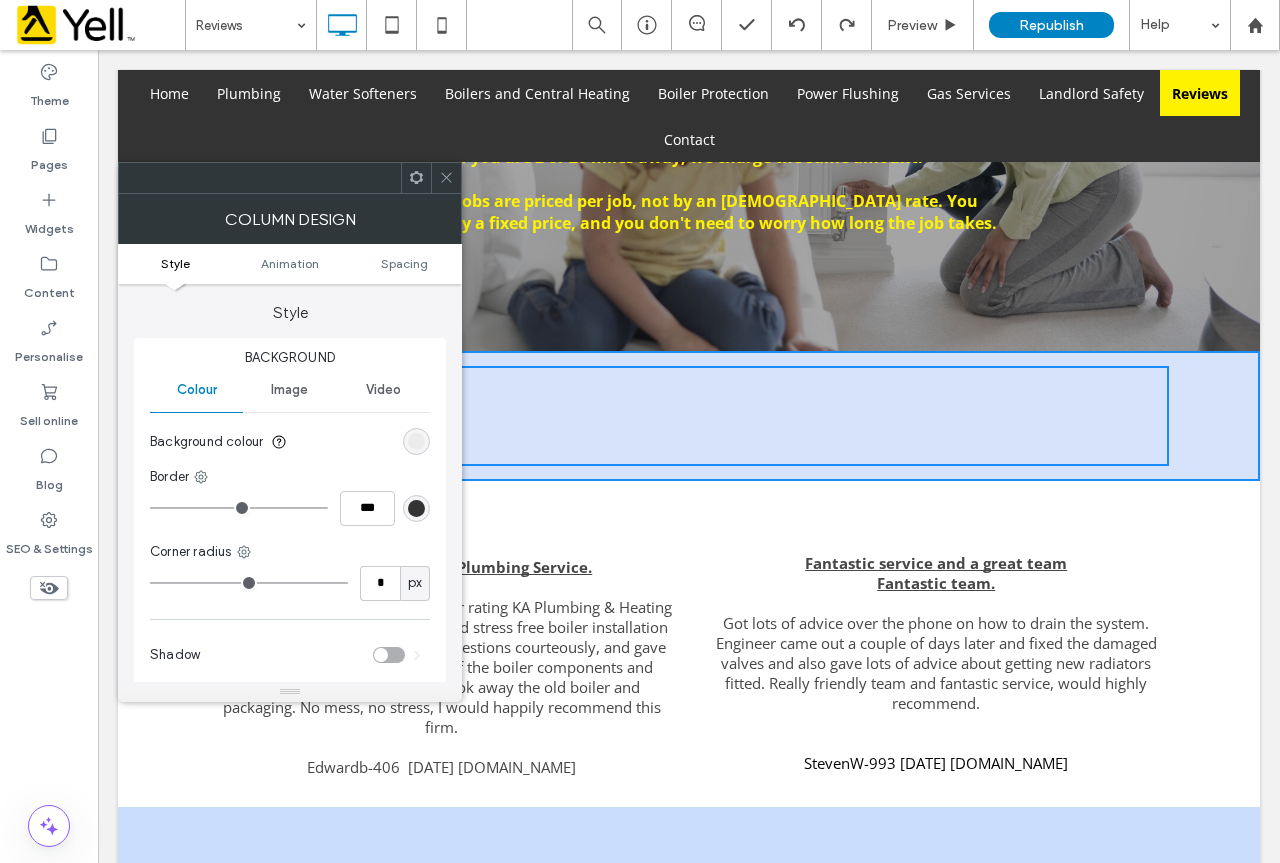 click on "Click To Paste
Row + Add Section" at bounding box center (689, 416) 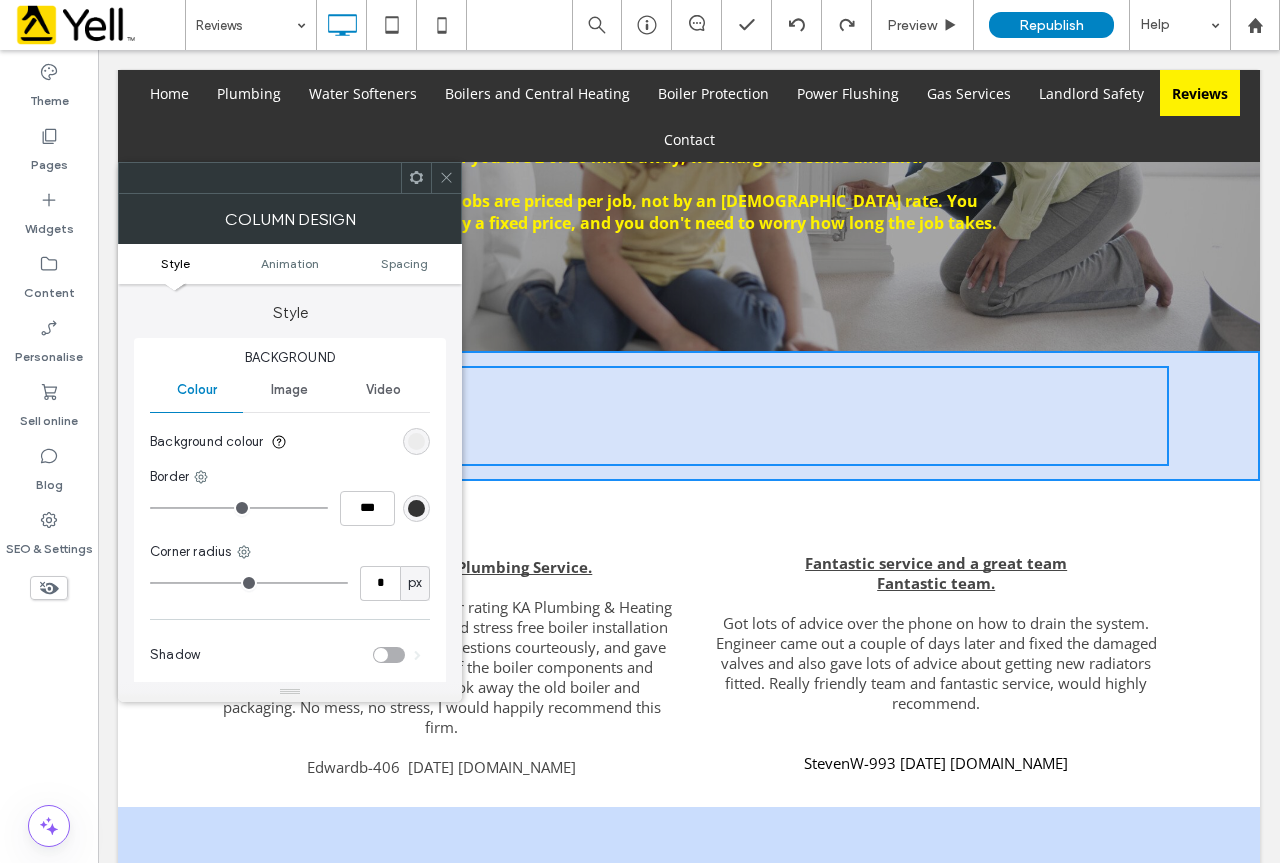 click 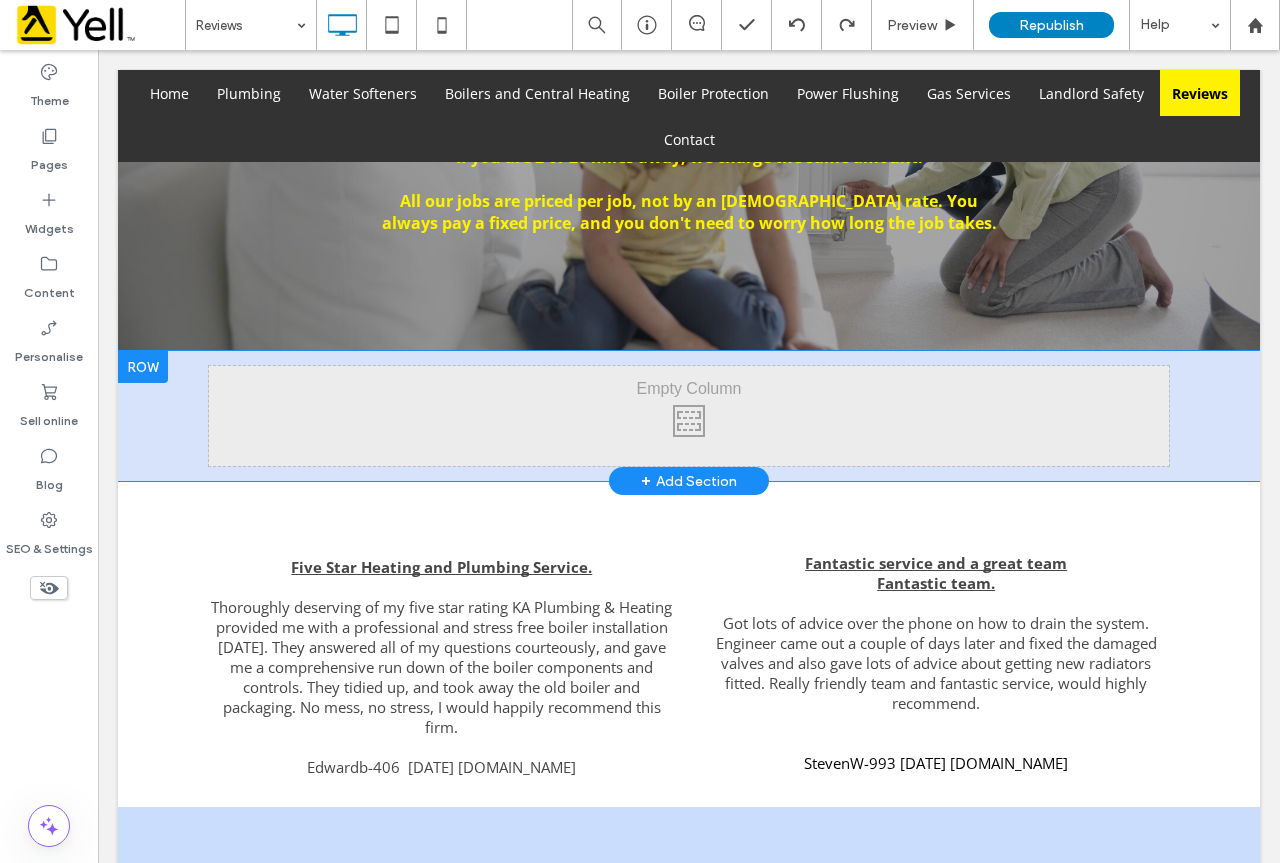 click on "Click To Paste" at bounding box center [689, 416] 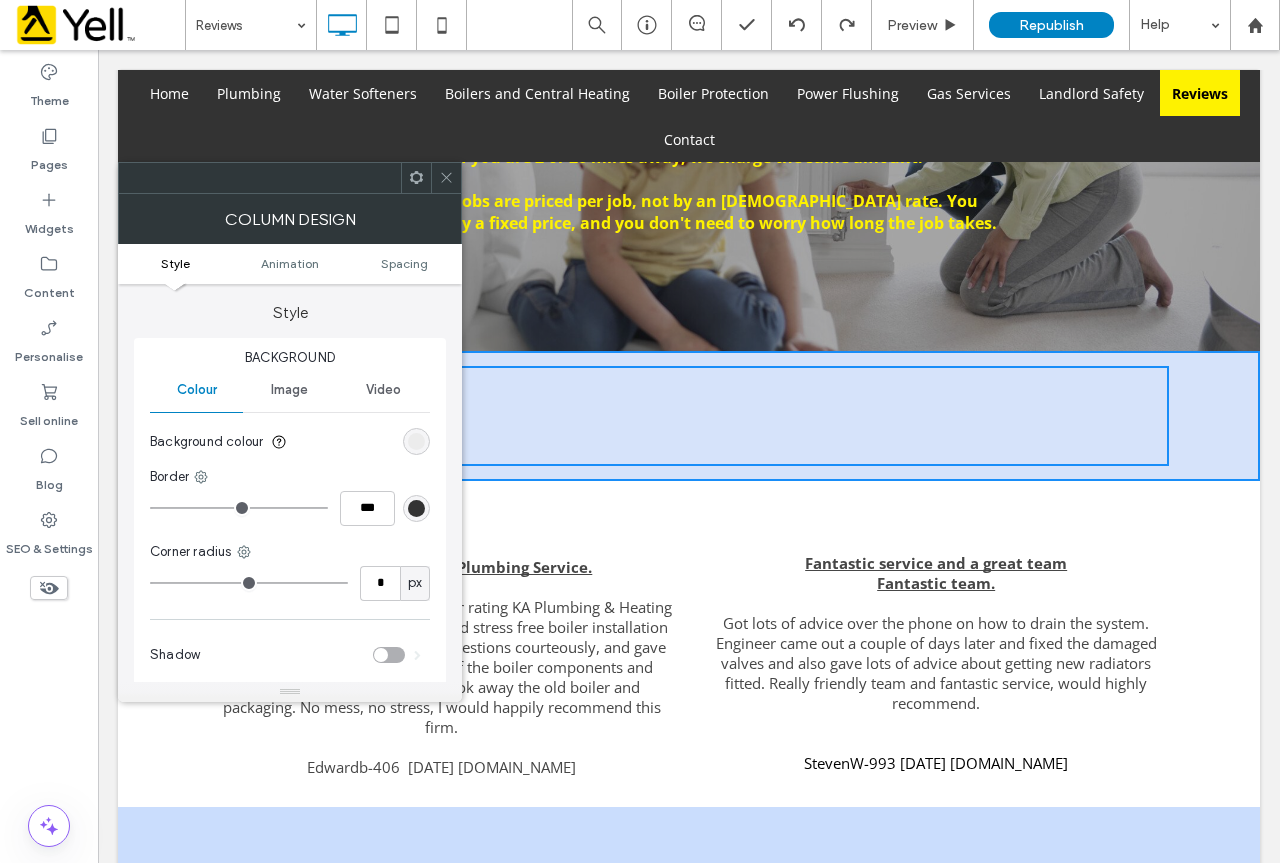 click 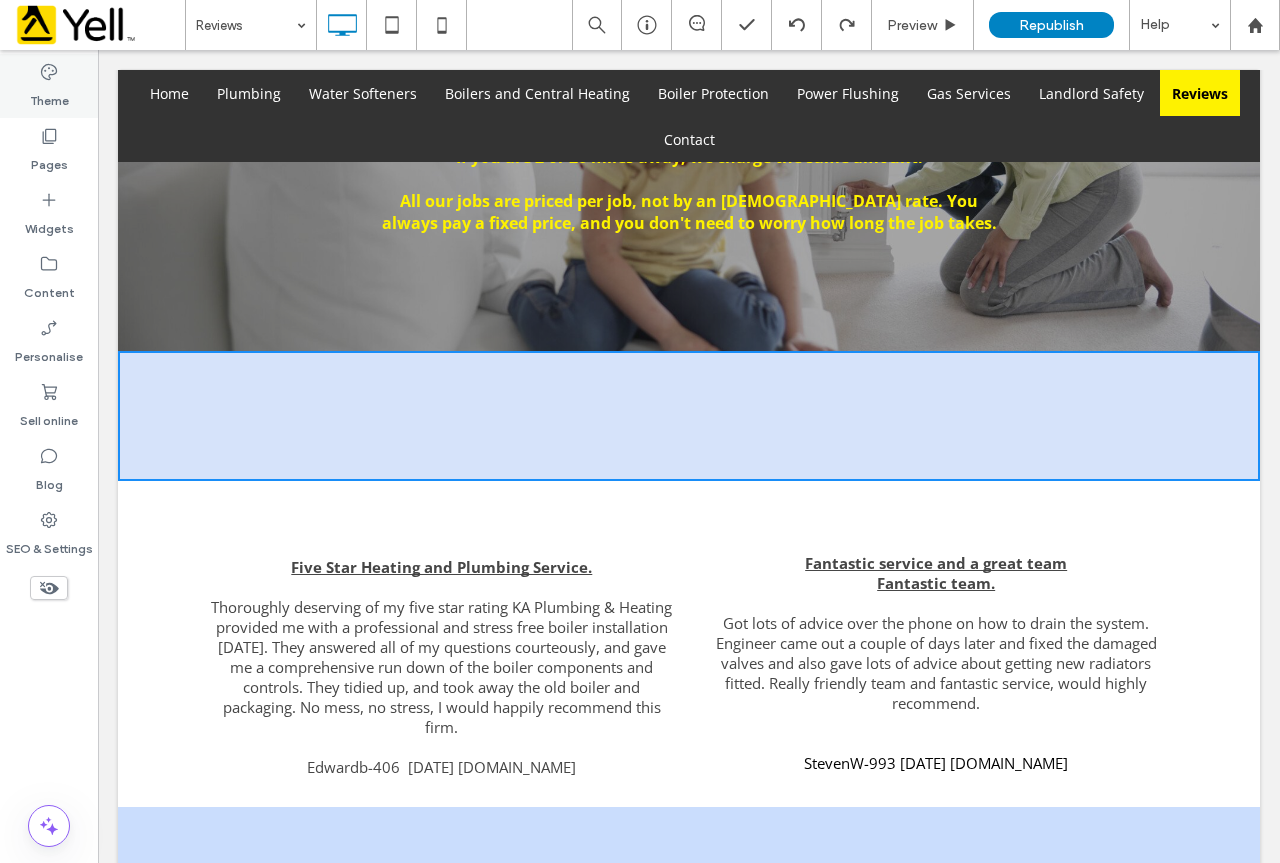 click on "Theme" at bounding box center [49, 96] 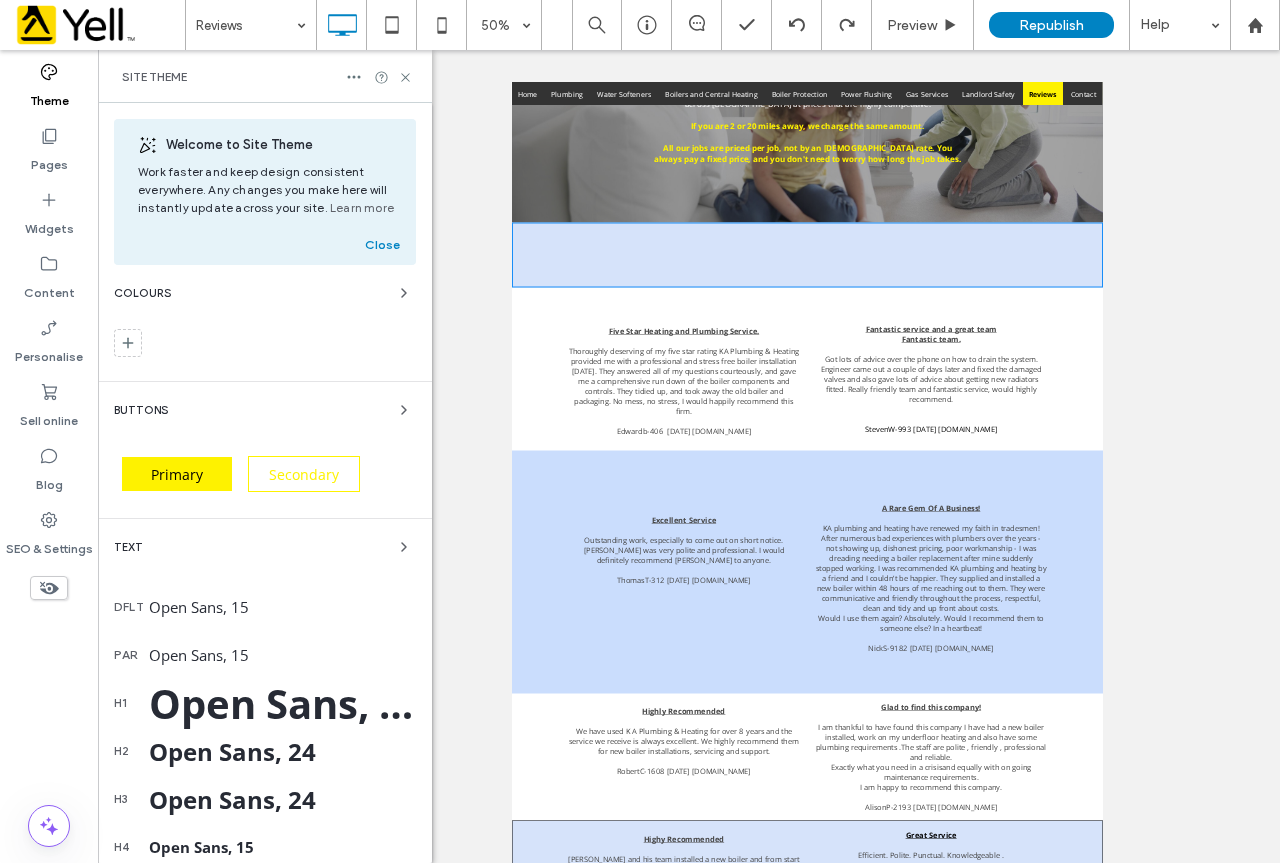 click on "Open Sans, 15" at bounding box center [282, 607] 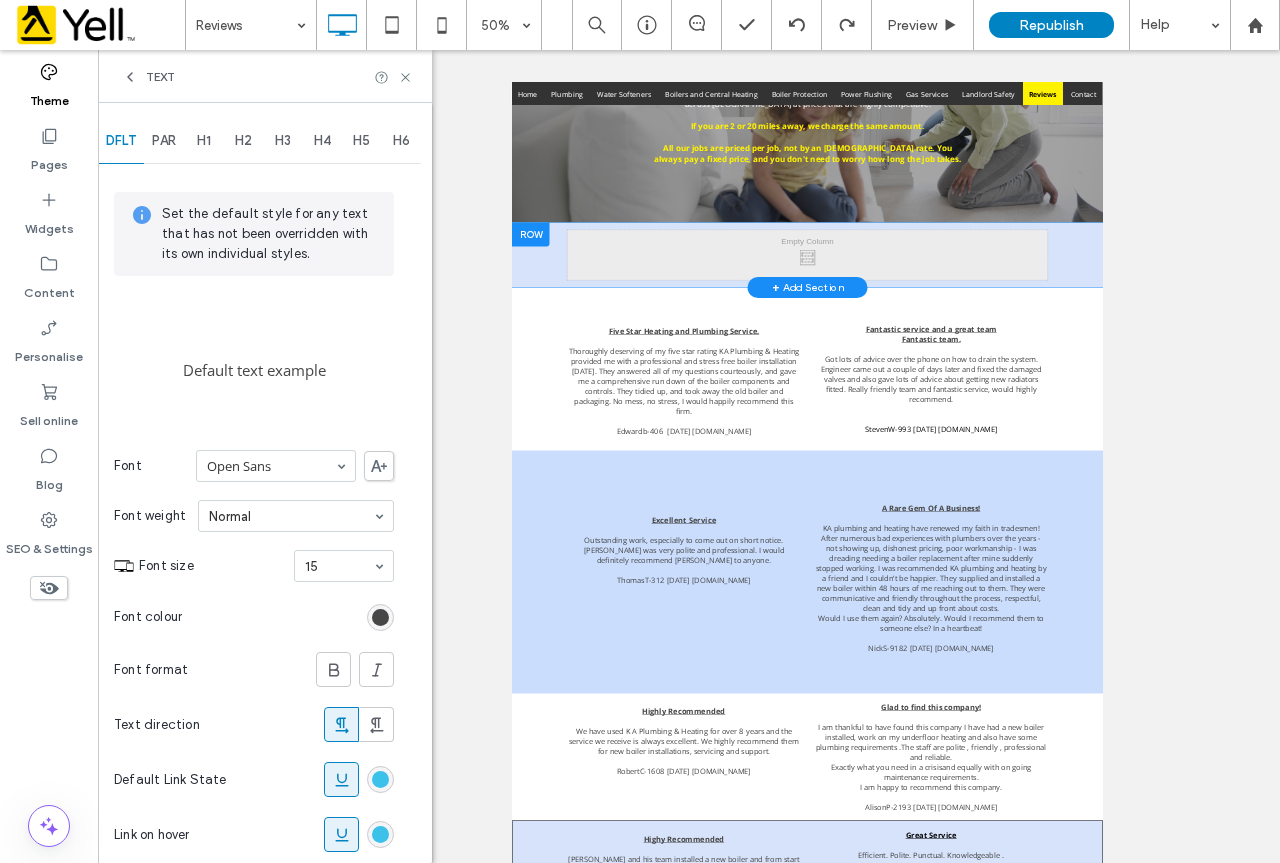 click on "Click To Paste" at bounding box center (1102, 428) 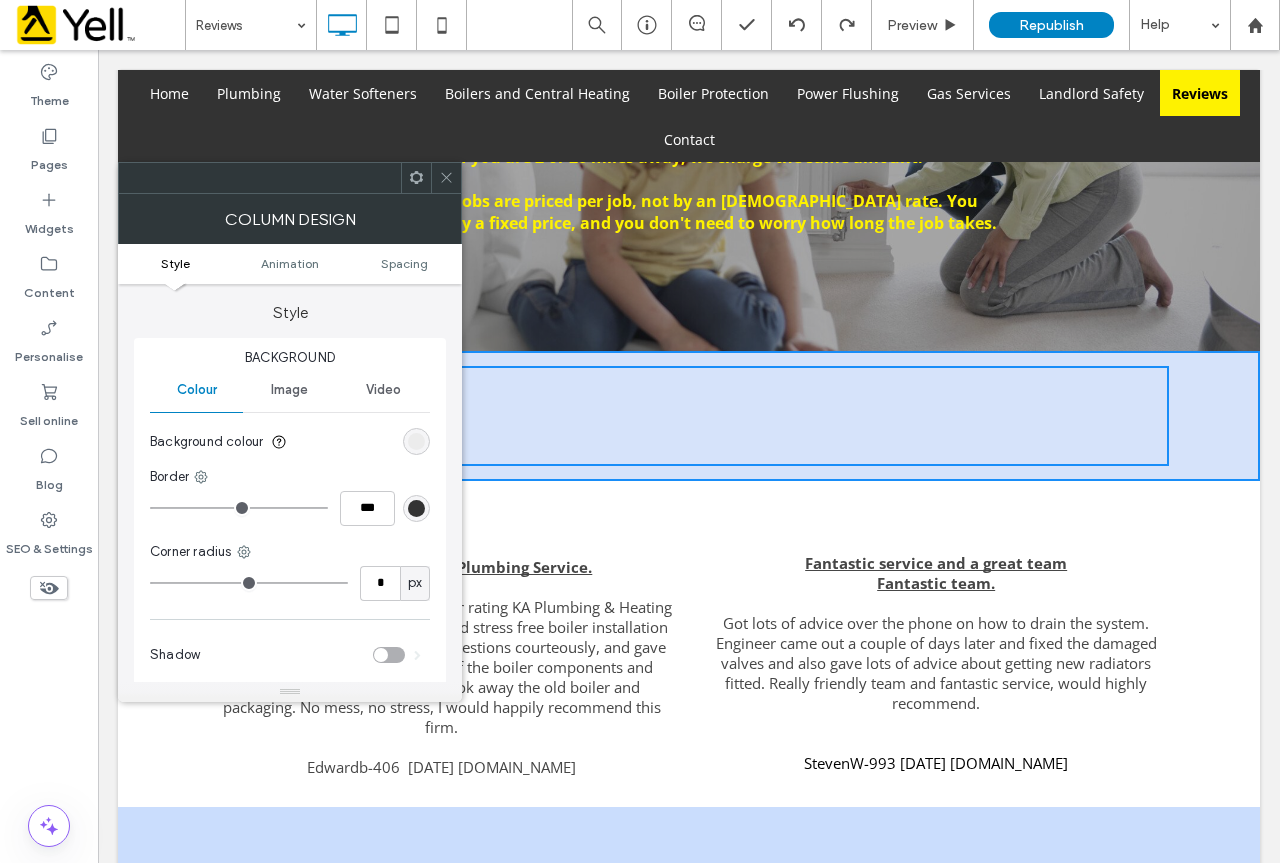 click on "Click To Paste" at bounding box center [689, 416] 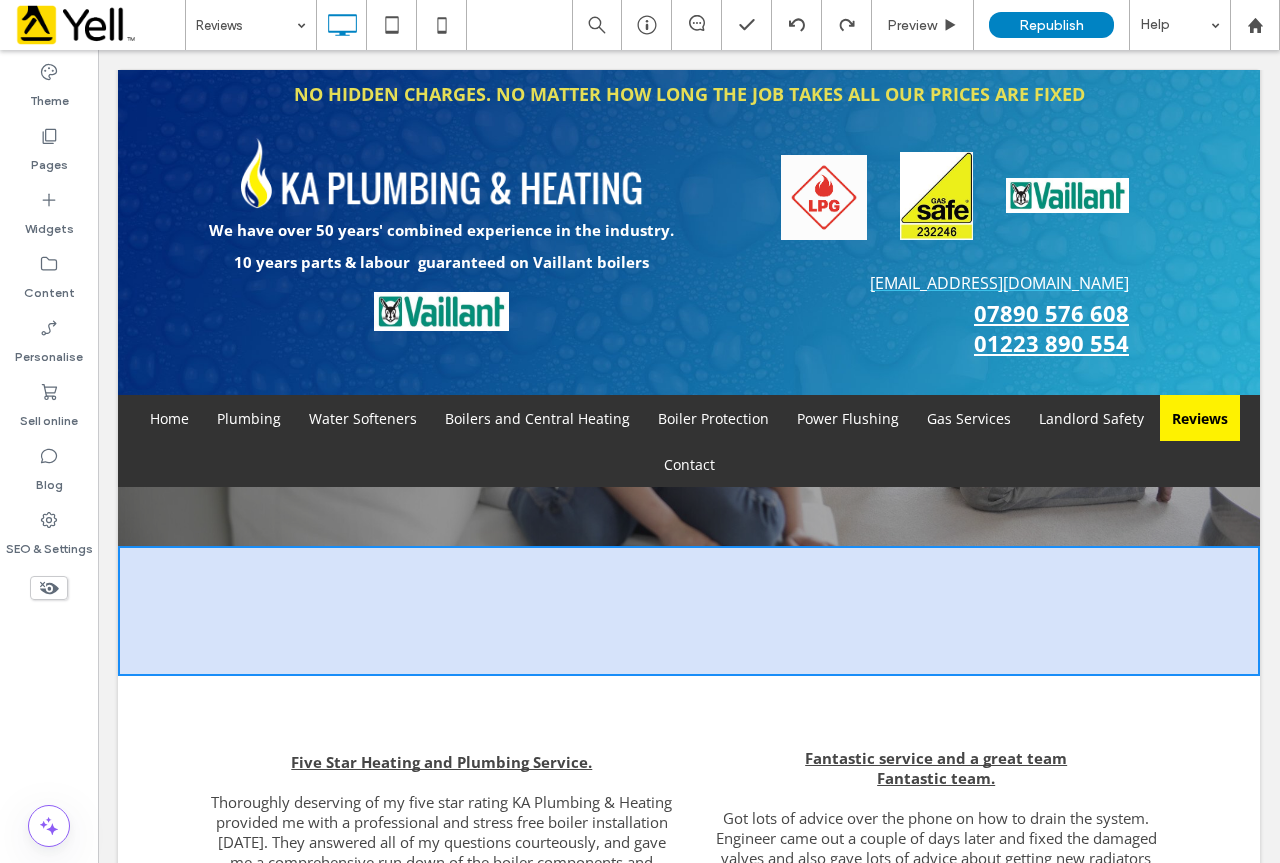 scroll, scrollTop: 400, scrollLeft: 0, axis: vertical 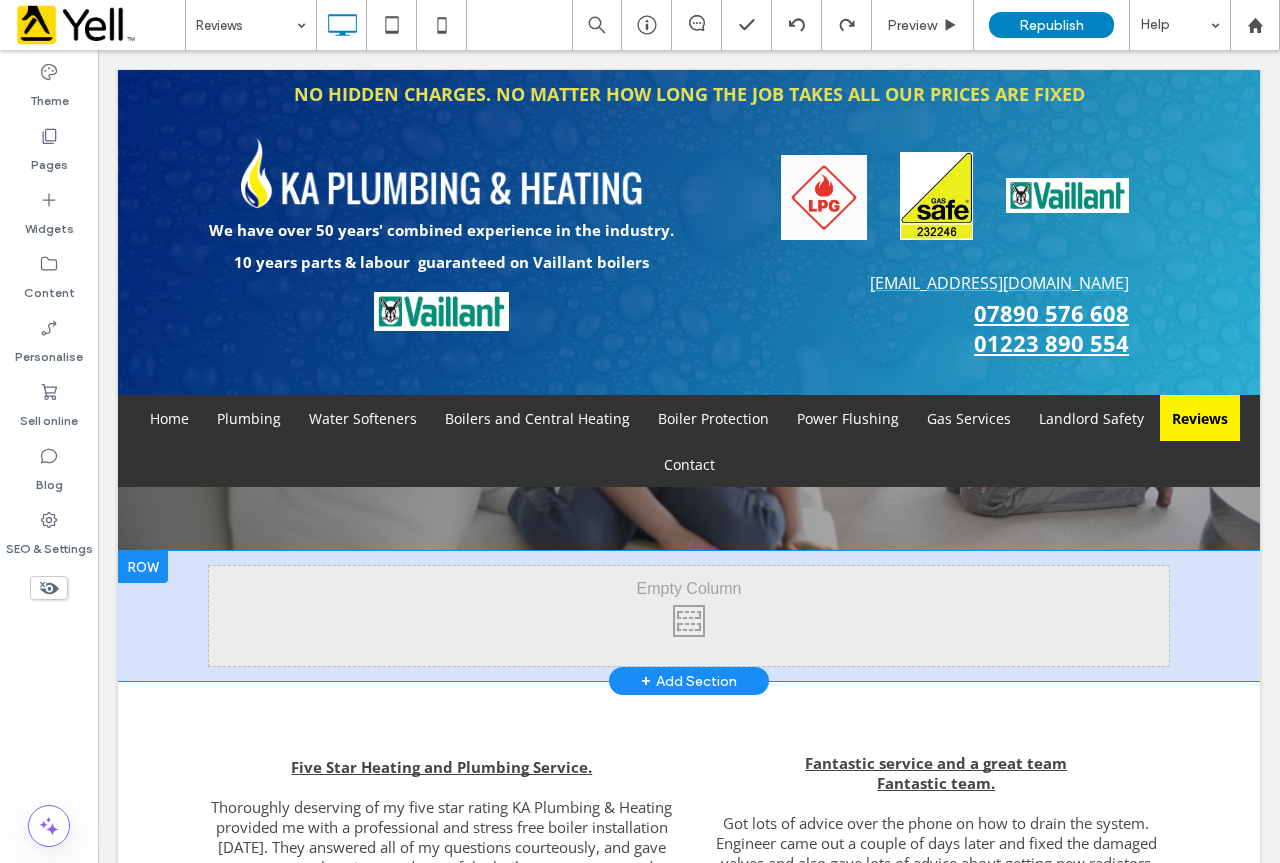 click on "Click To Paste" at bounding box center [689, 616] 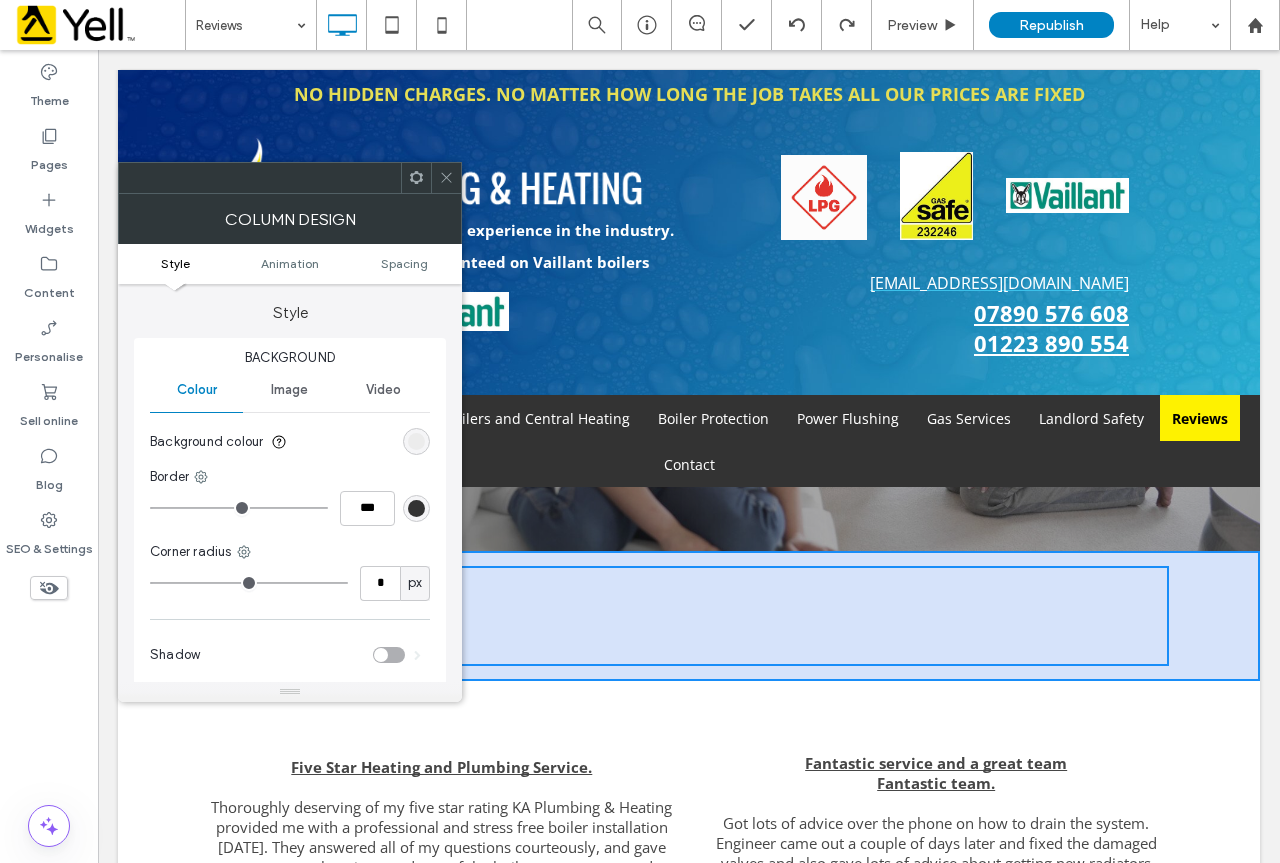 click on "[EMAIL_ADDRESS][DOMAIN_NAME]   07890 576 608 01223 890 554 Click To Paste" at bounding box center (936, 315) 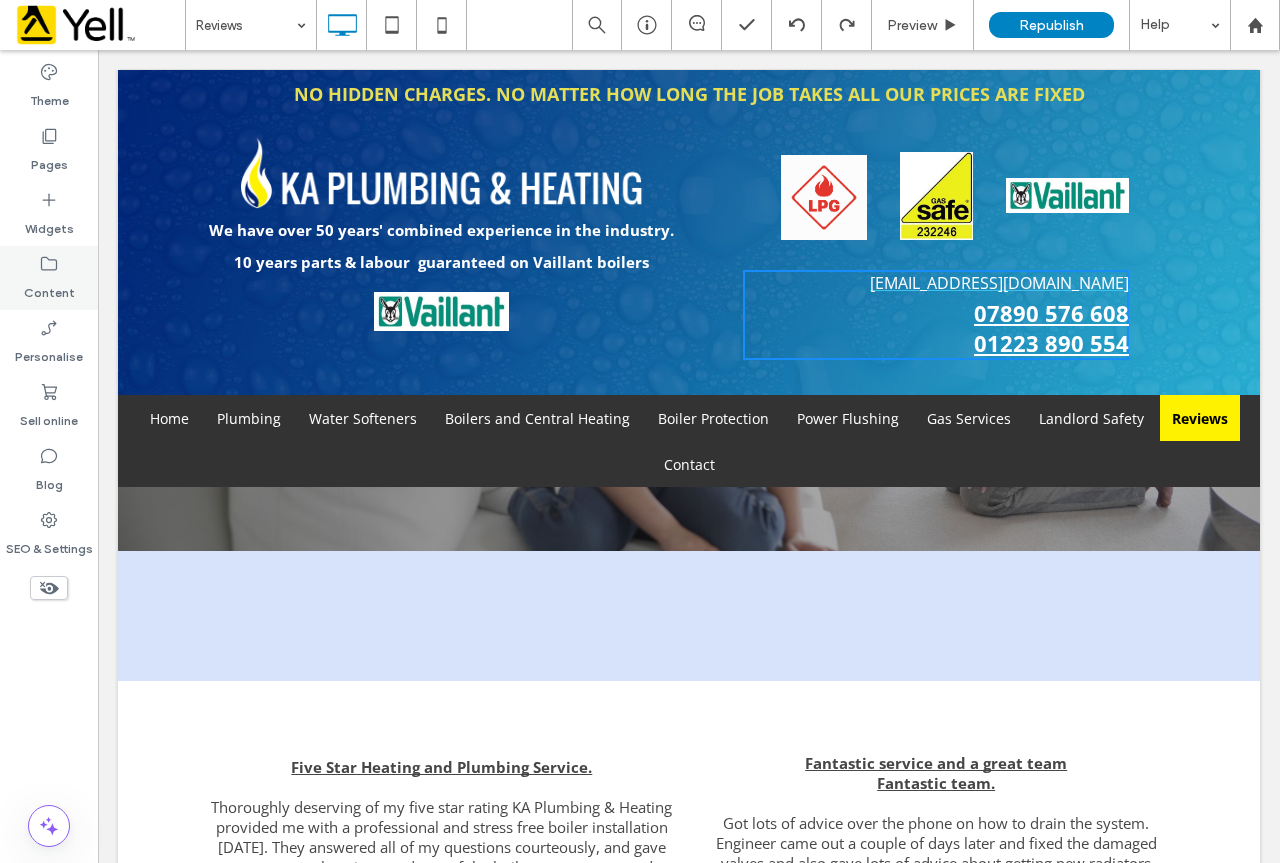 click on "Content" at bounding box center [49, 288] 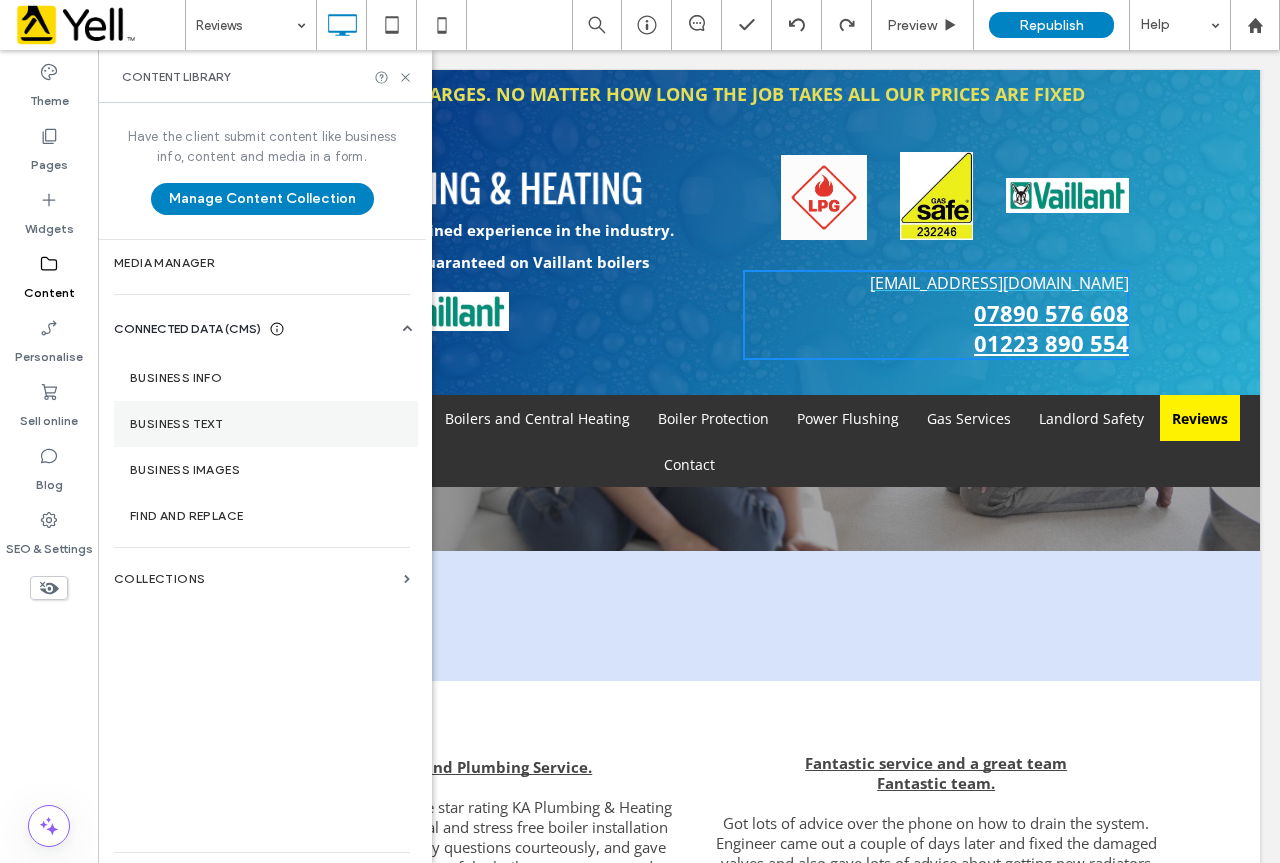 click on "Business Text" at bounding box center (266, 424) 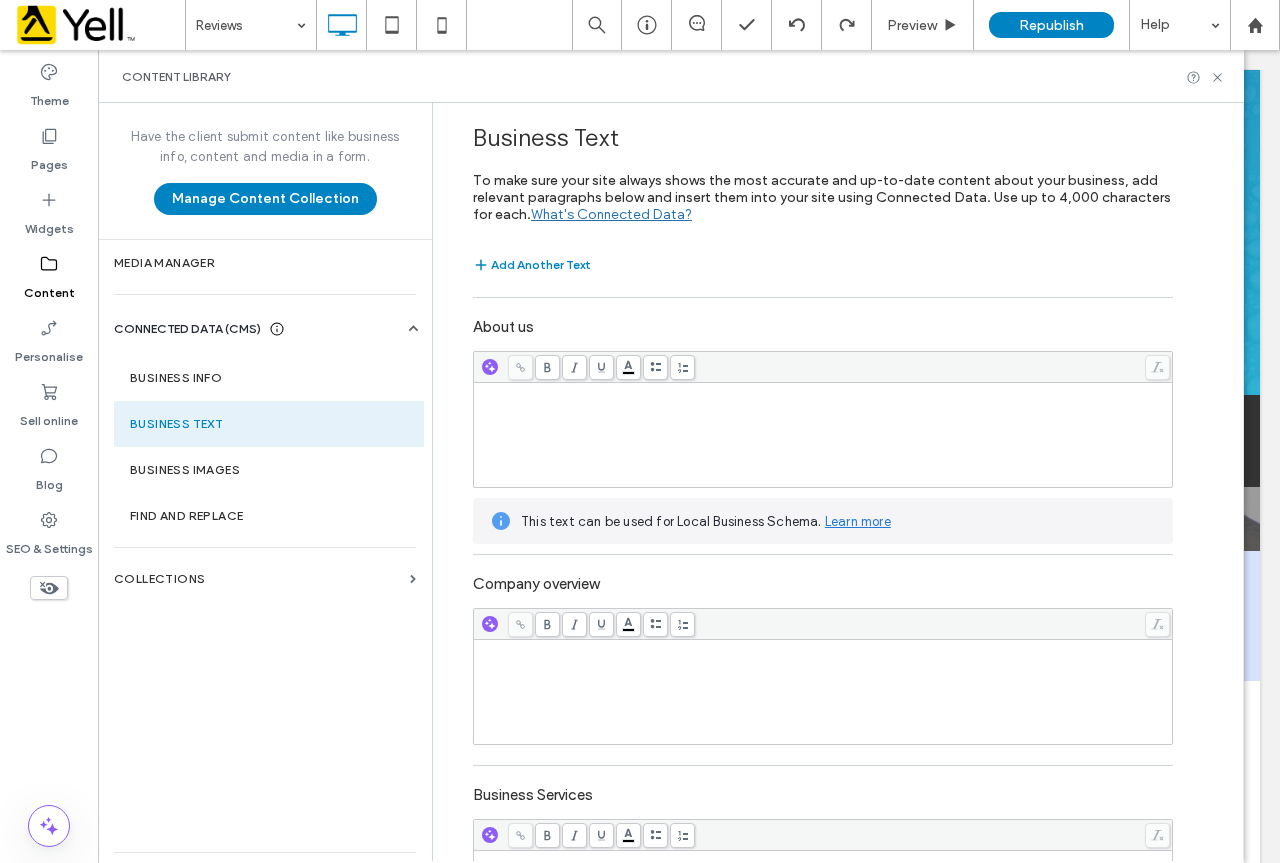 click at bounding box center [823, 435] 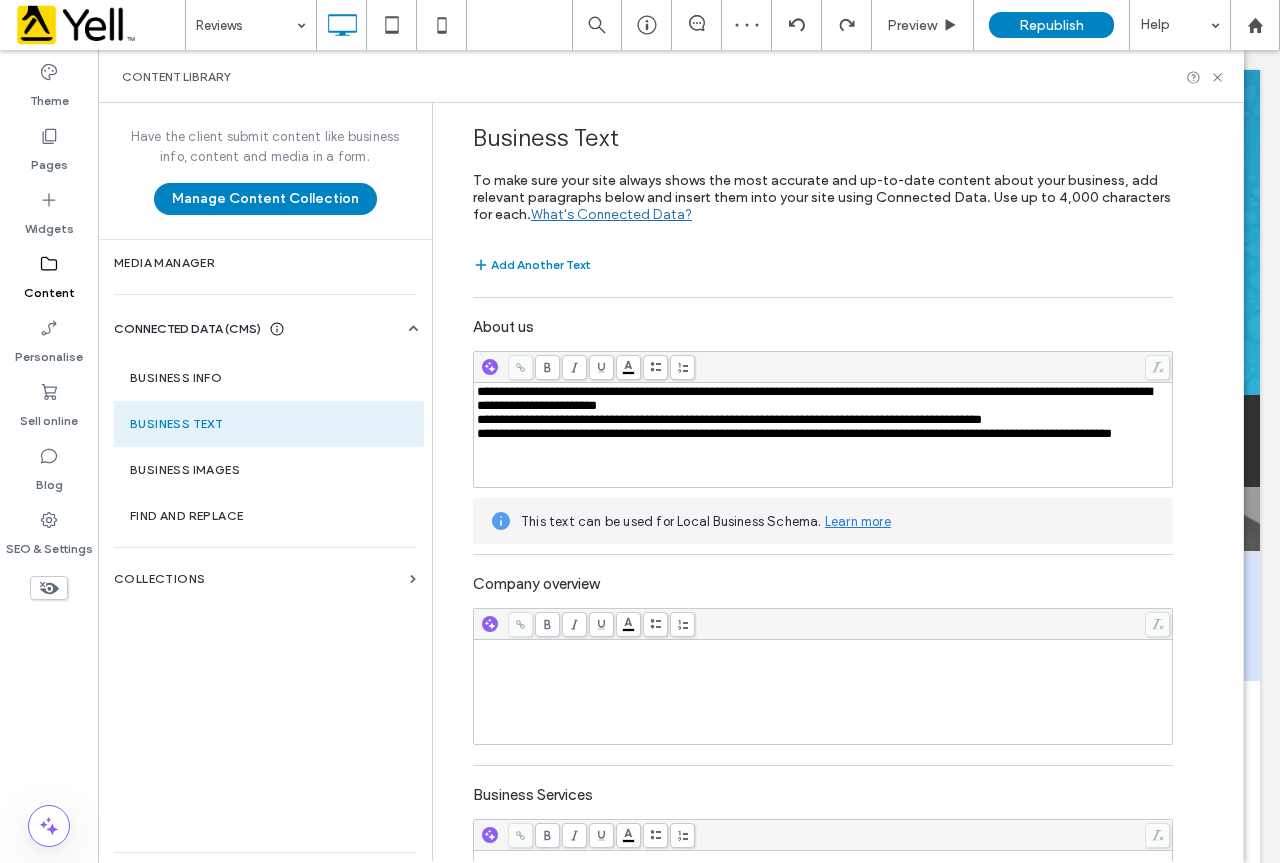 click at bounding box center [823, 462] 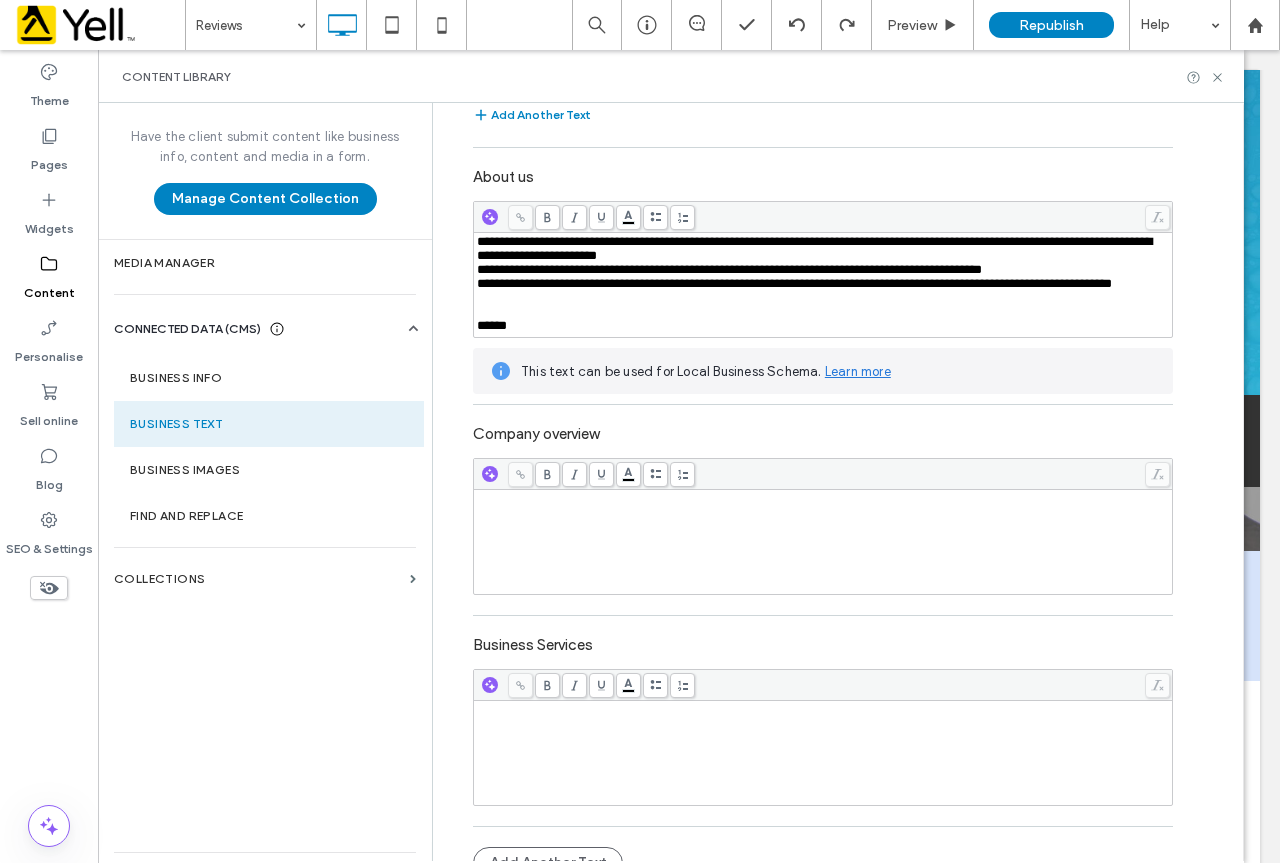 scroll, scrollTop: 198, scrollLeft: 0, axis: vertical 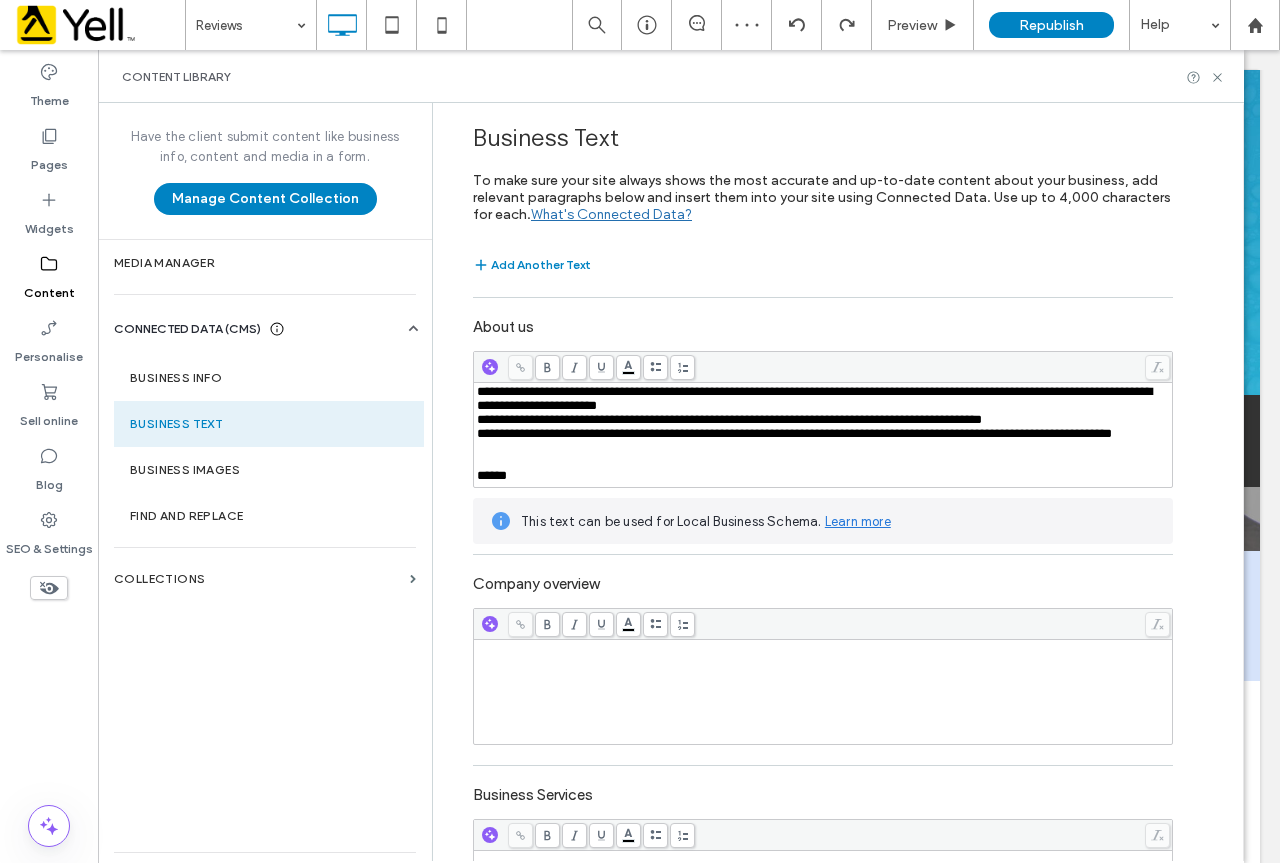 click on "NO HIDDEN CHARGES. NO MATTER HOW LONG THE JOB TAKES ALL OUR PRICES ARE FIXED
Click To Paste
We have over 50 years' combined experience in the industry.   10 years parts & labour  guaranteed on Vaillant boilers
Click To Paste
Click To Paste
Click To Paste
Click To Paste
[EMAIL_ADDRESS][DOMAIN_NAME]   07890 576 608 01223 890 554 Click To Paste
Click To Paste
${text}
Home
Plumbing
Water Softeners
Boilers and Central Heating
Boiler Protection
Power Flushing
Gas Services
Landlord Safety
Reviews
Contact
Click To Paste
Header
Reviews" at bounding box center (689, 5636) 